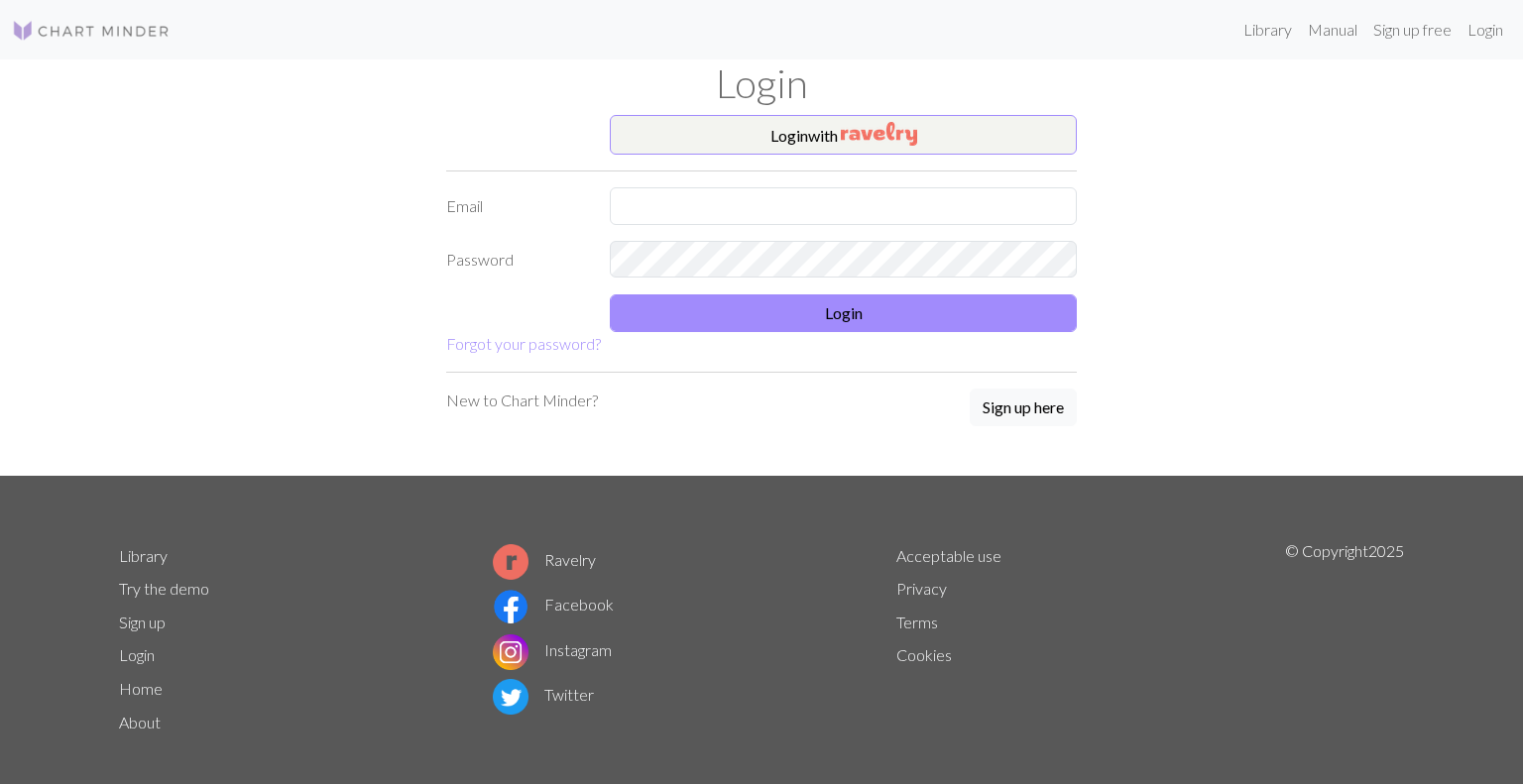 scroll, scrollTop: 0, scrollLeft: 0, axis: both 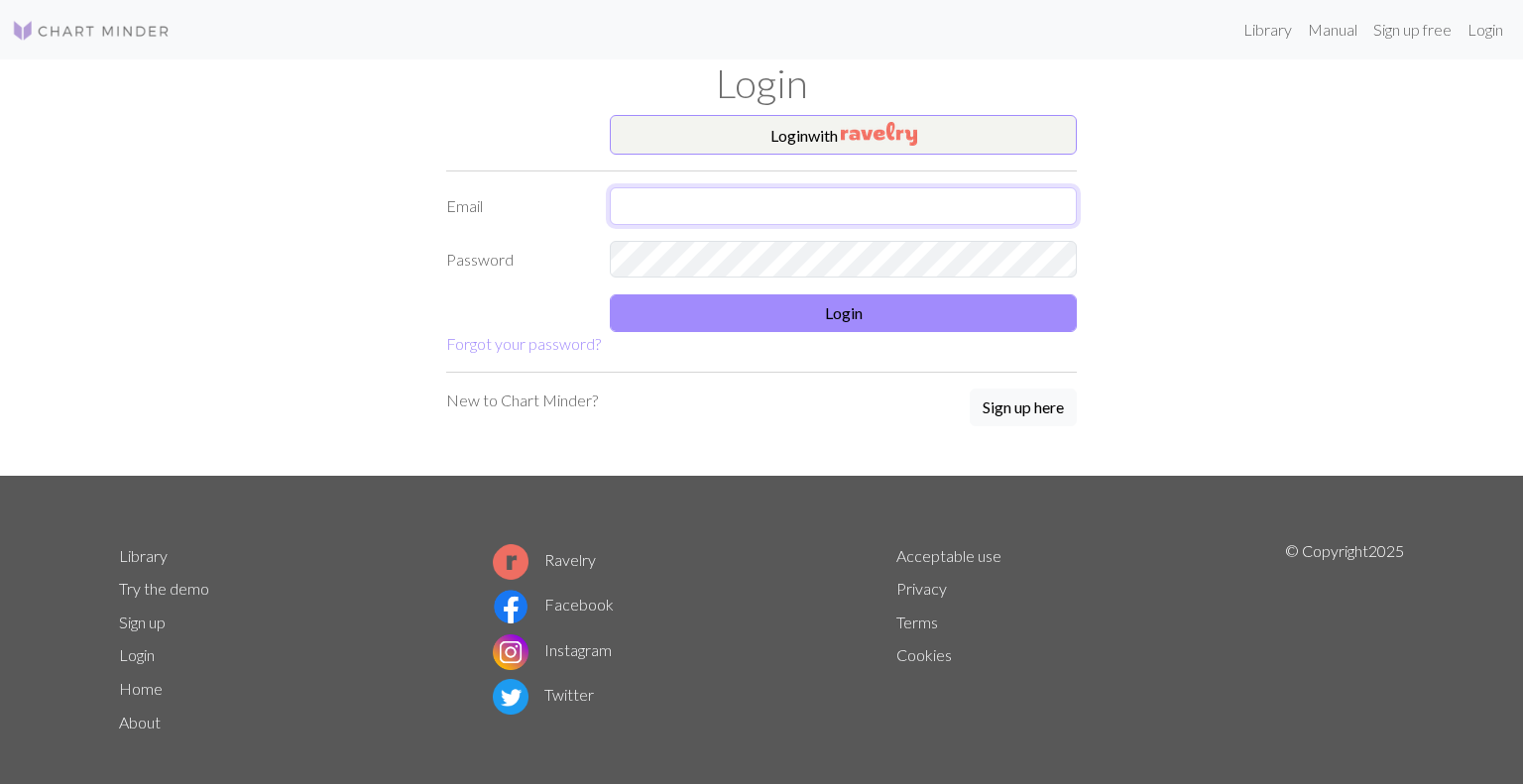 click at bounding box center (843, 206) 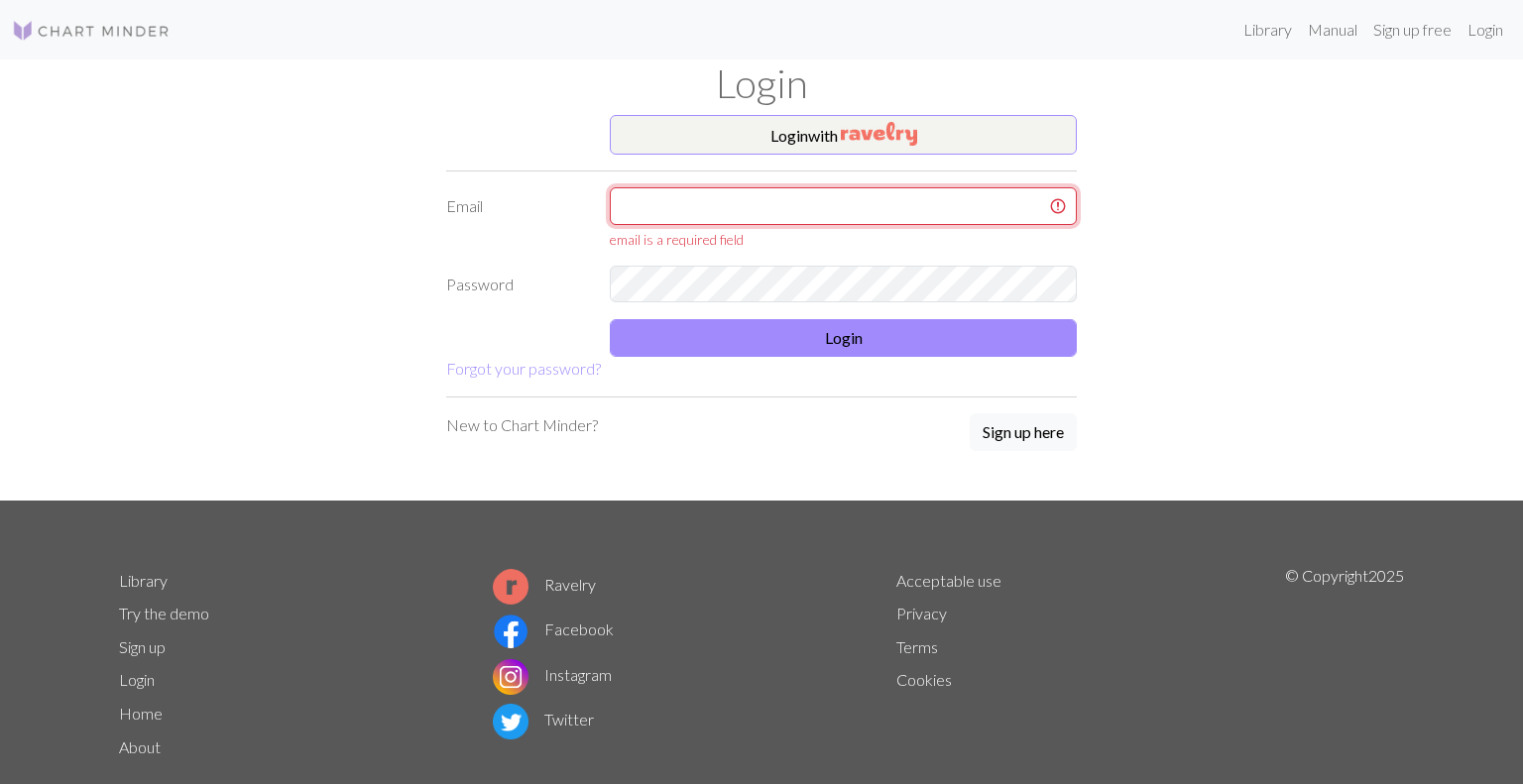 type on "[EMAIL]" 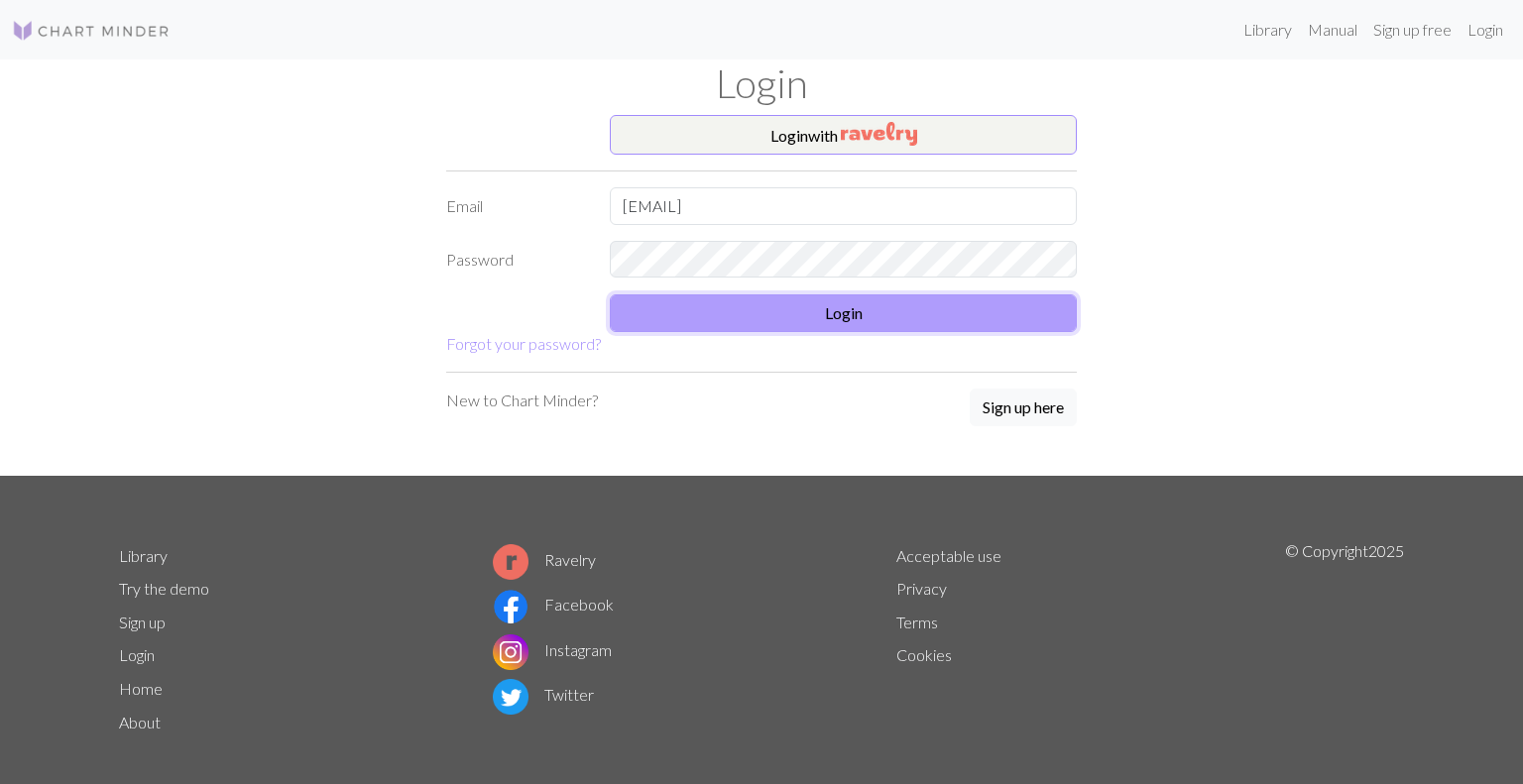 click on "Login" at bounding box center (843, 313) 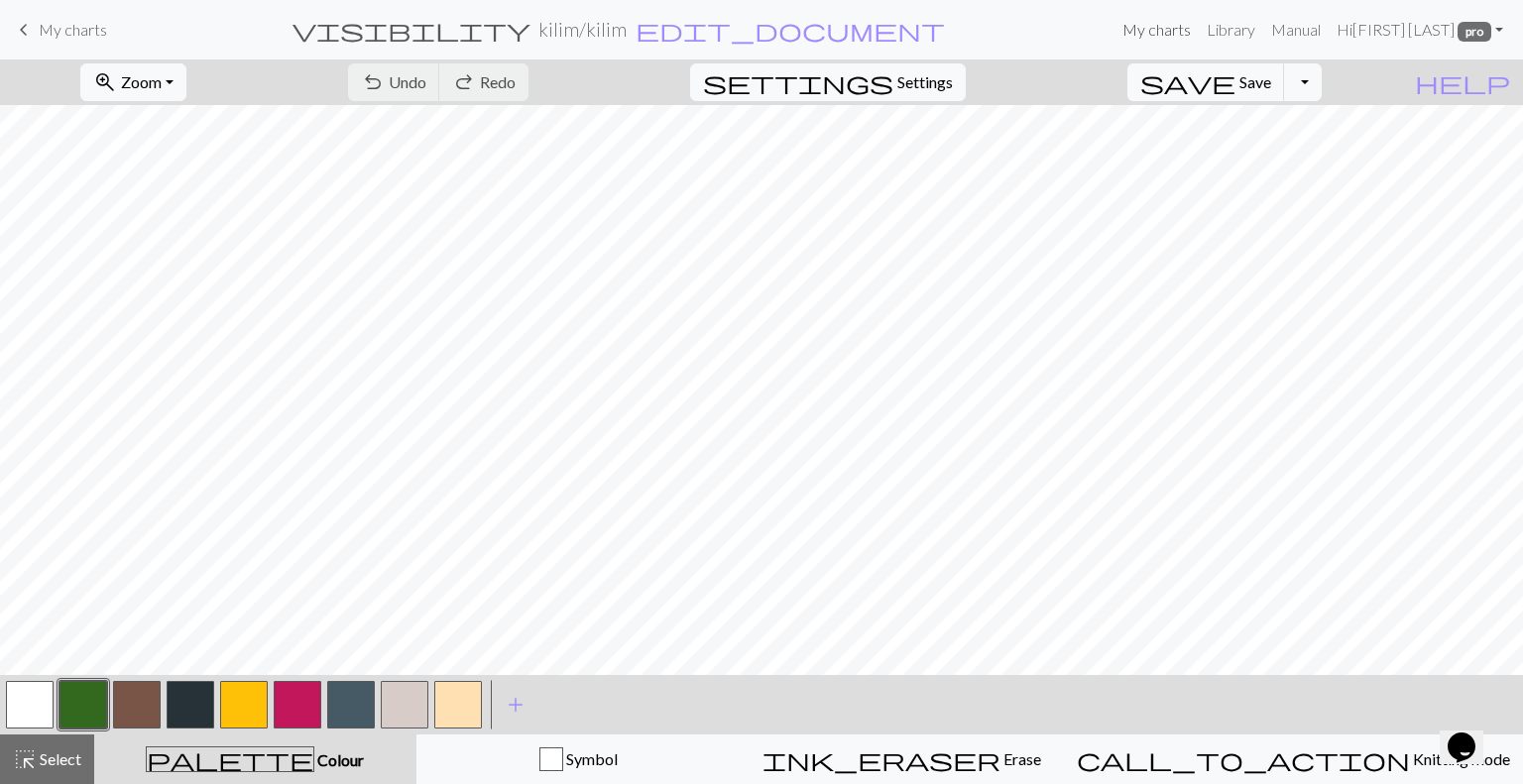 click on "My charts" at bounding box center (1156, 30) 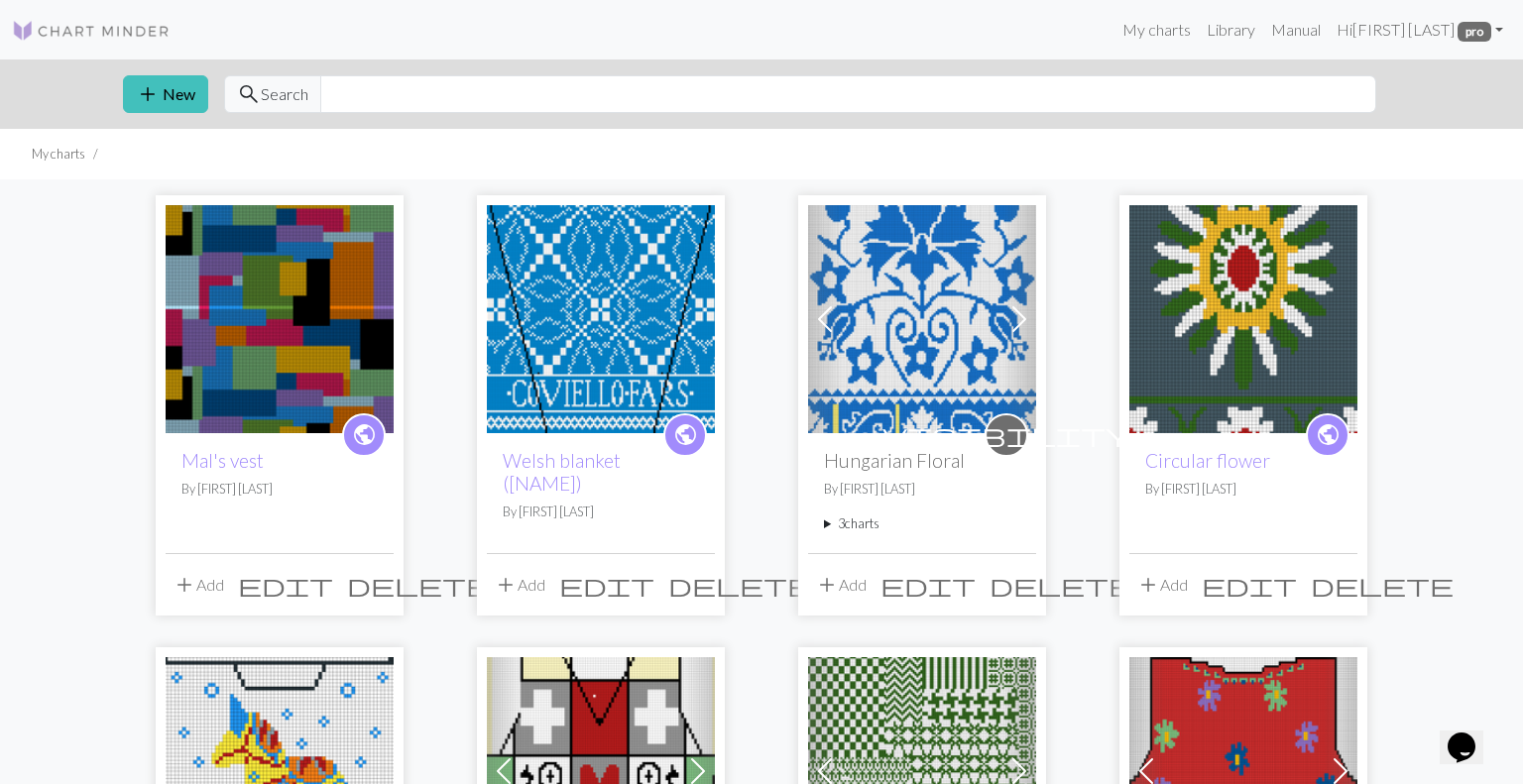 click at bounding box center (280, 319) 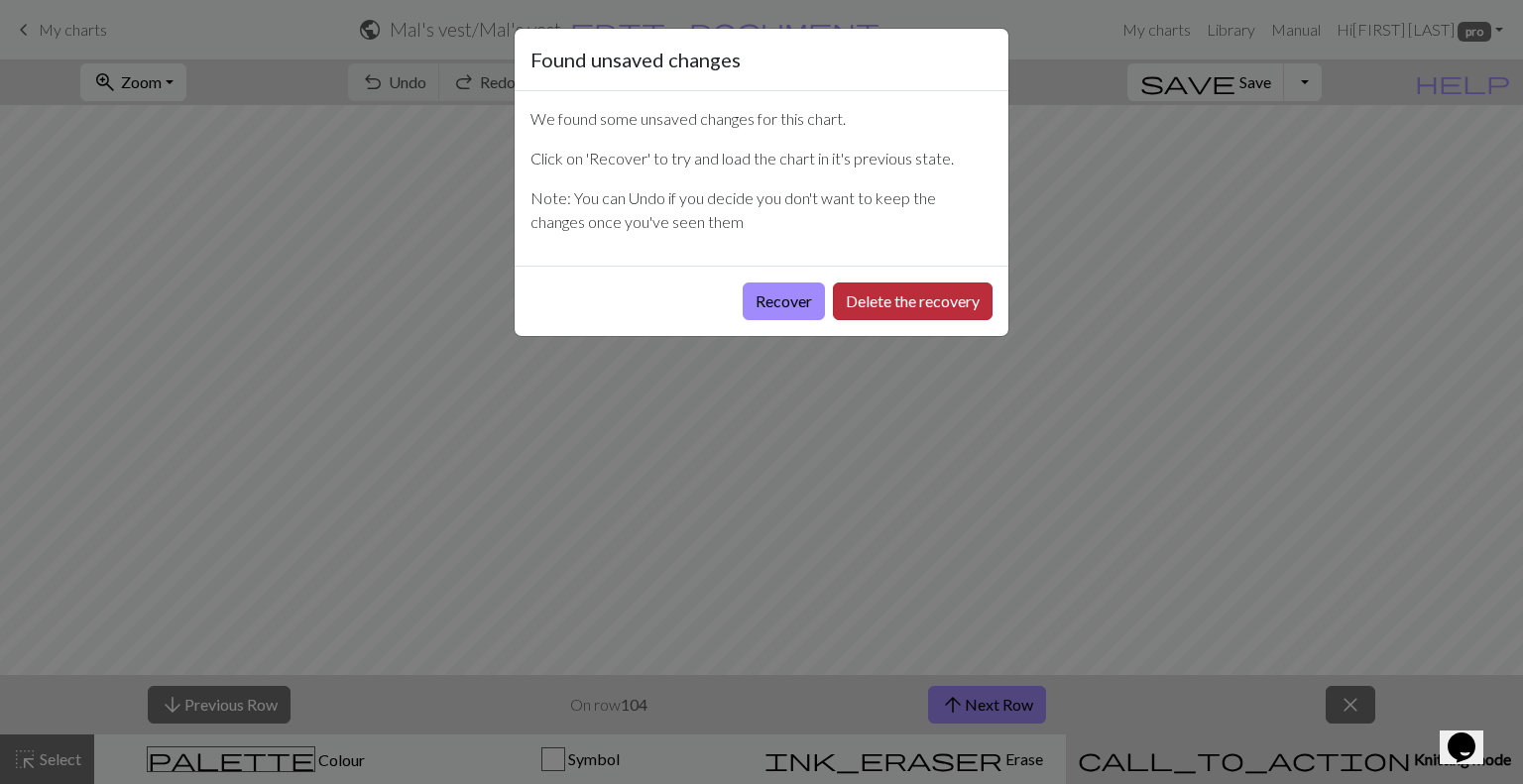 click on "Delete the recovery" at bounding box center [912, 301] 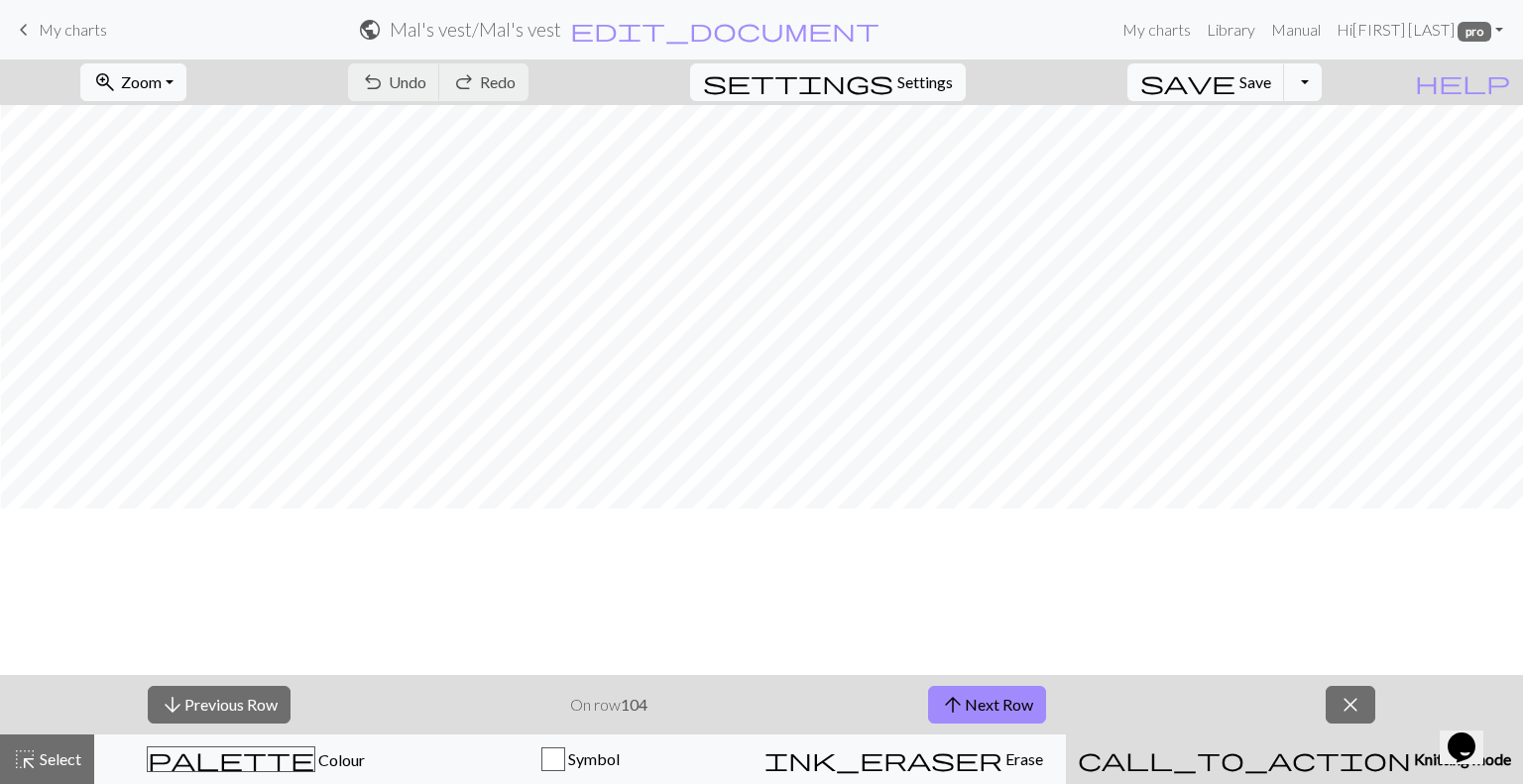scroll, scrollTop: 0, scrollLeft: 377, axis: horizontal 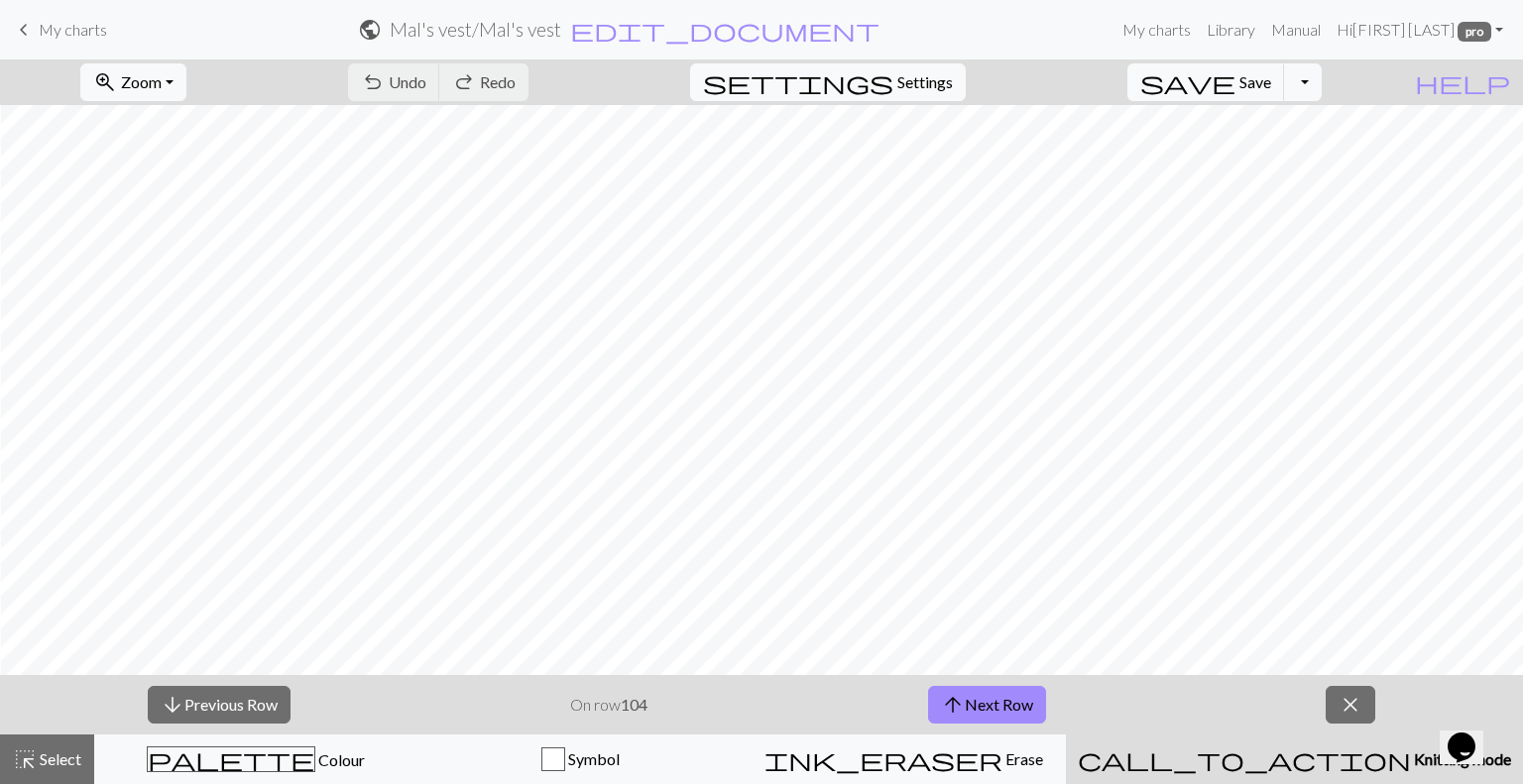 click on "My charts" at bounding box center [72, 29] 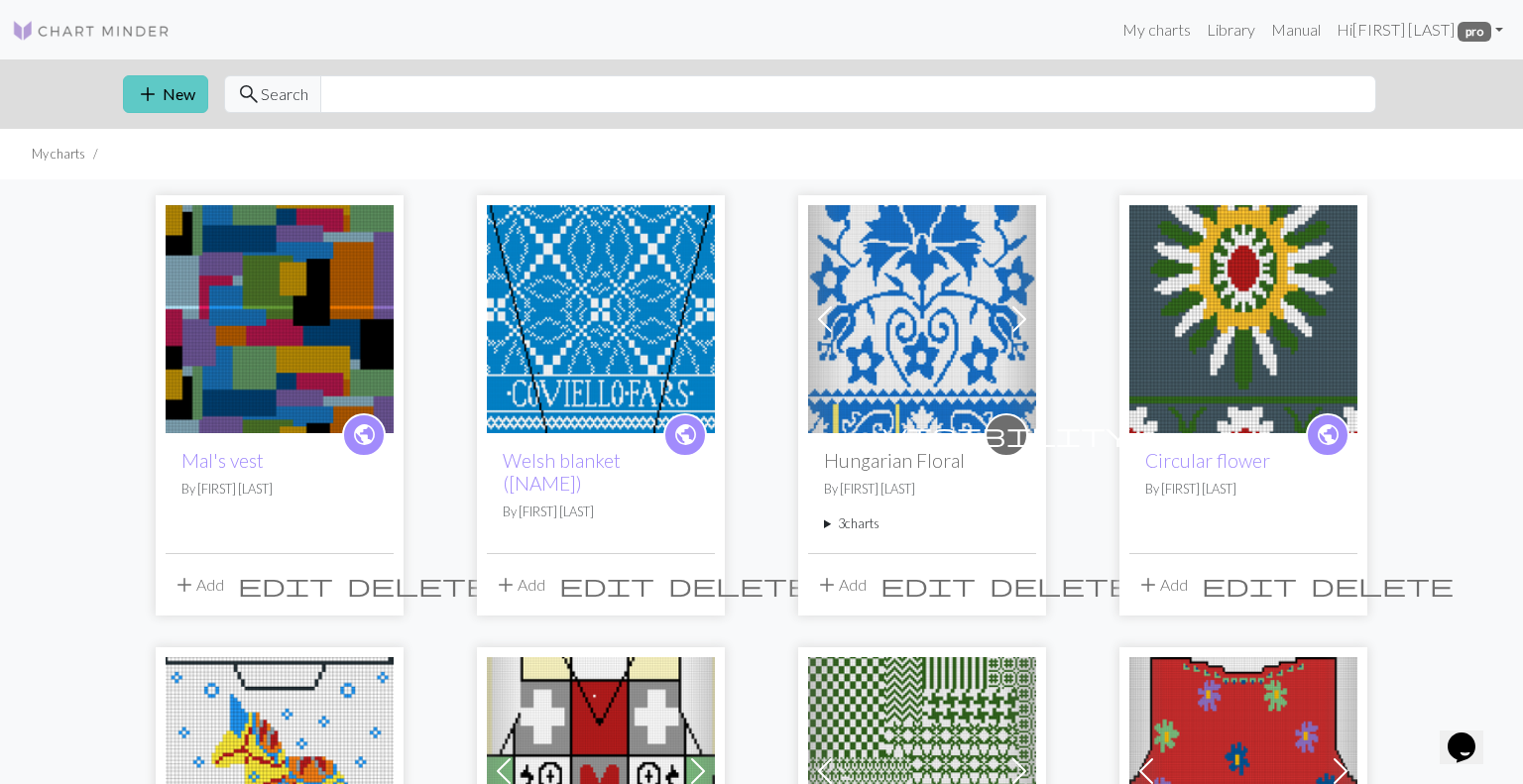click on "add   New" at bounding box center (166, 94) 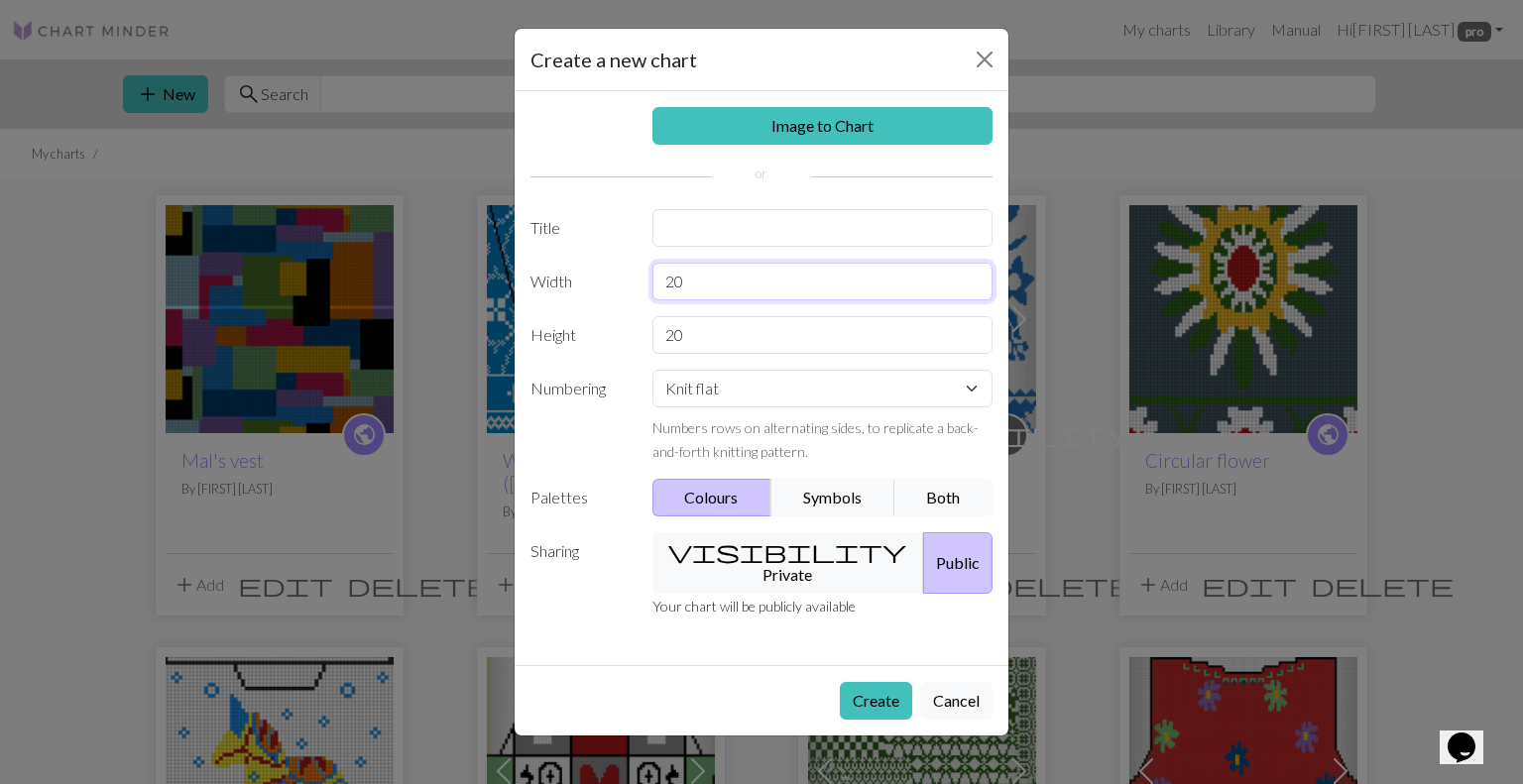 click on "20" at bounding box center (823, 281) 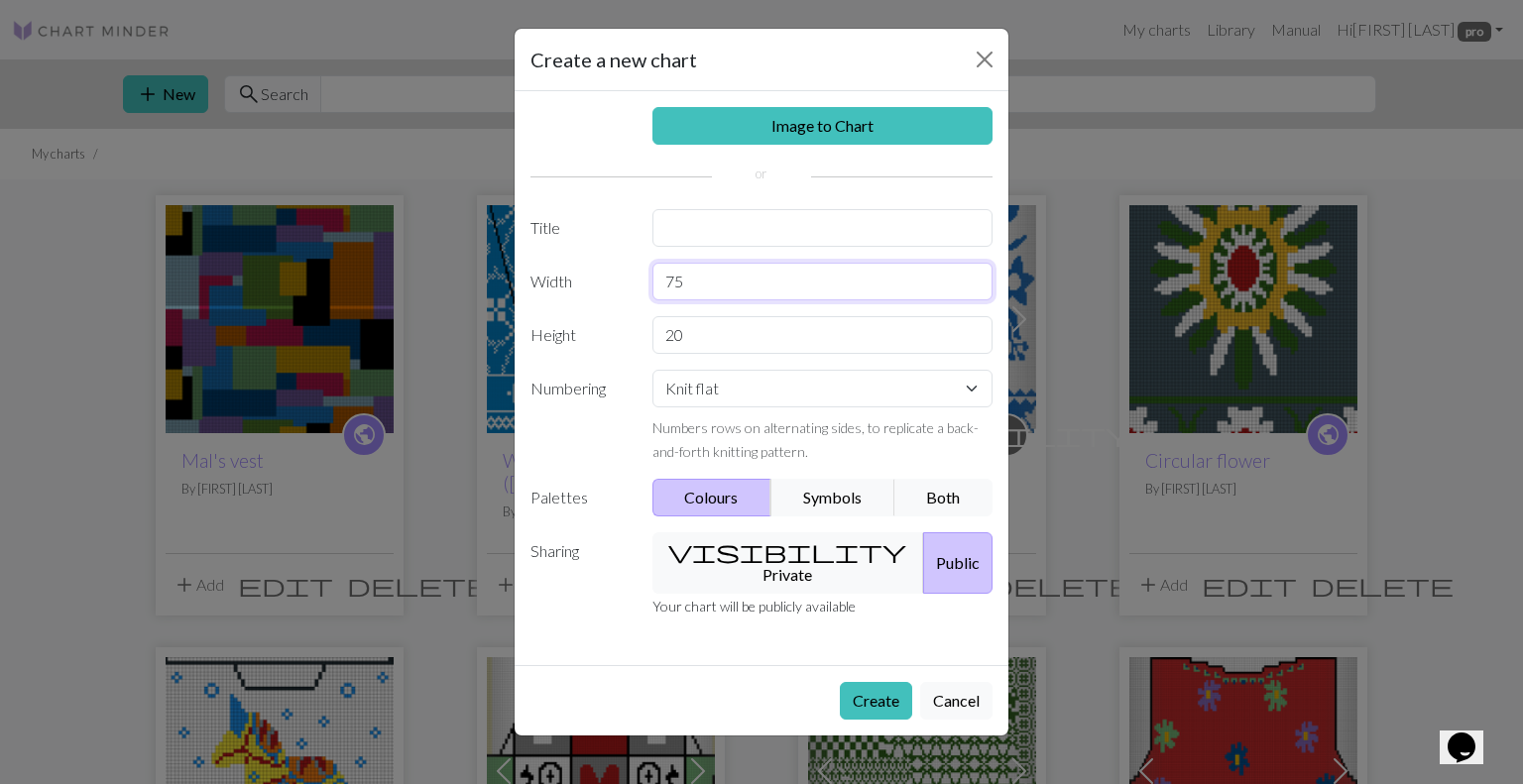 type on "75" 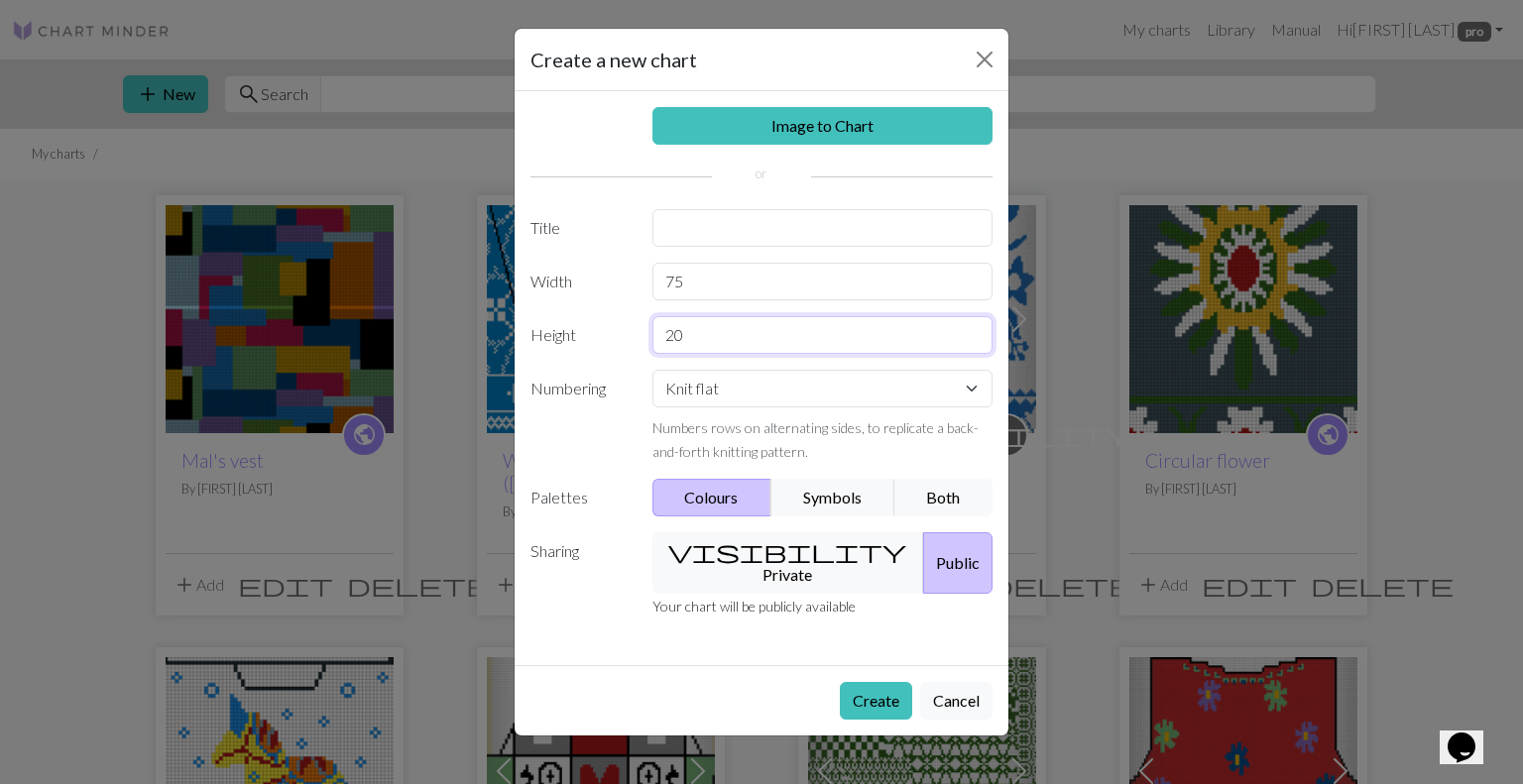 click on "20" at bounding box center [823, 335] 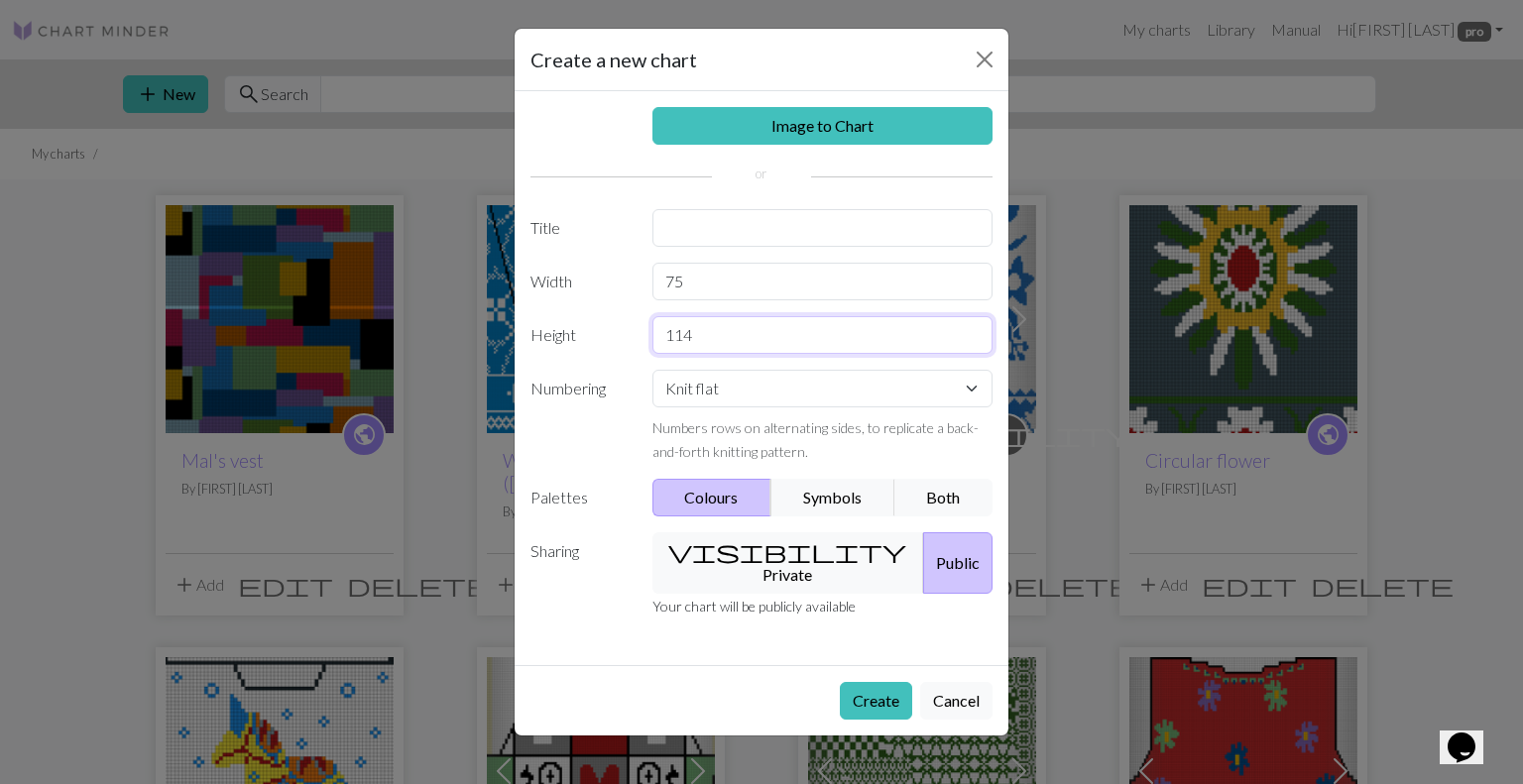 type on "114" 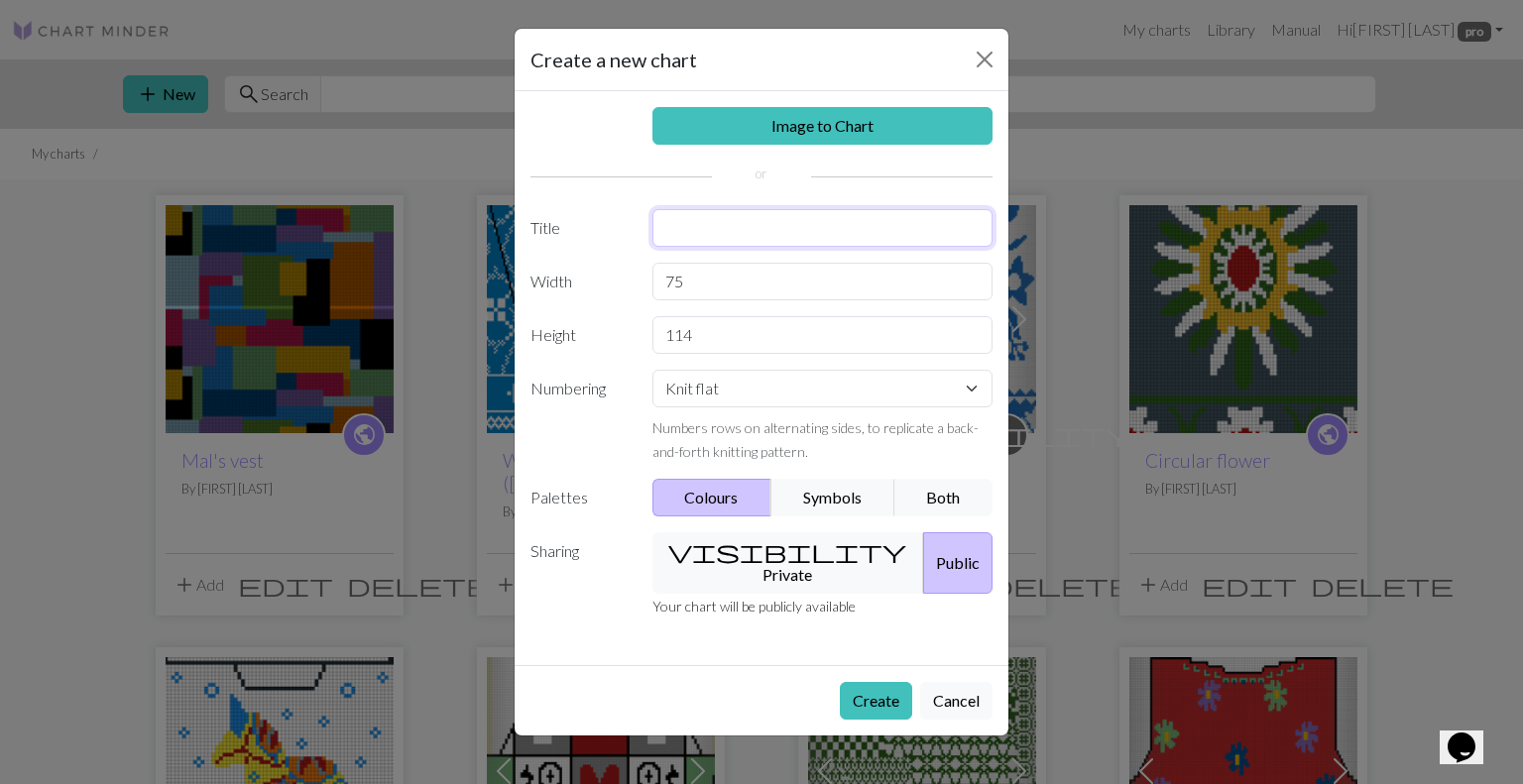 click at bounding box center (823, 228) 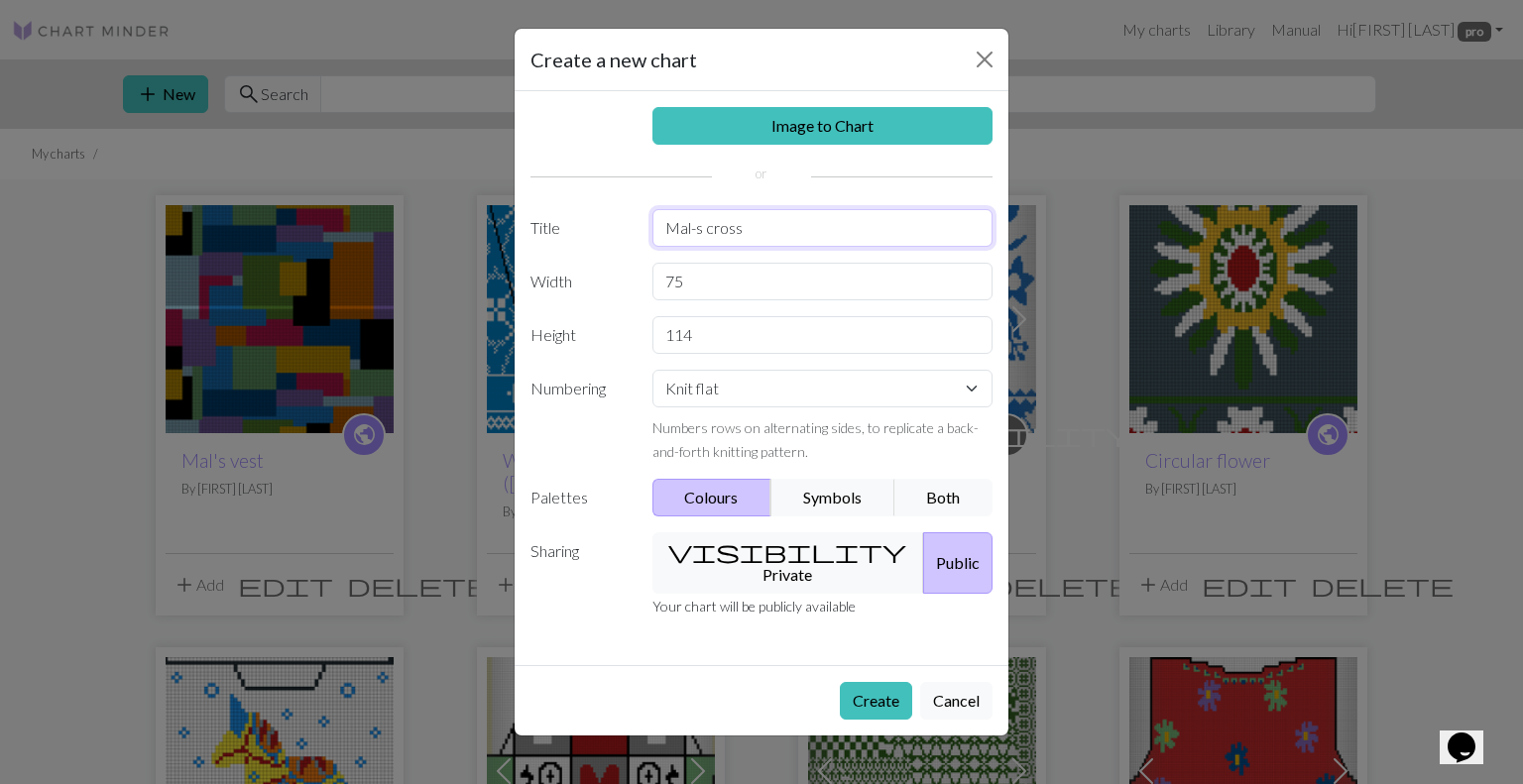 click on "Mal-s cross" at bounding box center [823, 228] 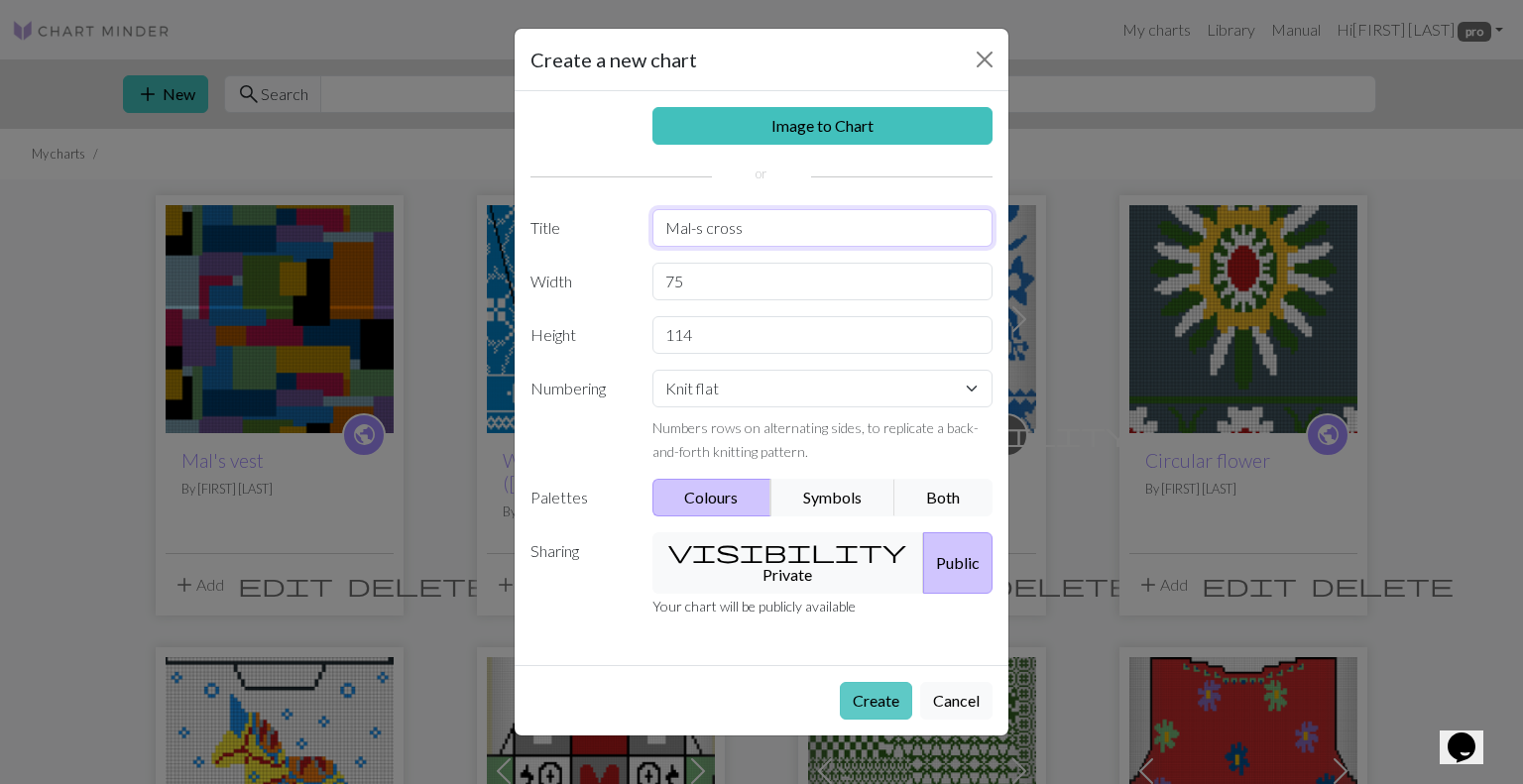 type on "Mal-s cross" 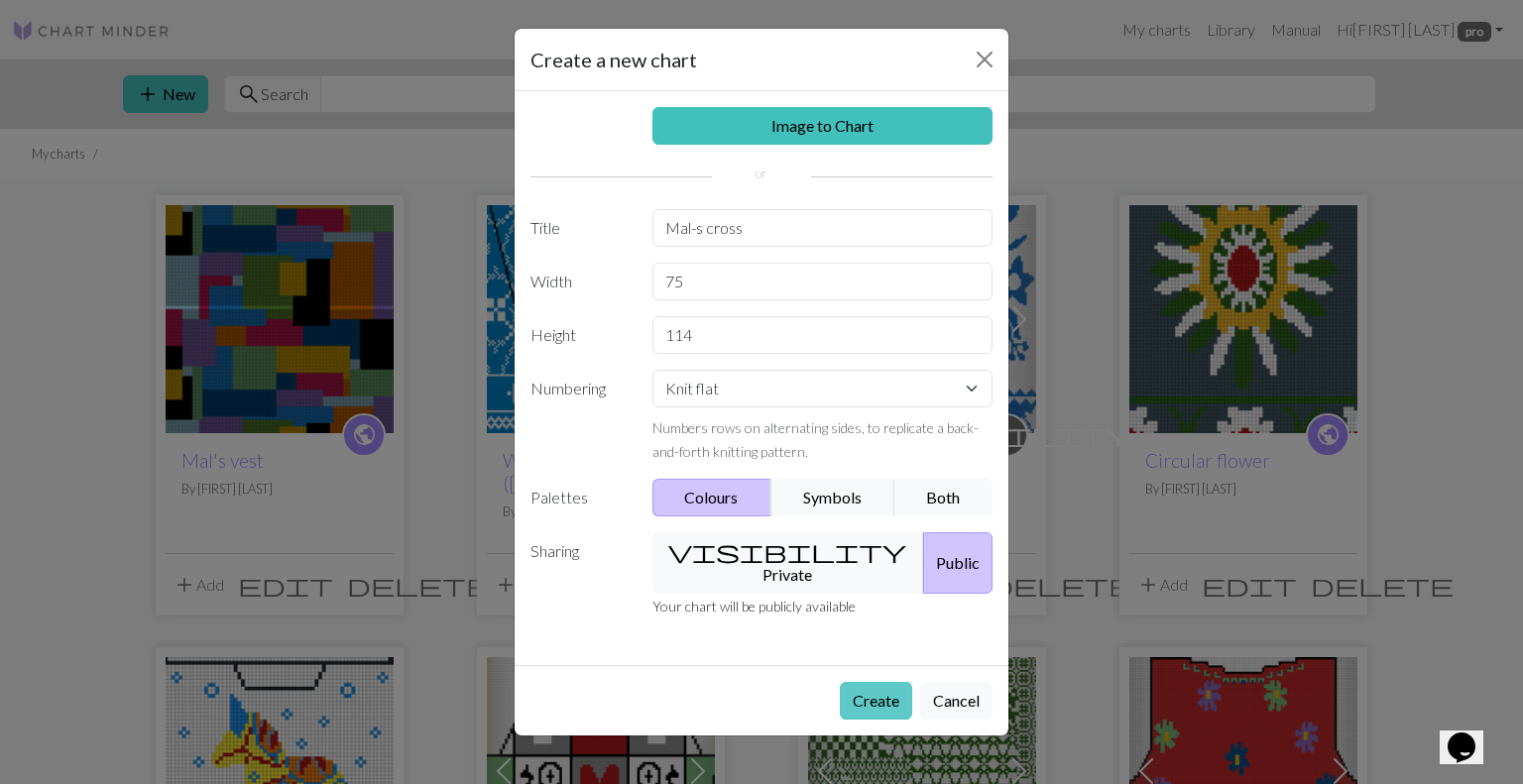 click on "Create" at bounding box center (876, 701) 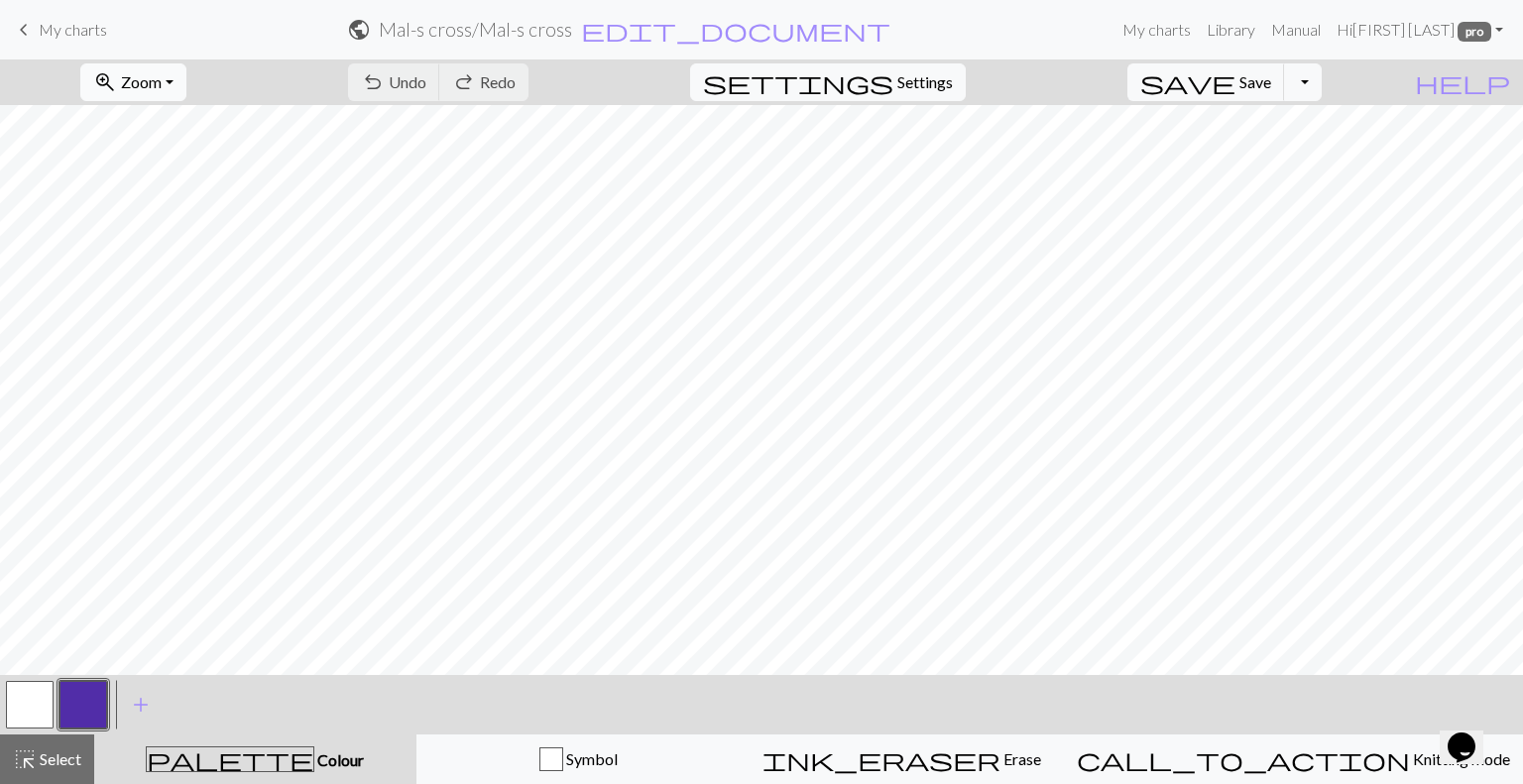 click on "Zoom" at bounding box center [141, 81] 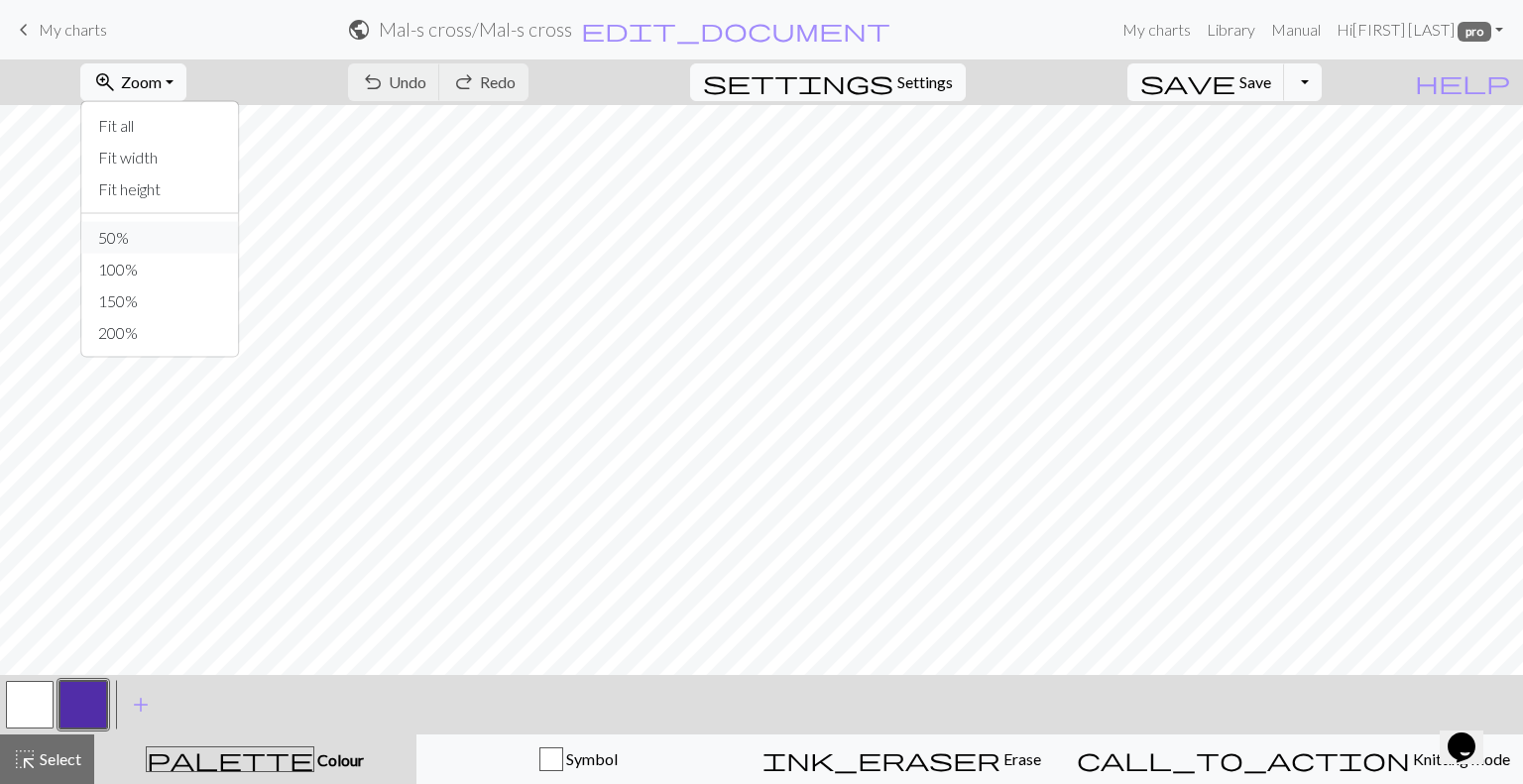 click on "50%" at bounding box center [161, 238] 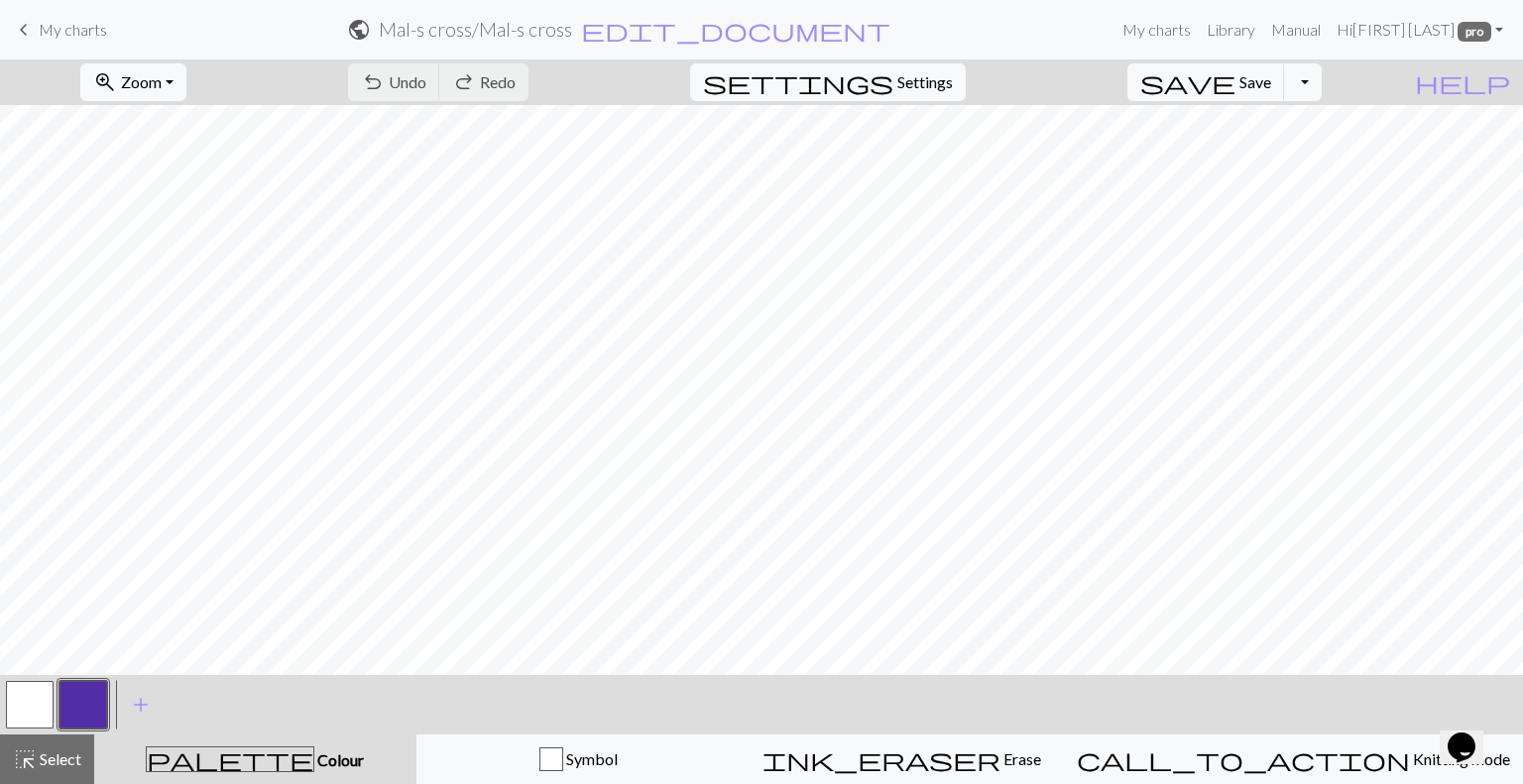 click at bounding box center [83, 705] 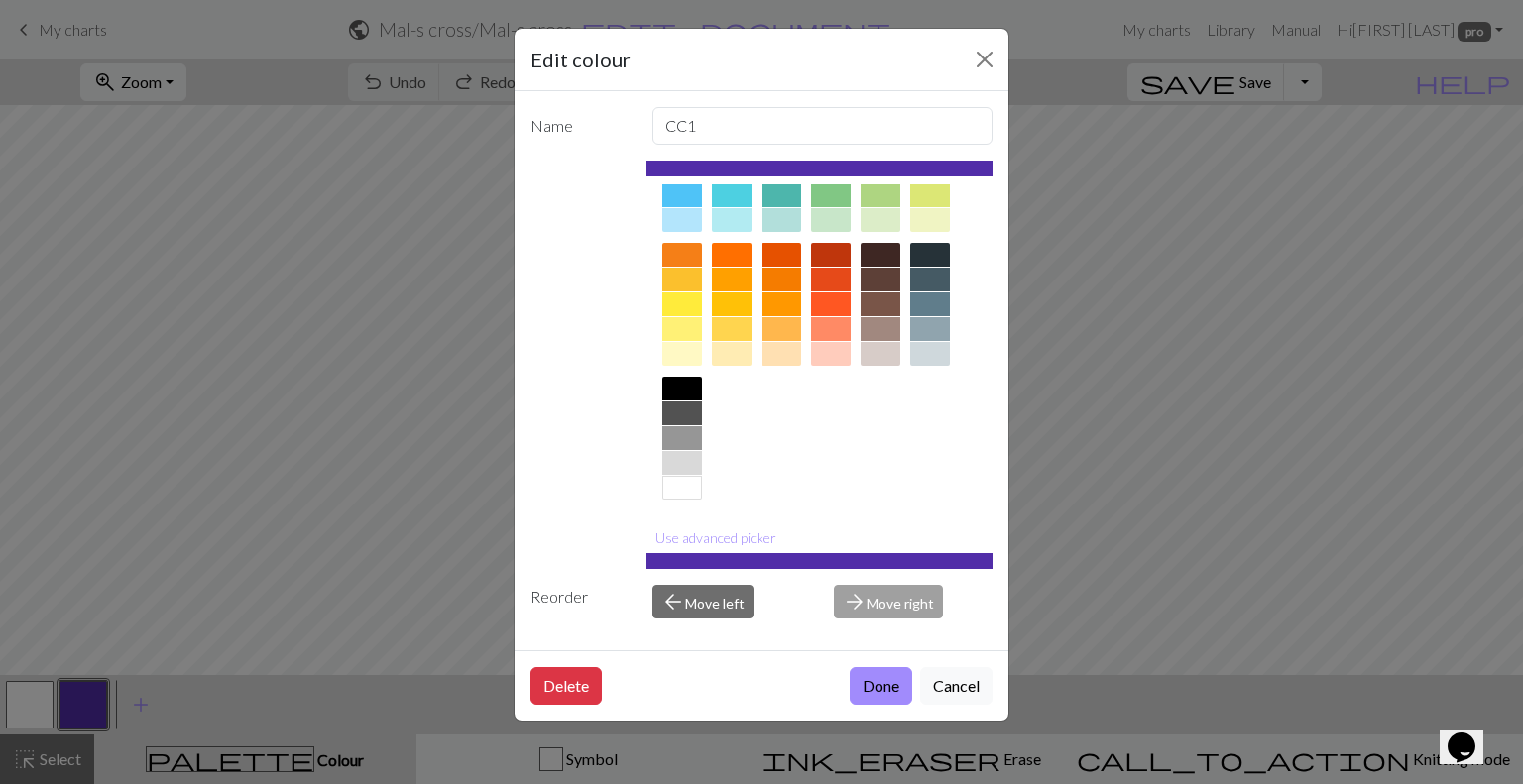 scroll, scrollTop: 223, scrollLeft: 0, axis: vertical 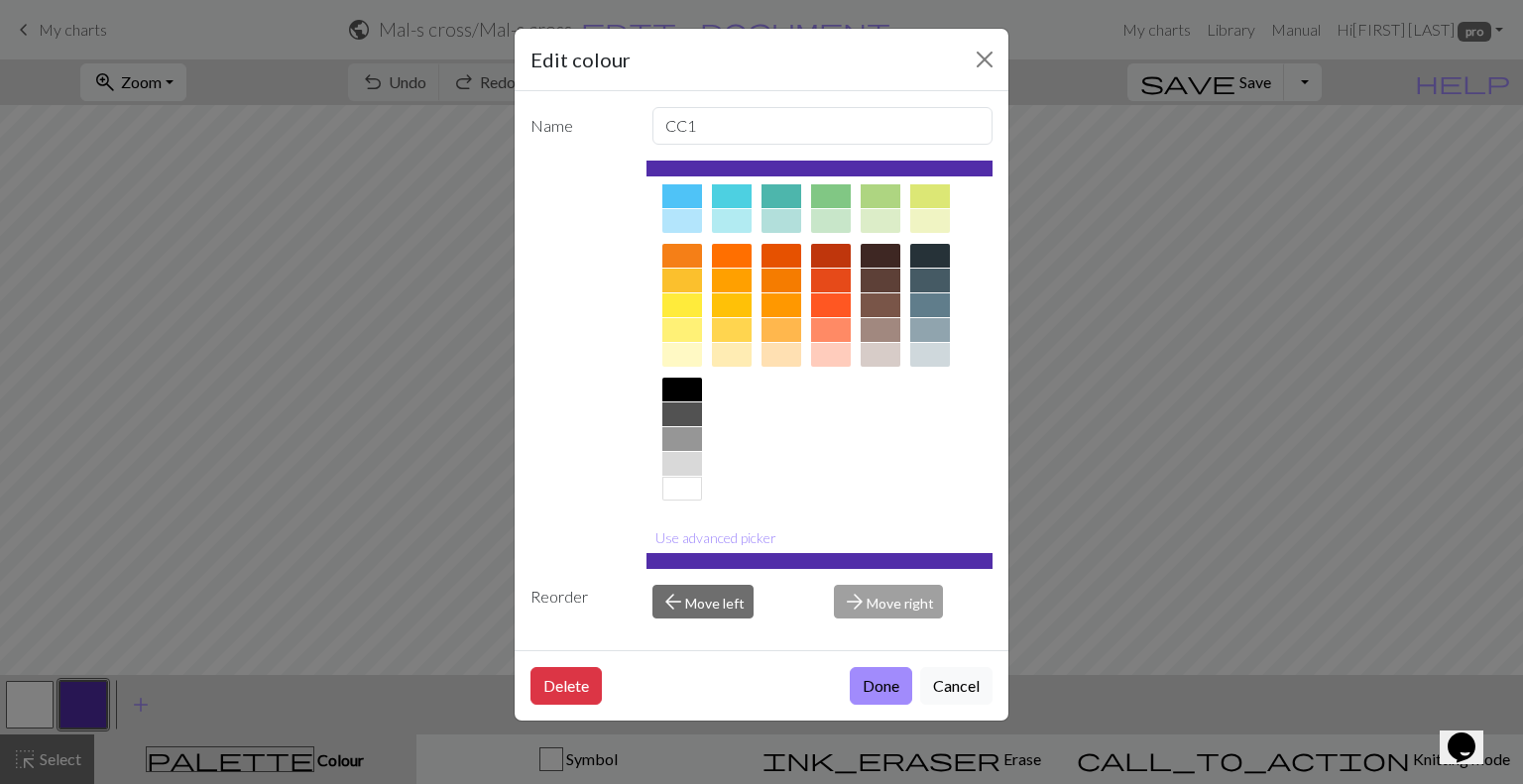 click at bounding box center [682, 390] 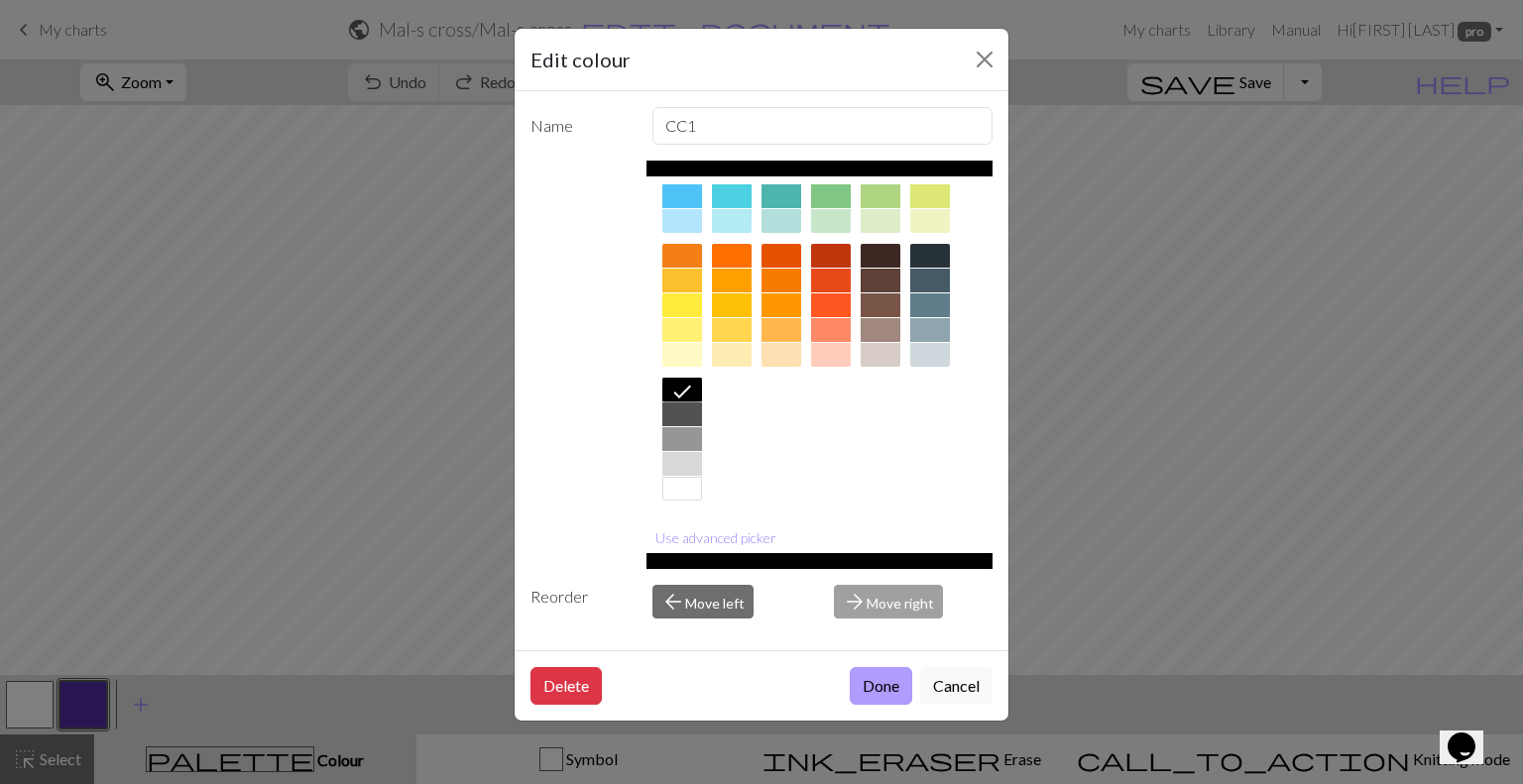 click on "Done" at bounding box center [880, 686] 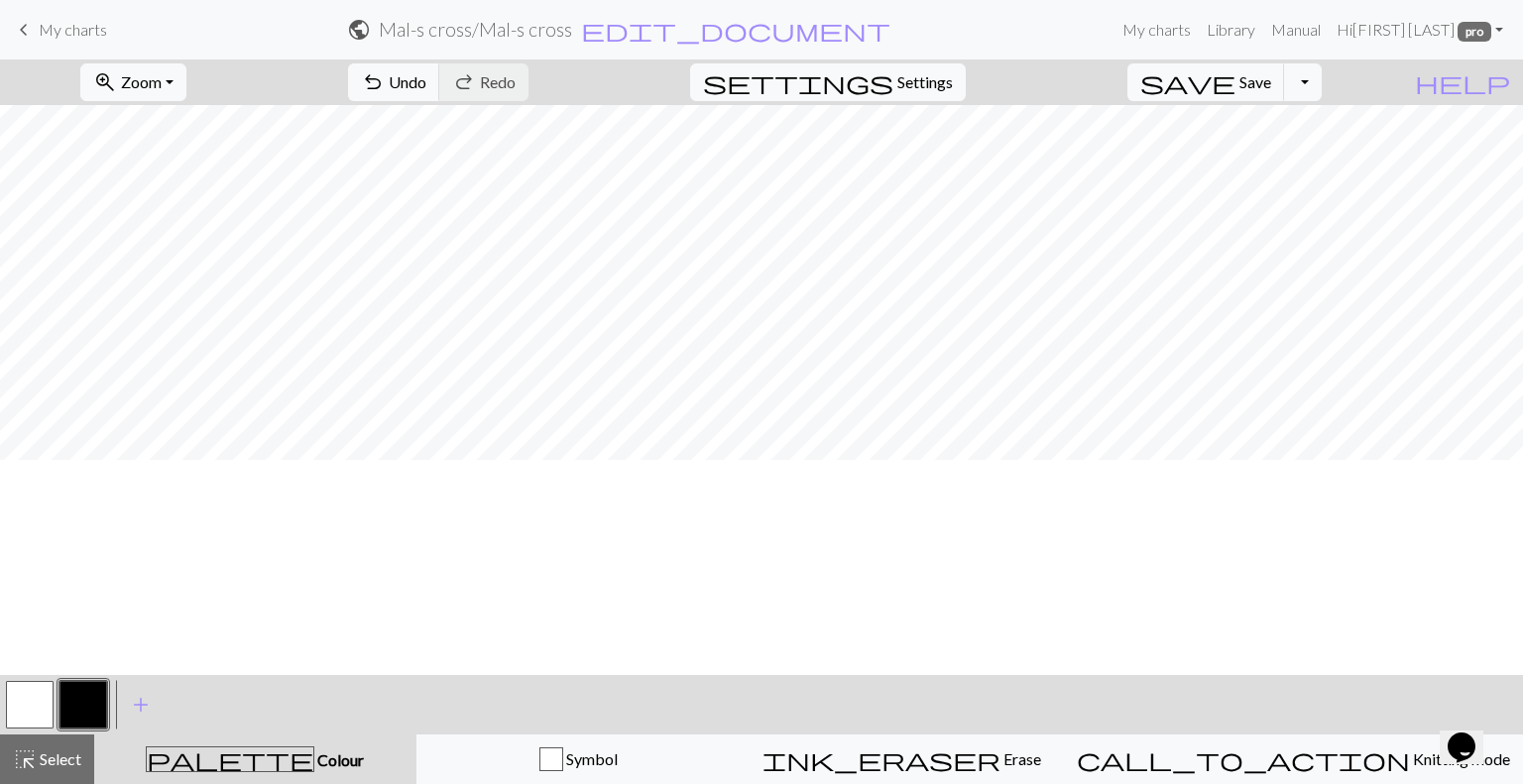 scroll, scrollTop: 0, scrollLeft: 0, axis: both 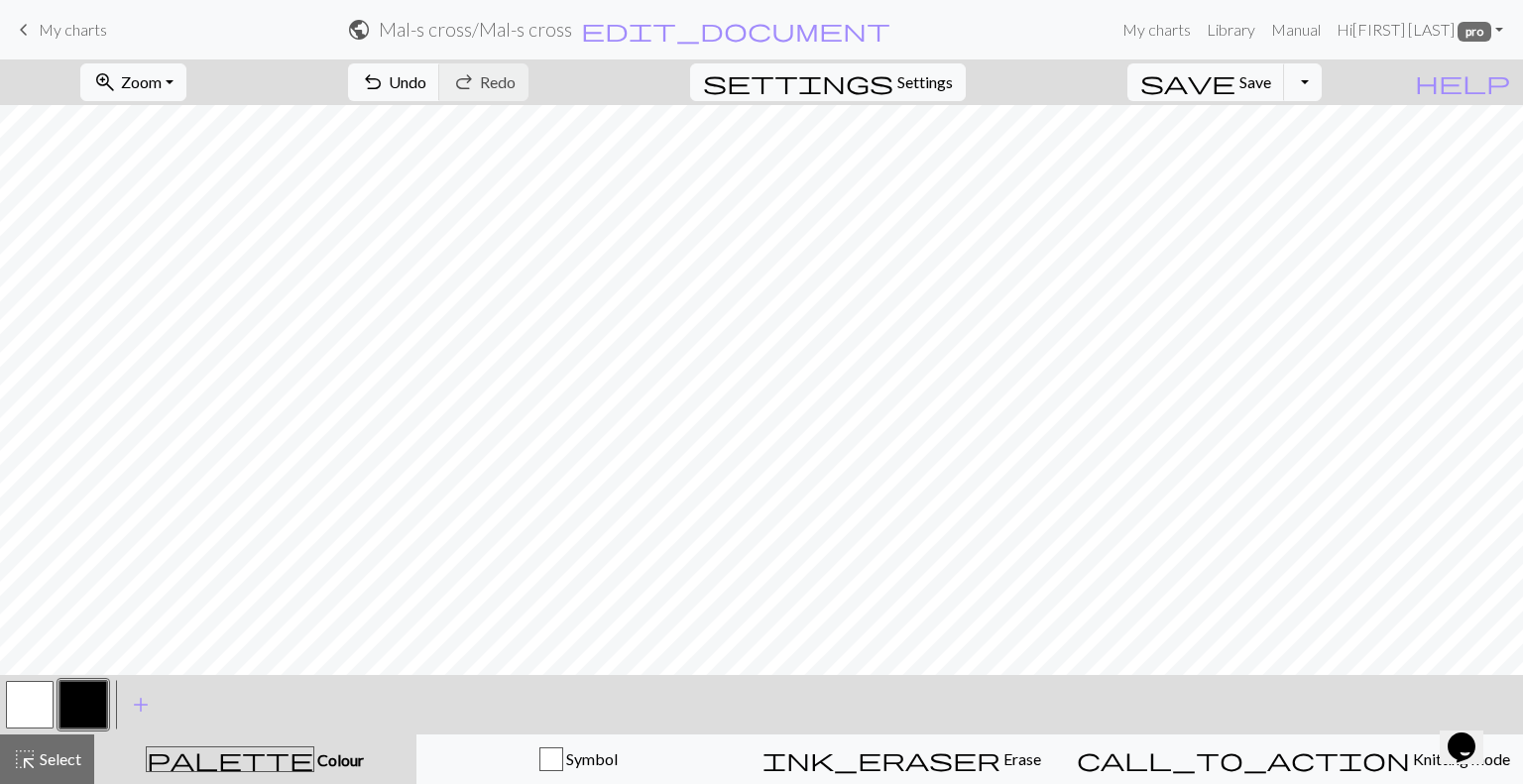click at bounding box center [30, 705] 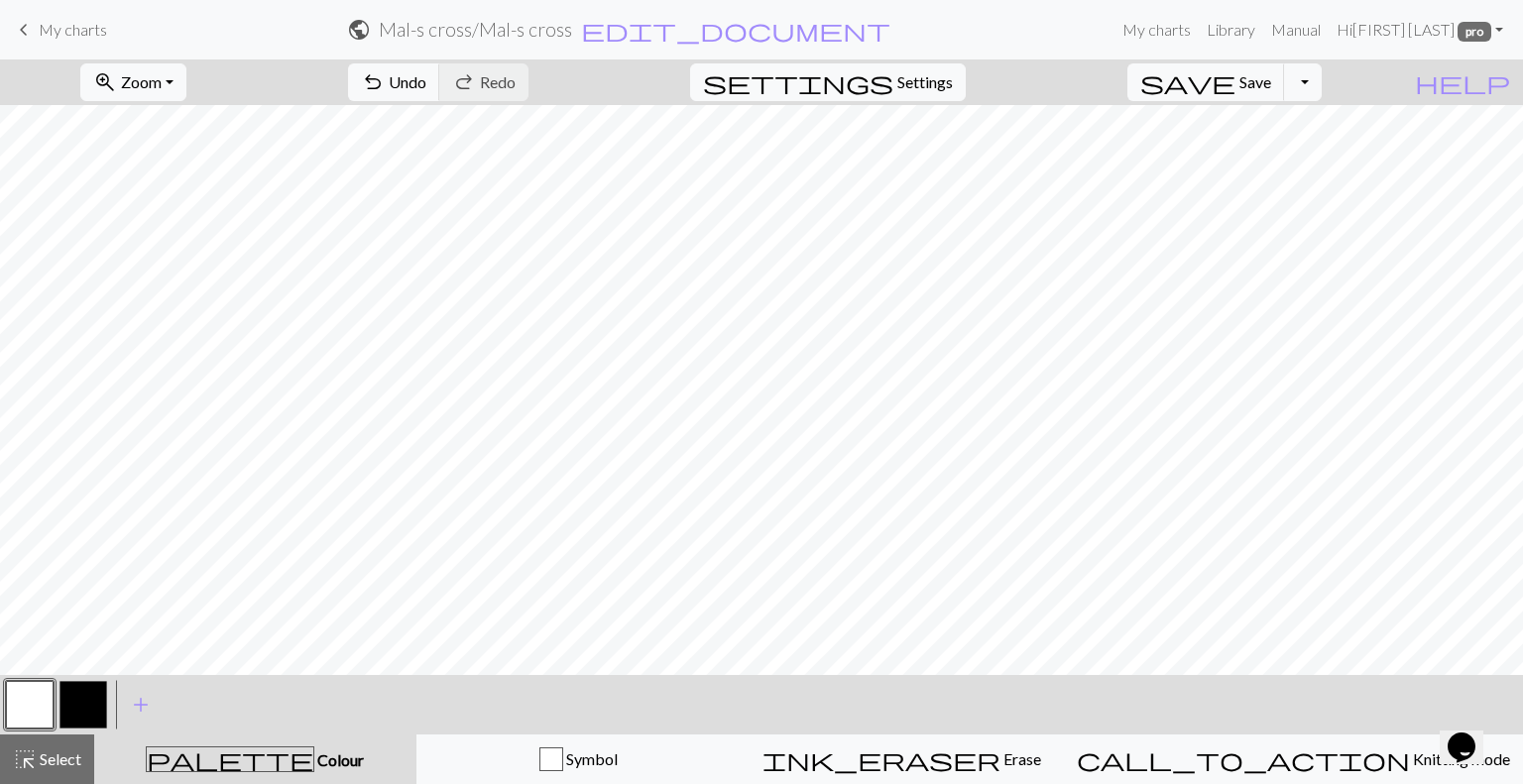 scroll, scrollTop: 123, scrollLeft: 0, axis: vertical 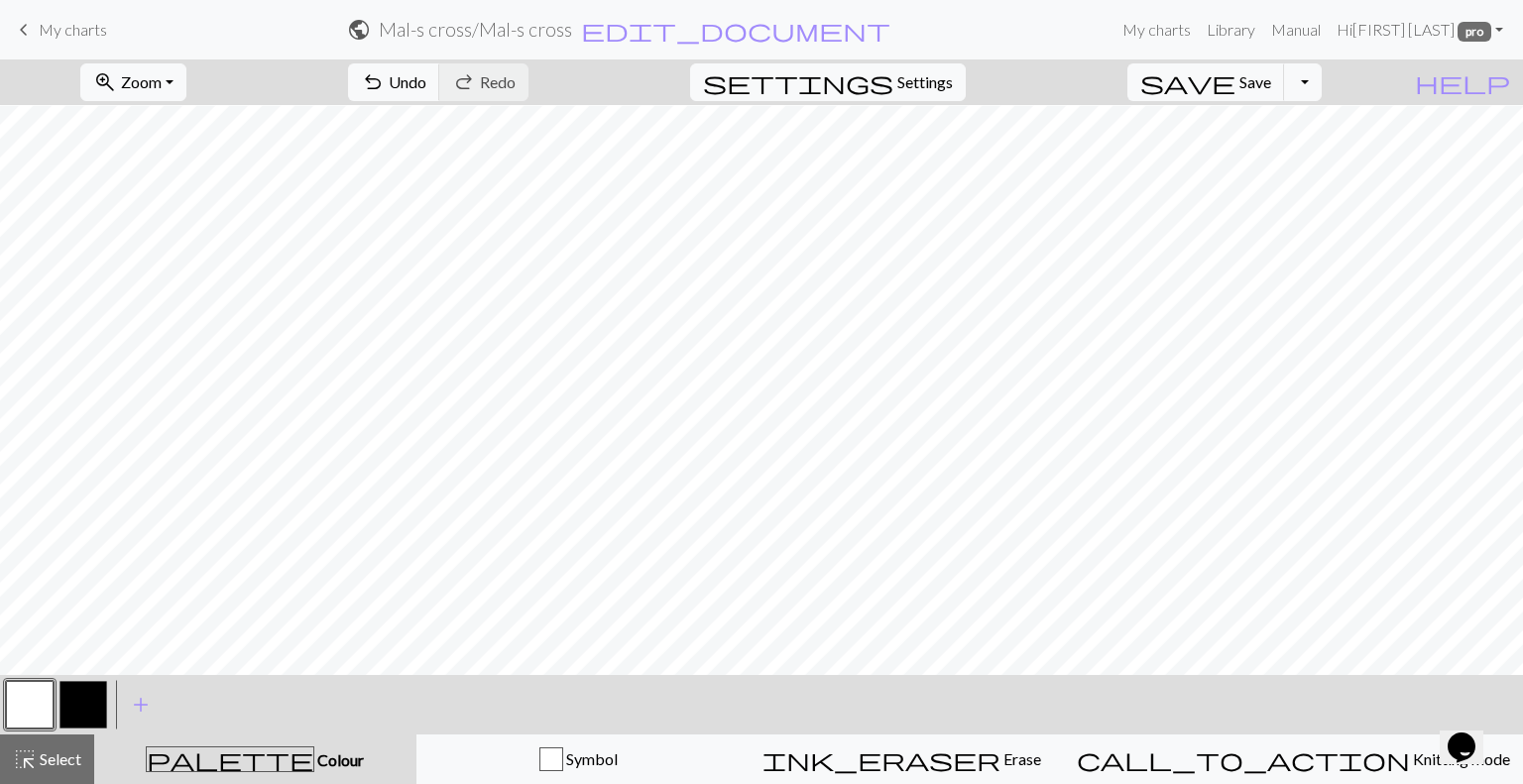 click at bounding box center (83, 705) 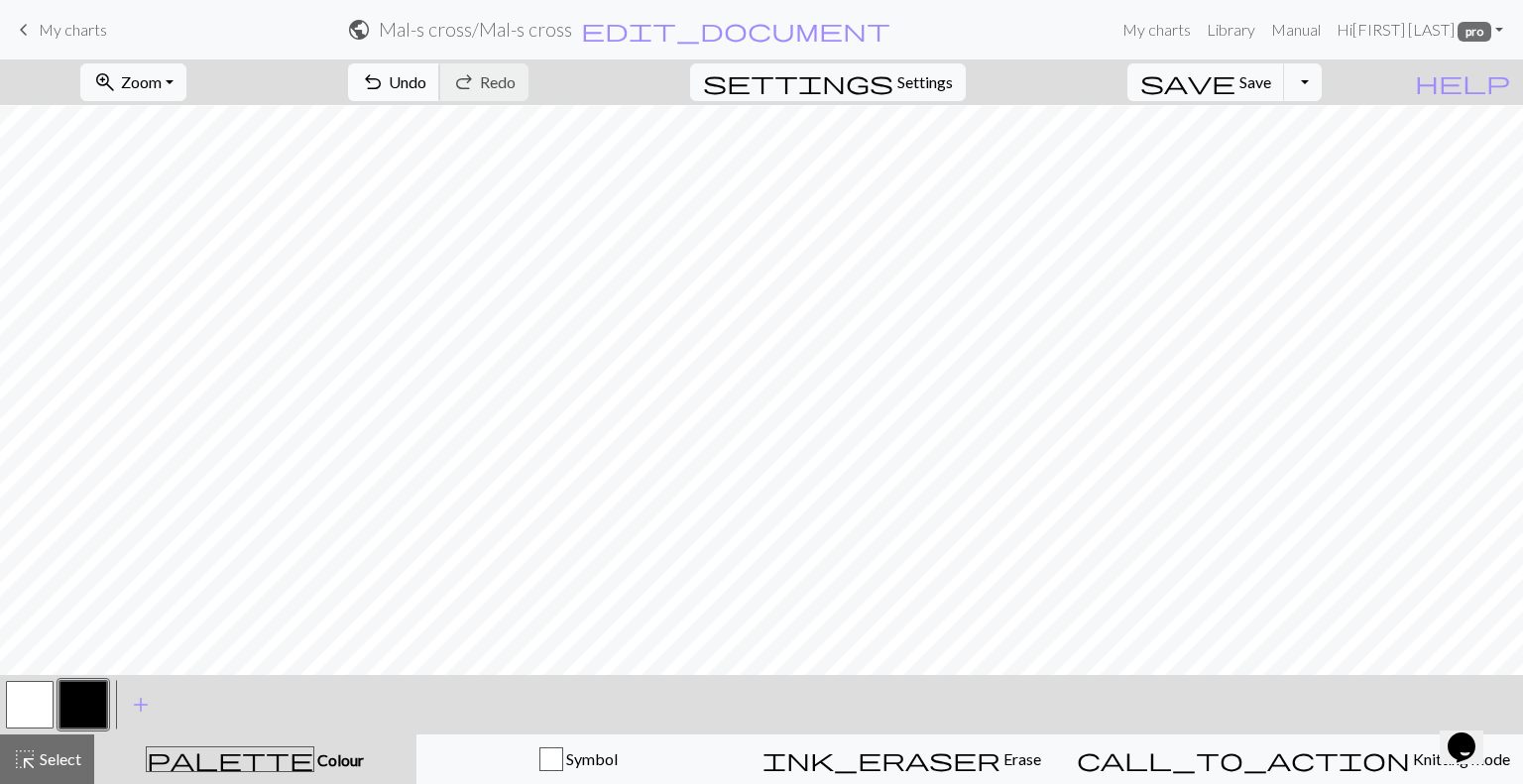 click on "Undo" at bounding box center [408, 81] 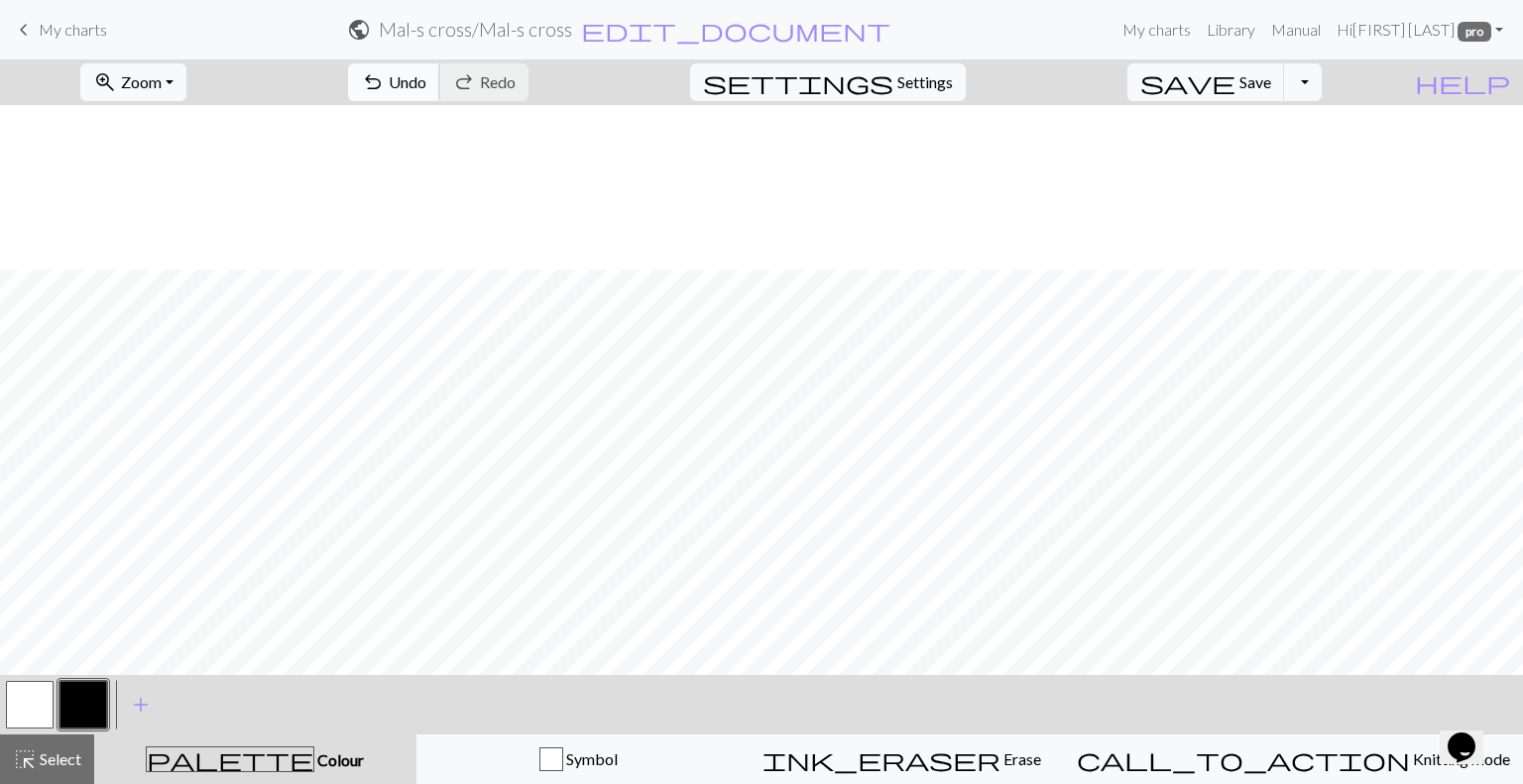 scroll, scrollTop: 628, scrollLeft: 0, axis: vertical 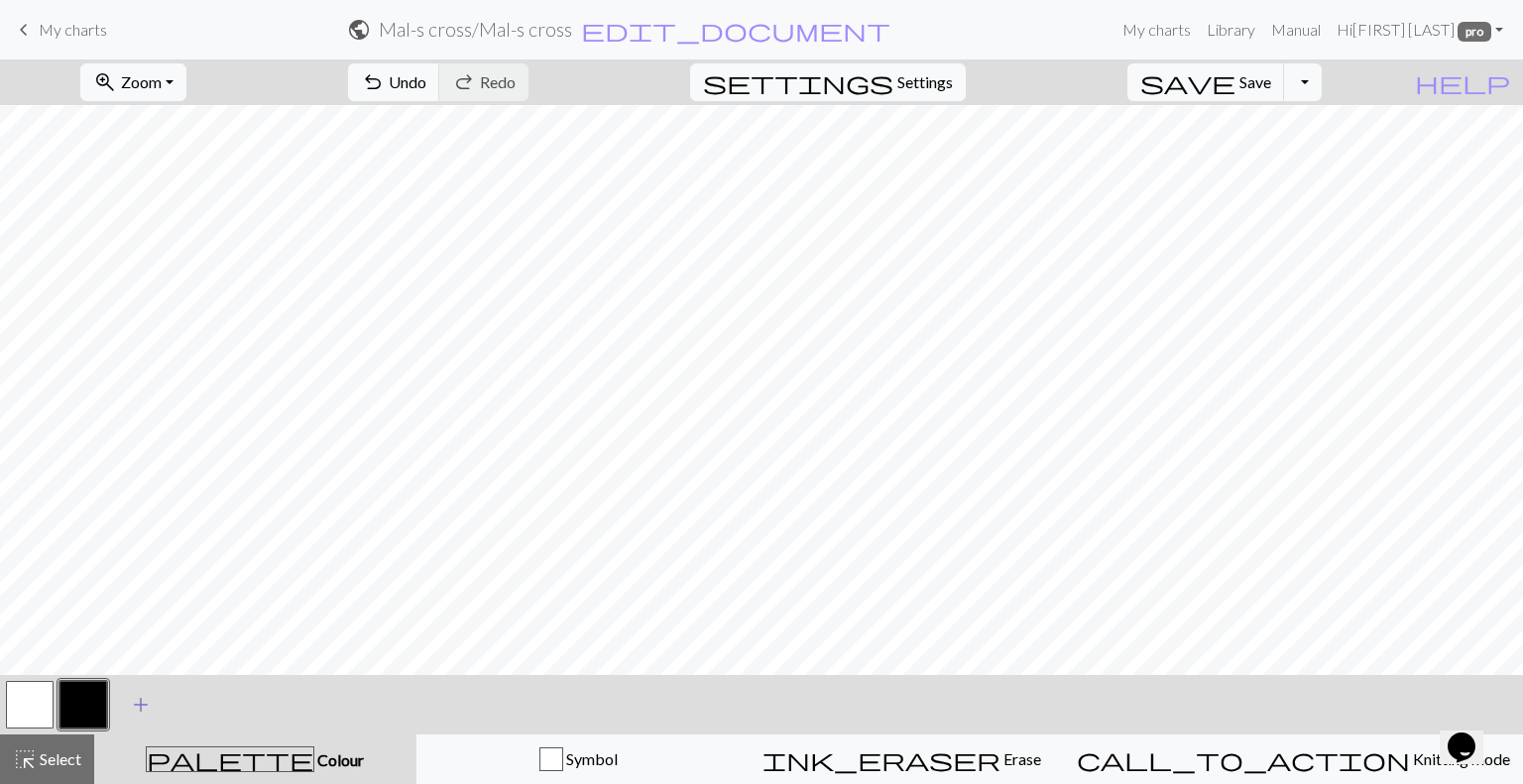 click on "add" at bounding box center (141, 705) 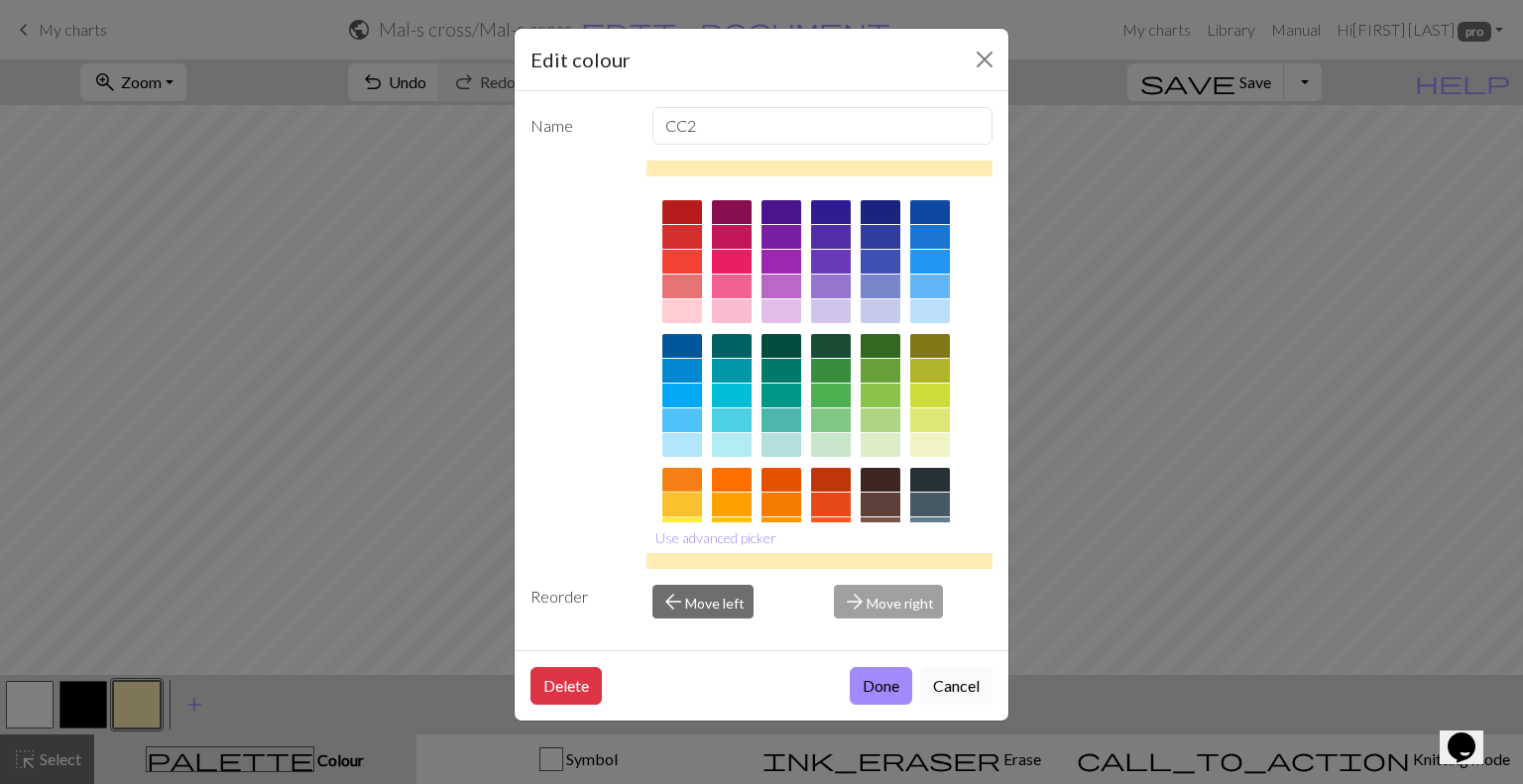 click at bounding box center [682, 504] 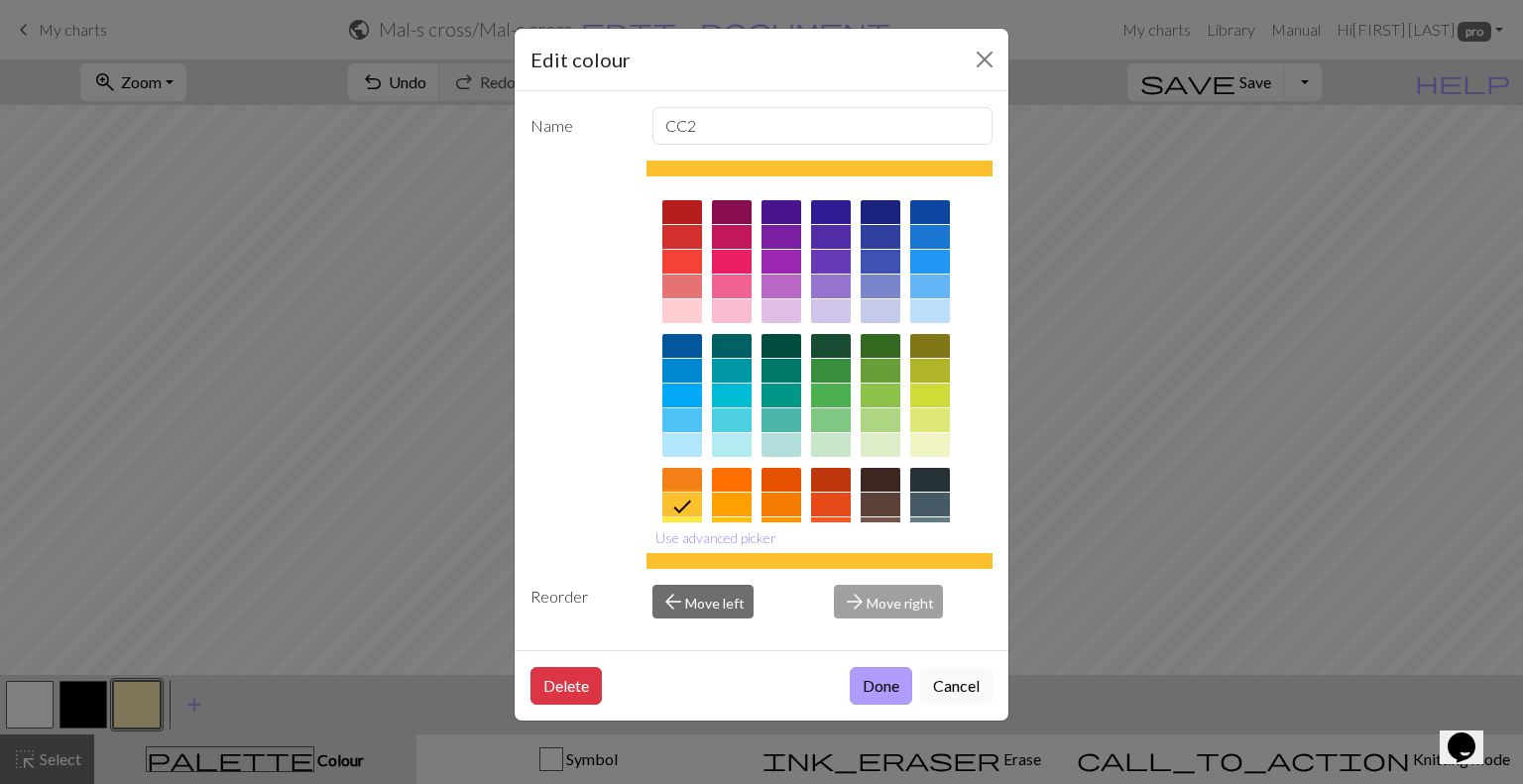 click on "Done" at bounding box center [880, 686] 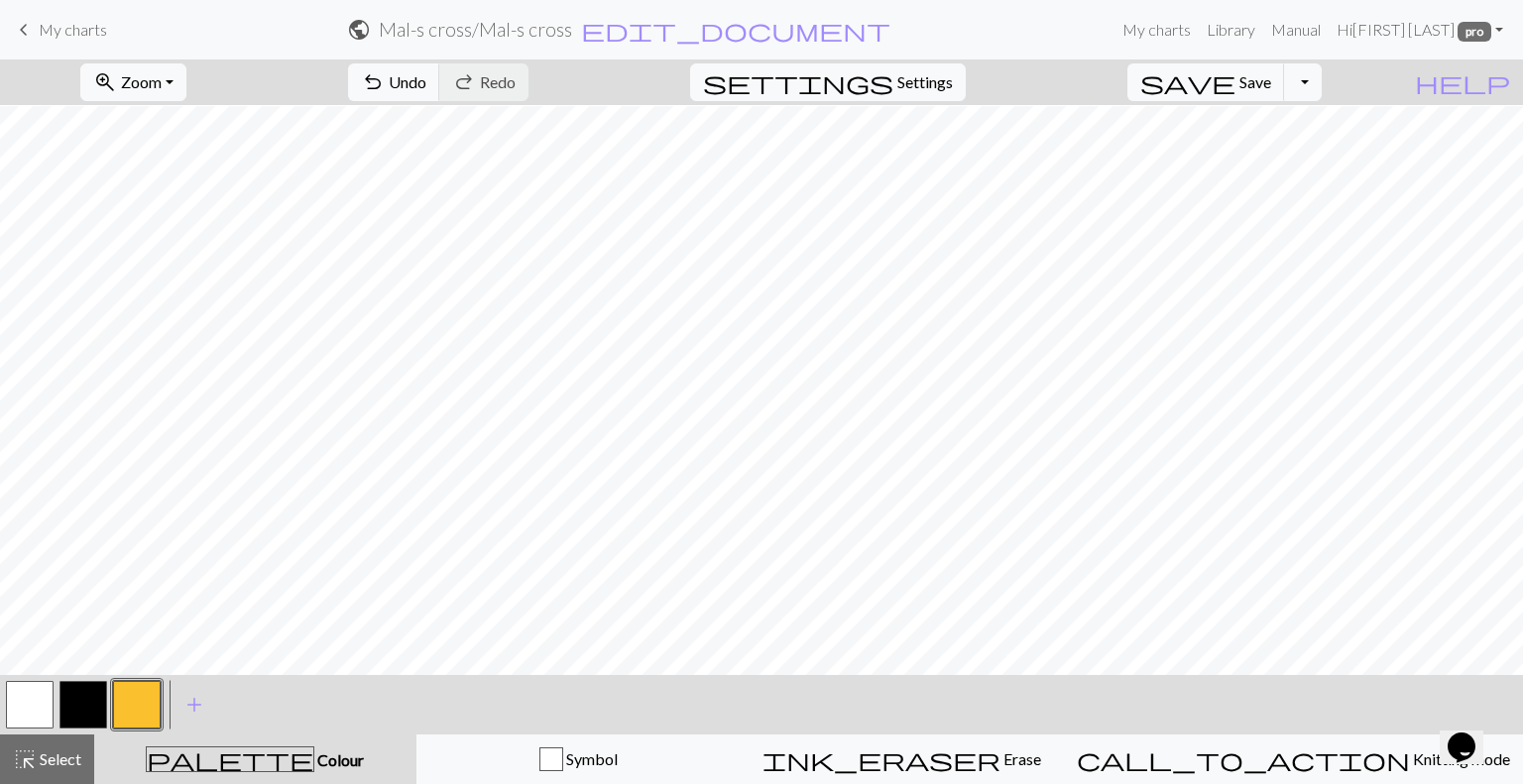 scroll, scrollTop: 114, scrollLeft: 0, axis: vertical 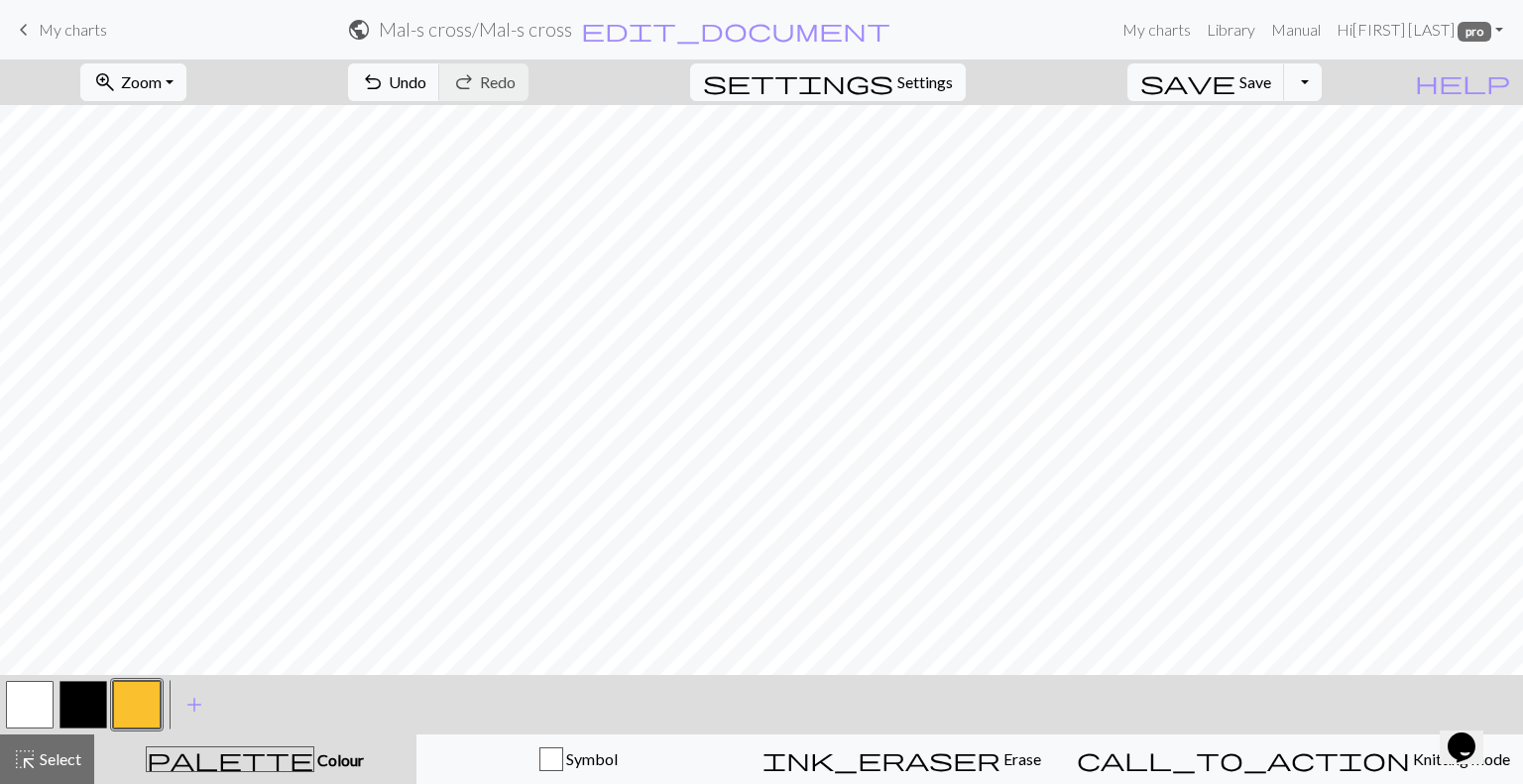 click at bounding box center [30, 705] 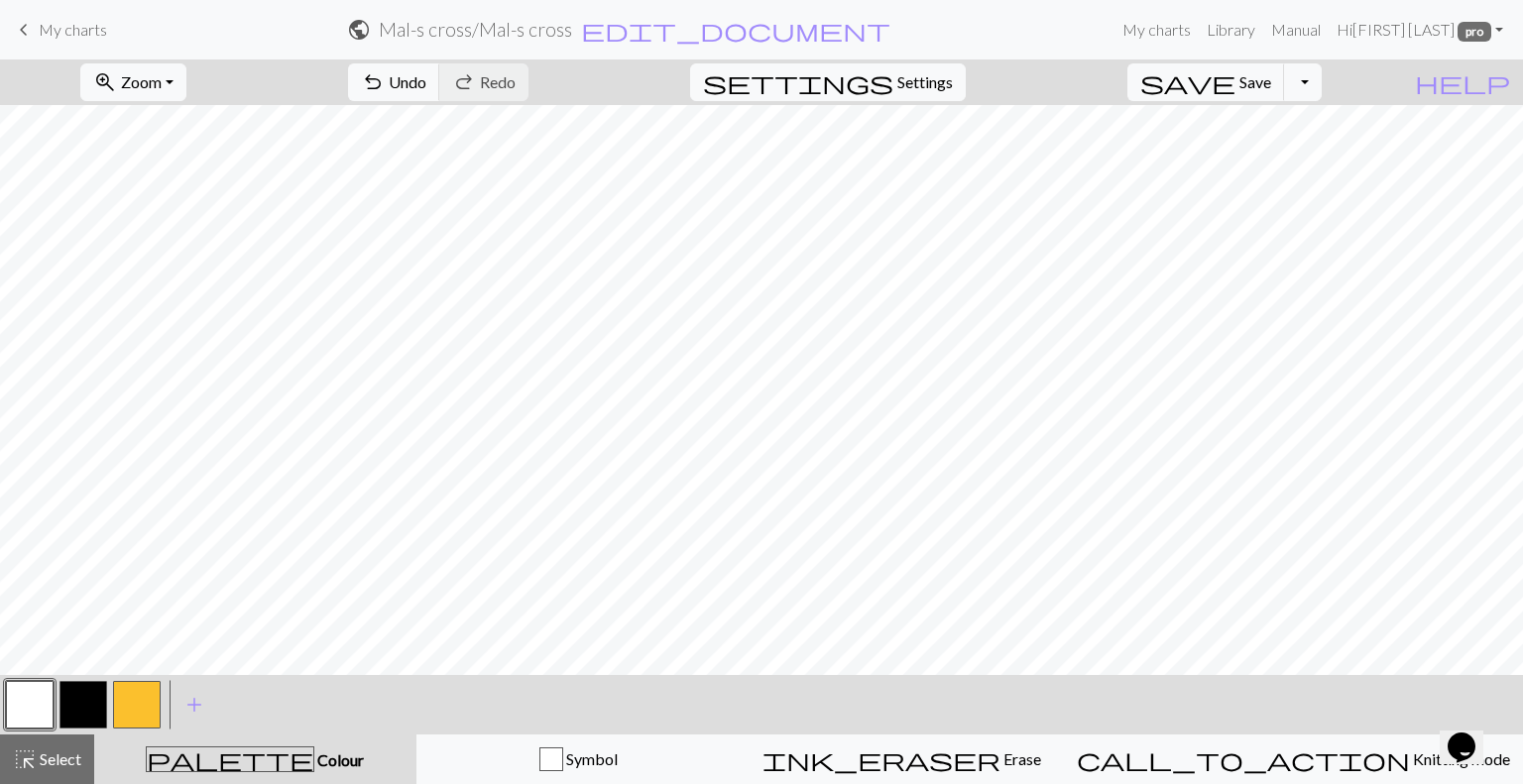 click at bounding box center [137, 705] 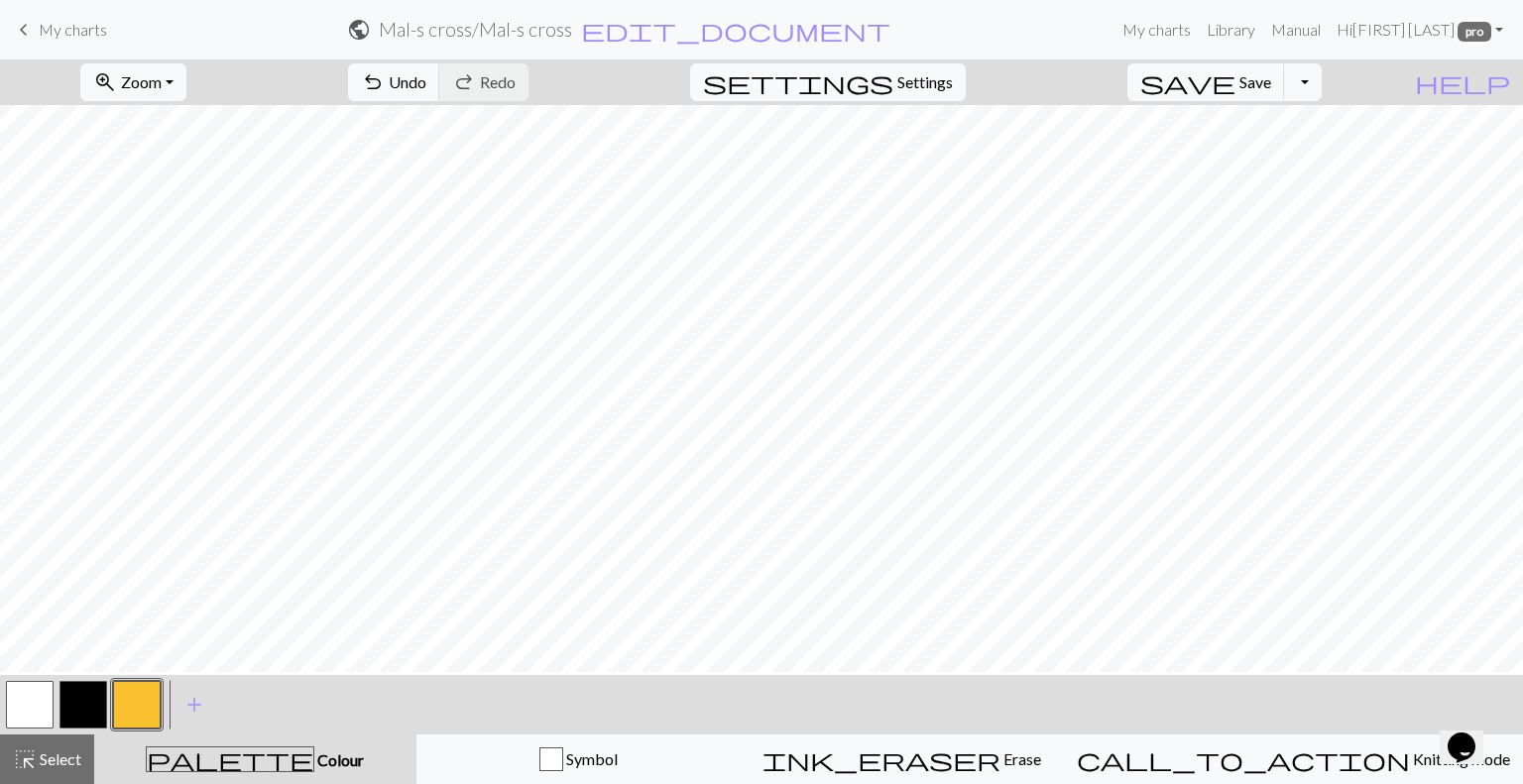 scroll, scrollTop: 226, scrollLeft: 0, axis: vertical 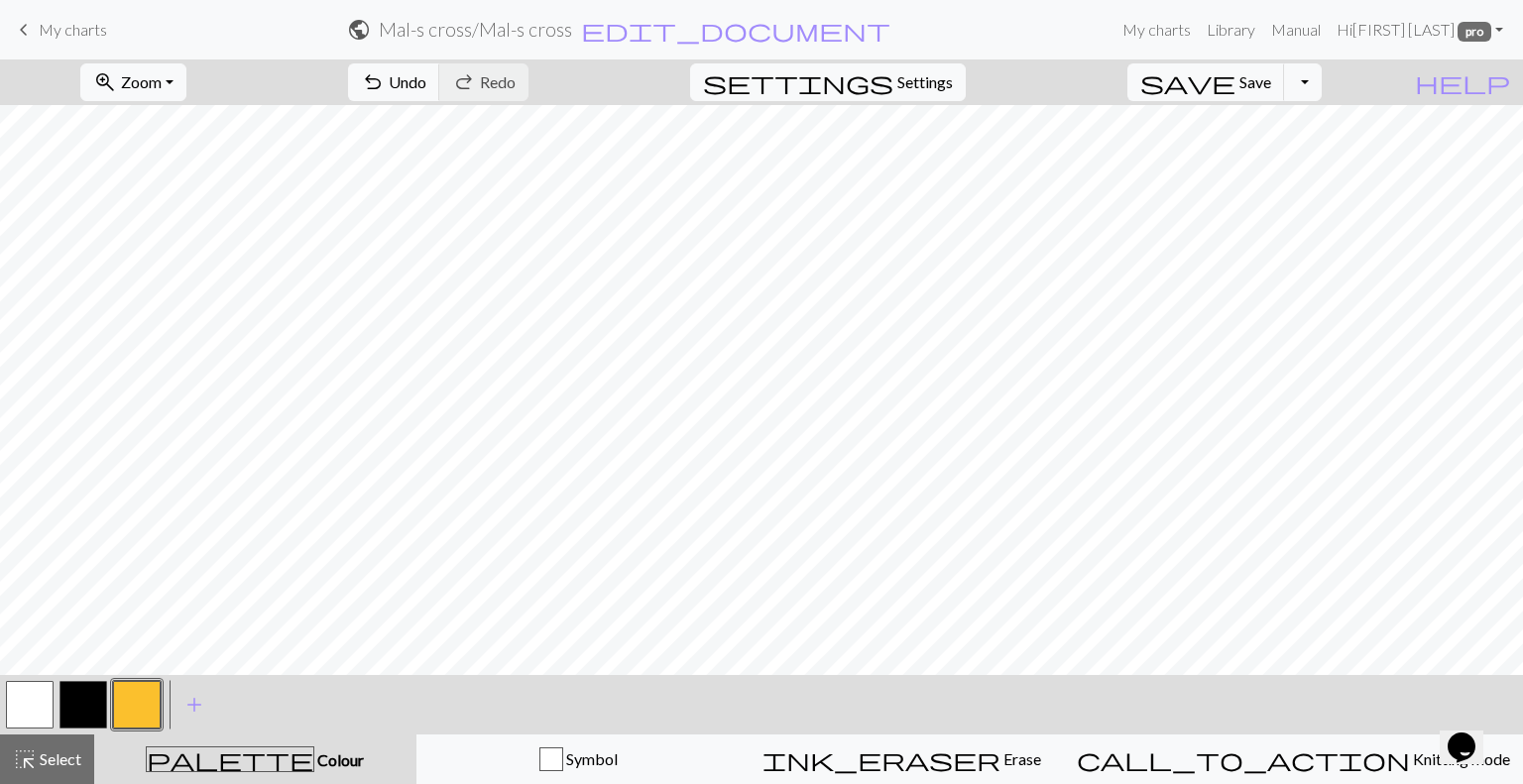 click at bounding box center (137, 705) 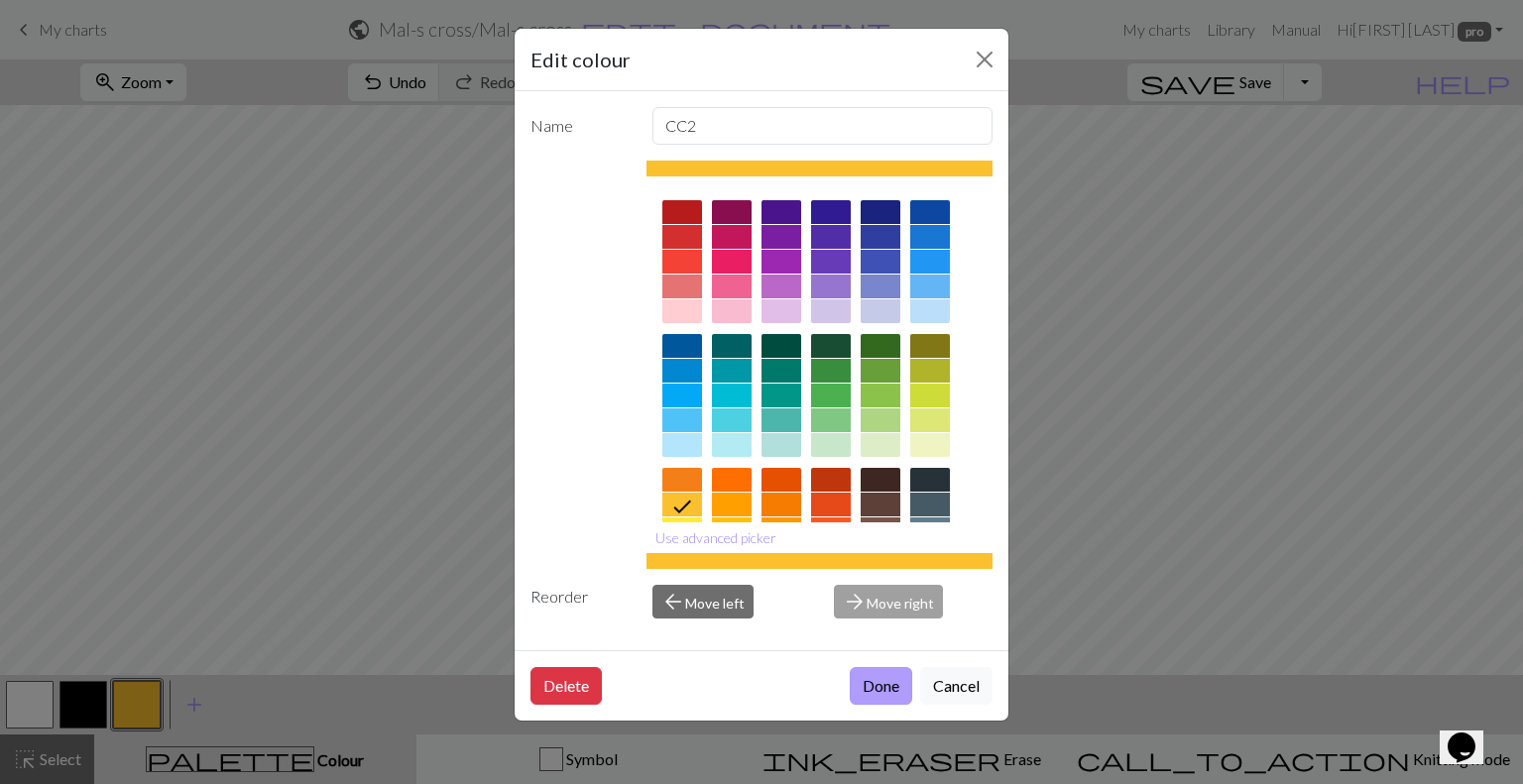 click on "Done" at bounding box center (880, 686) 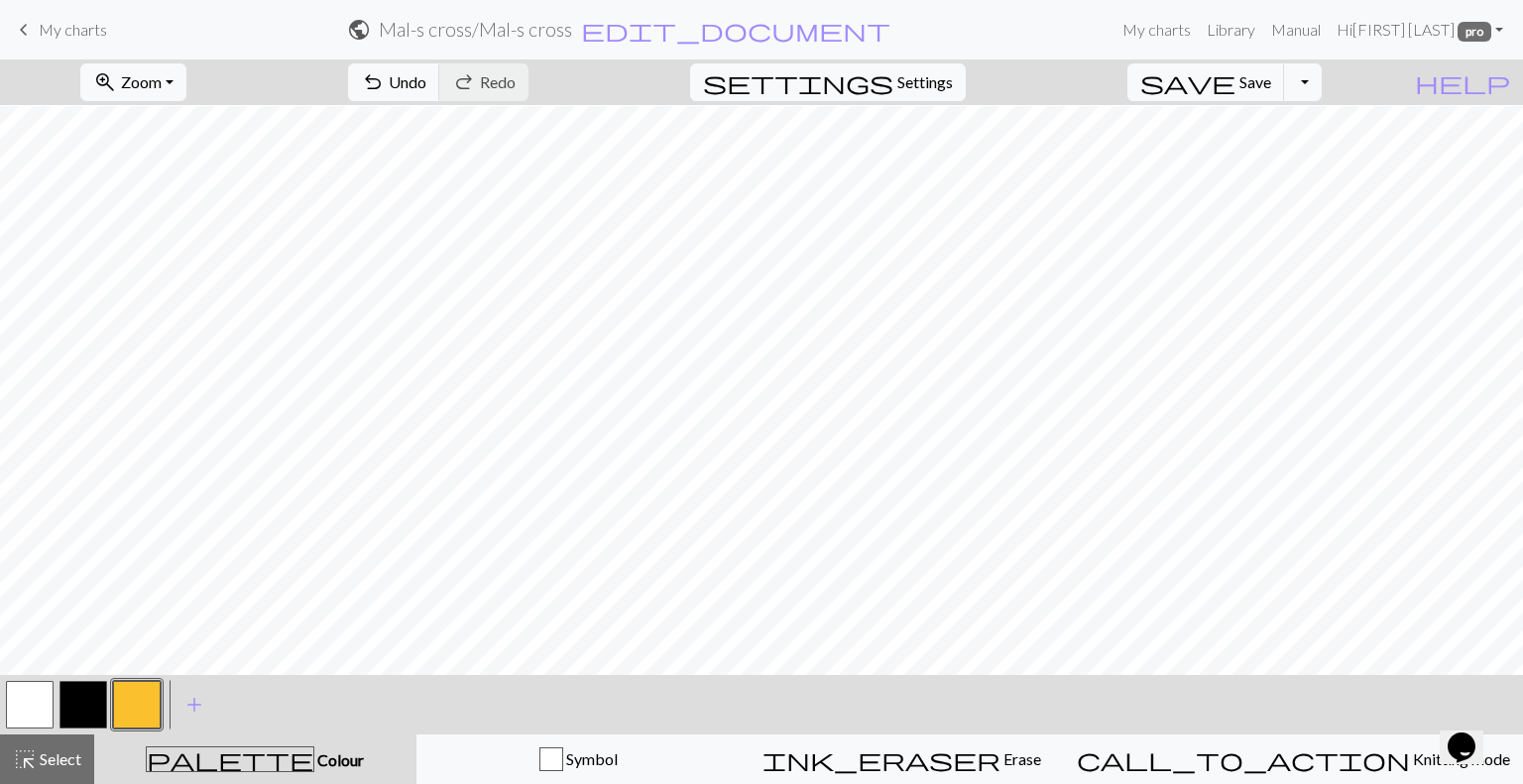 scroll, scrollTop: 93, scrollLeft: 0, axis: vertical 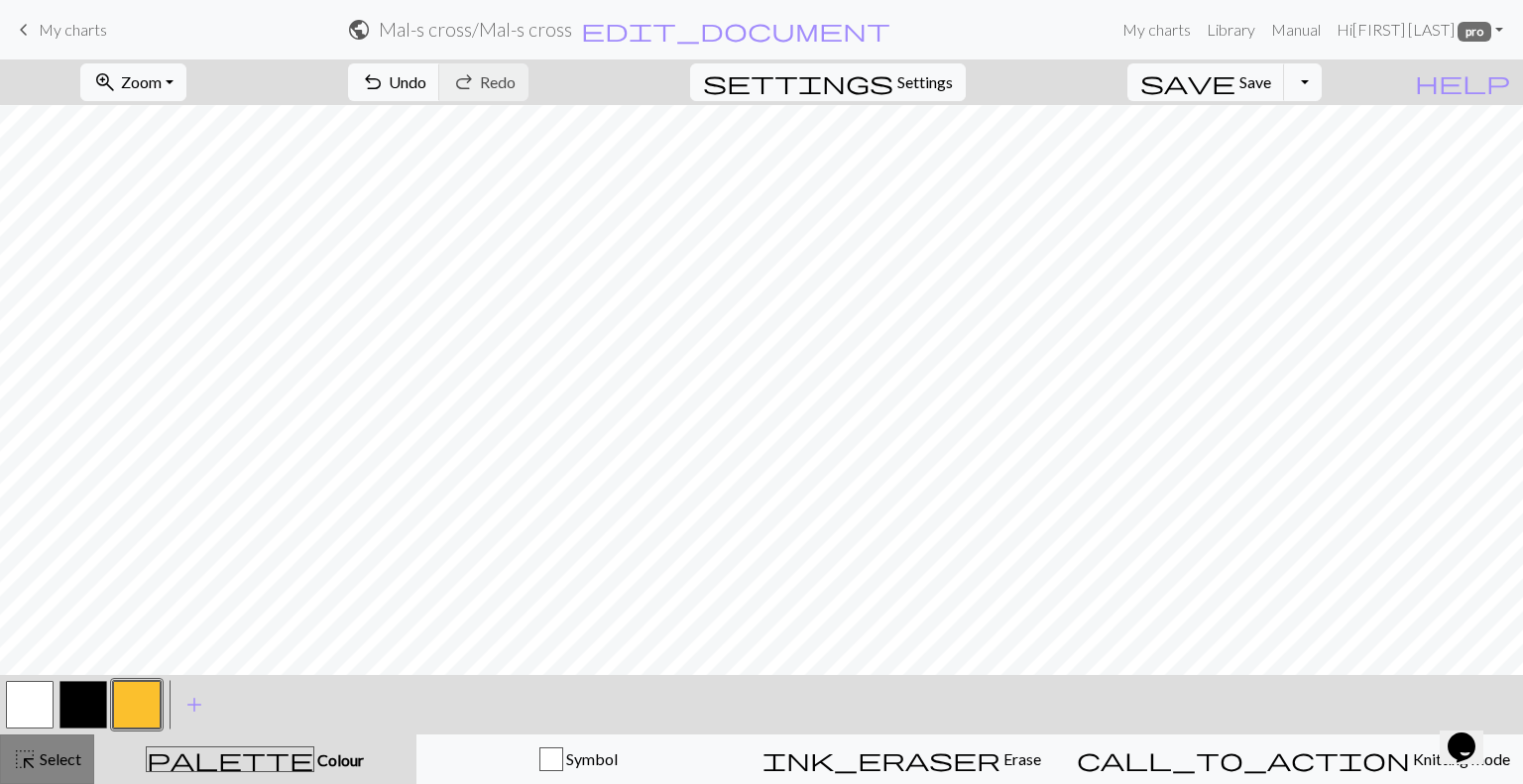 click on "Select" at bounding box center (59, 758) 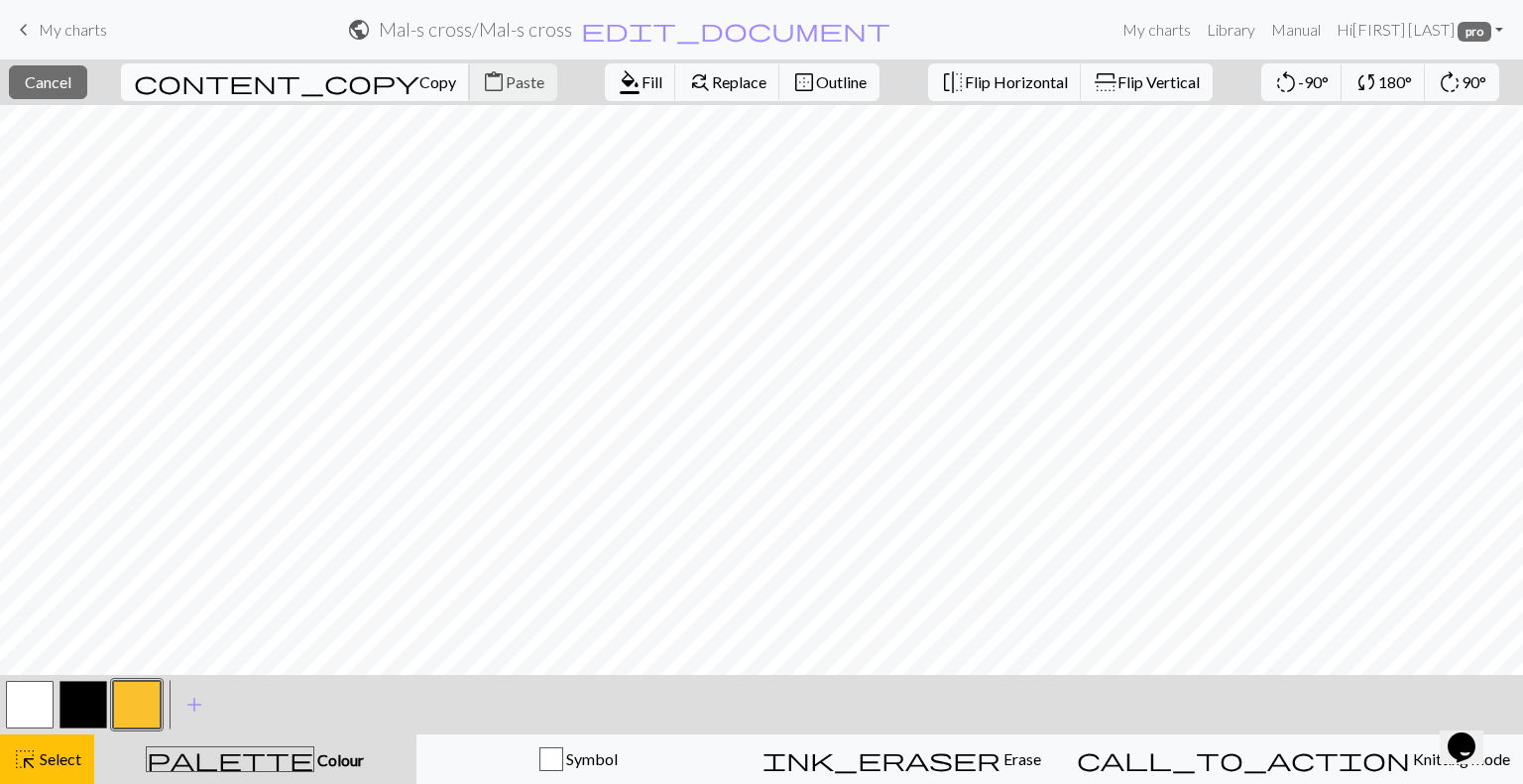 click on "Copy" at bounding box center [437, 81] 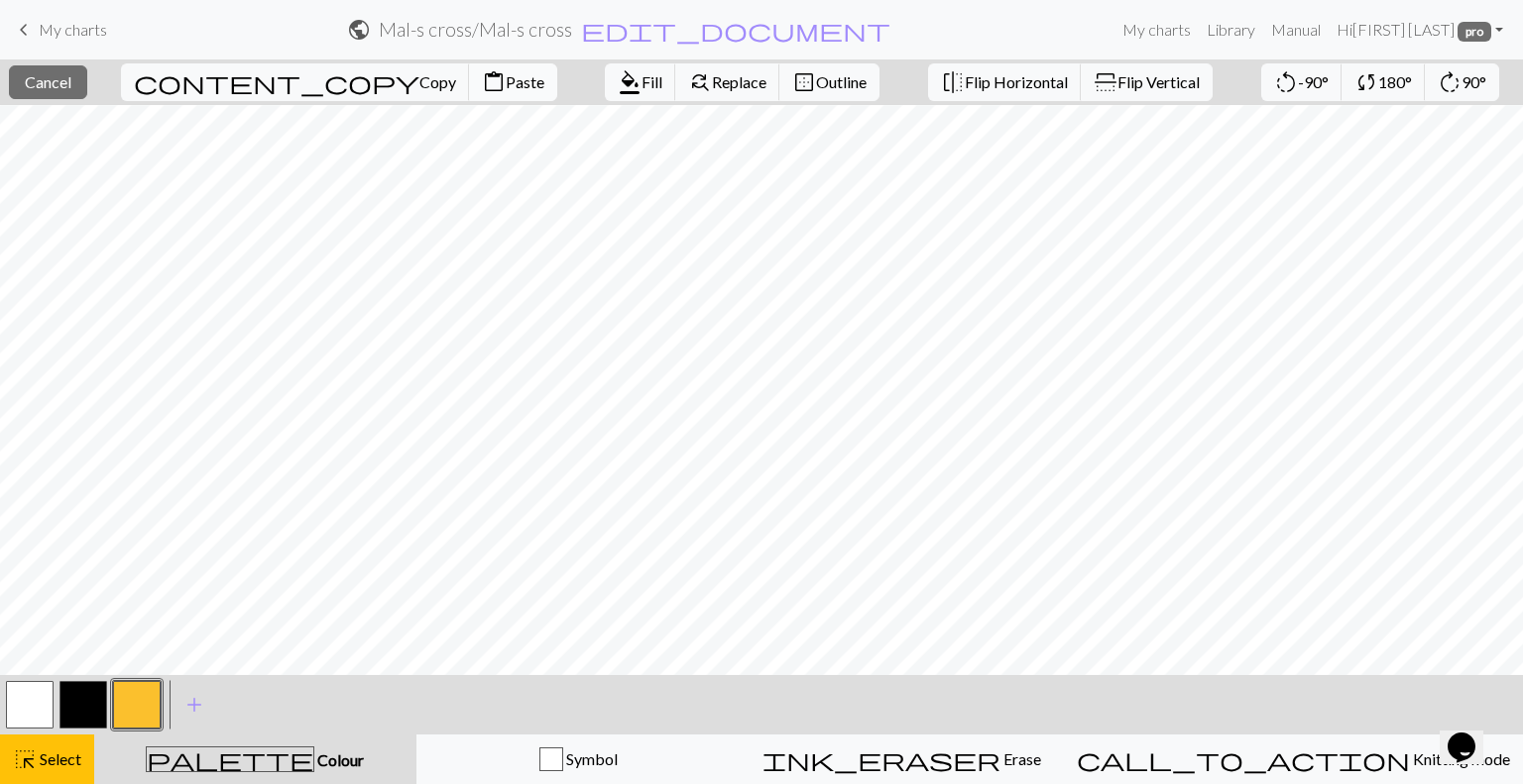 click on "Paste" at bounding box center [525, 81] 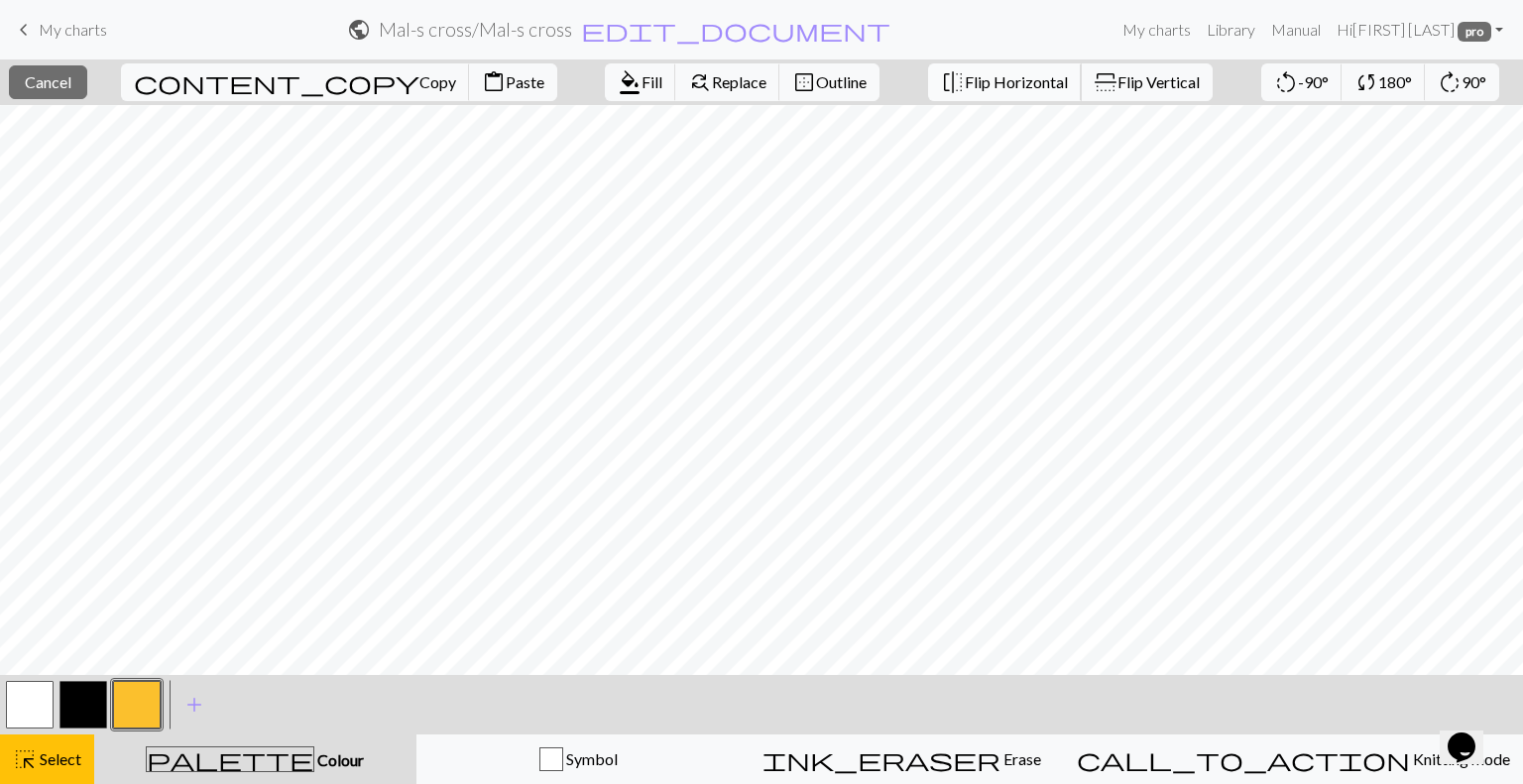 click on "Flip Horizontal" at bounding box center [1016, 81] 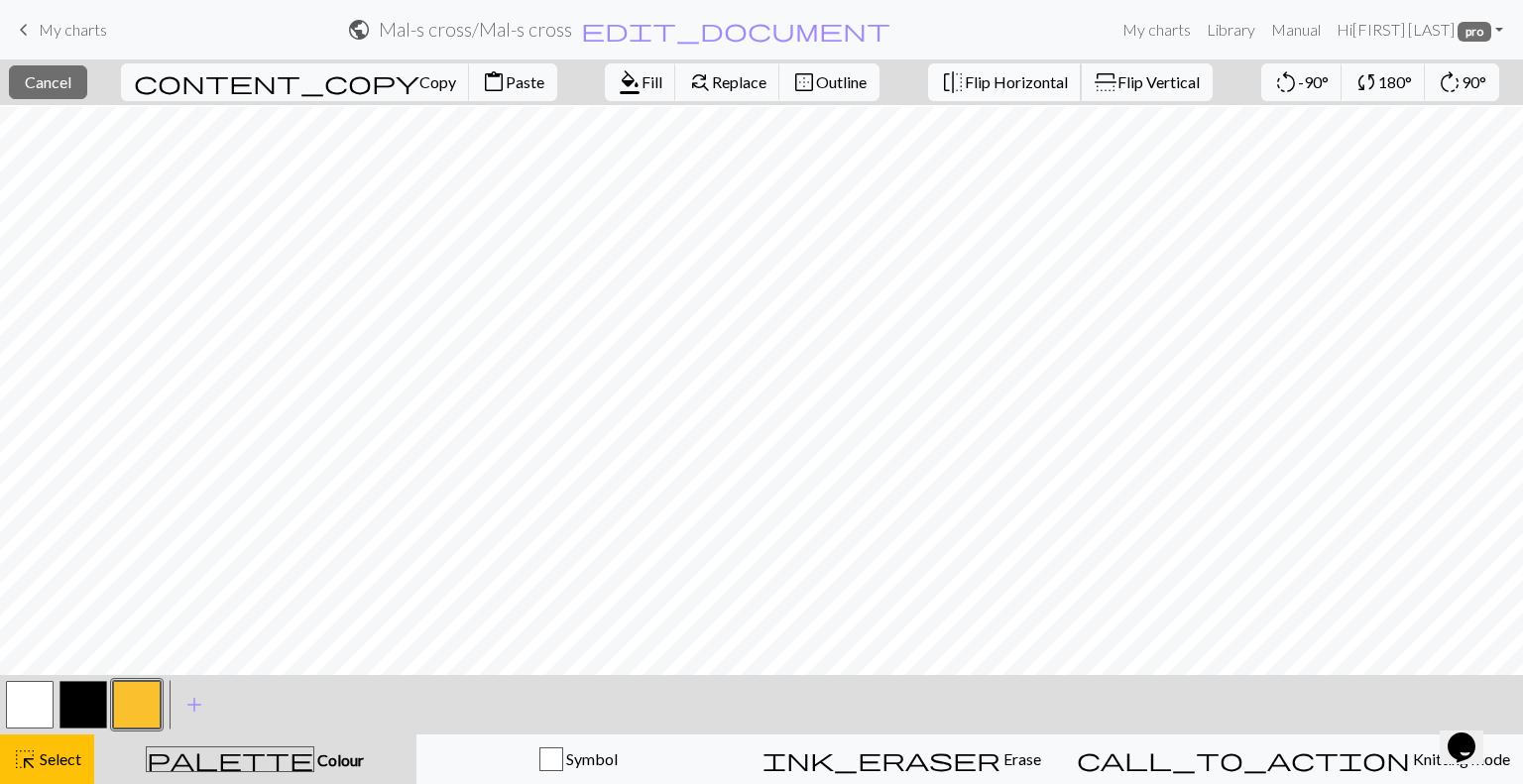 scroll, scrollTop: 140, scrollLeft: 0, axis: vertical 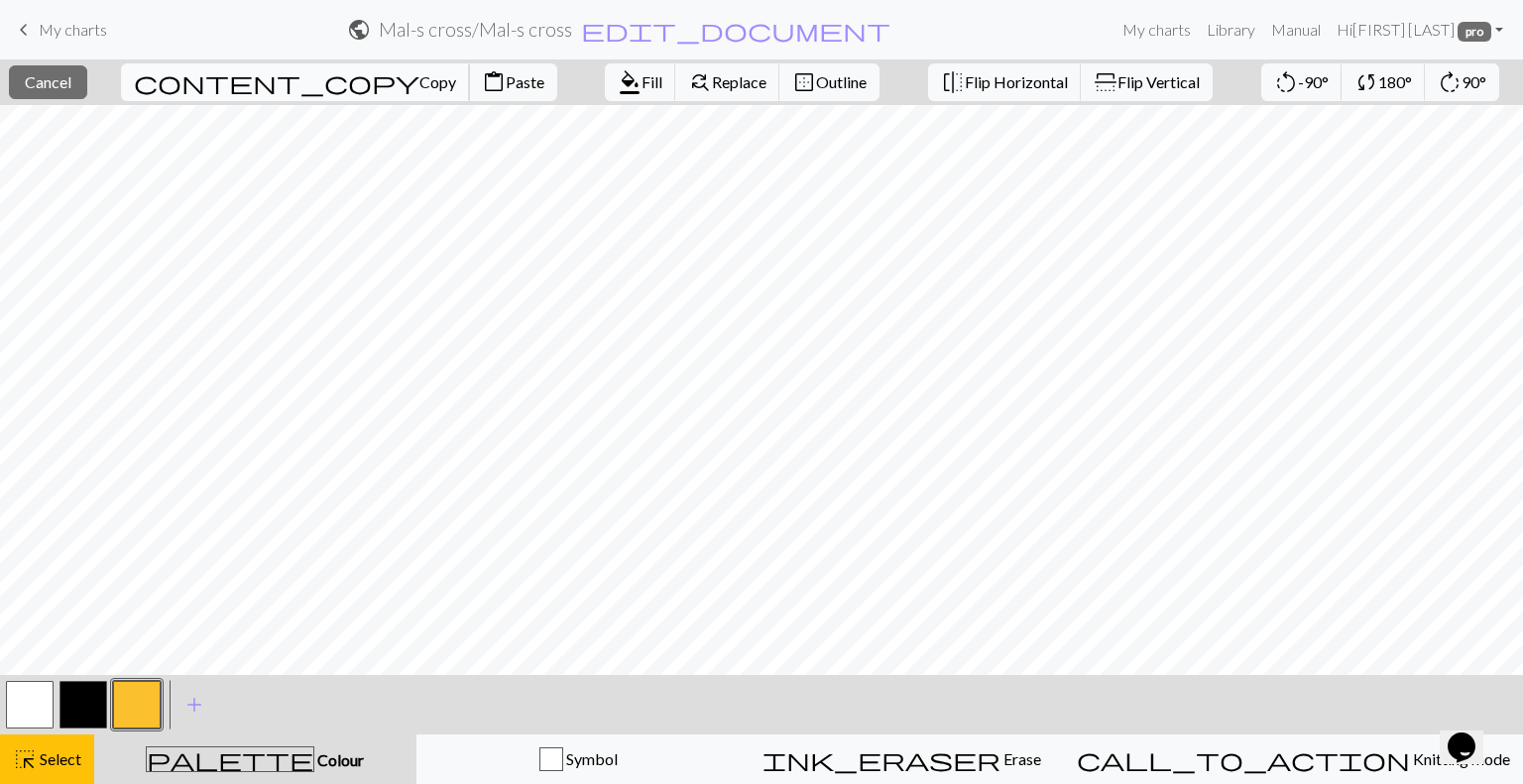 click on "Copy" at bounding box center (437, 81) 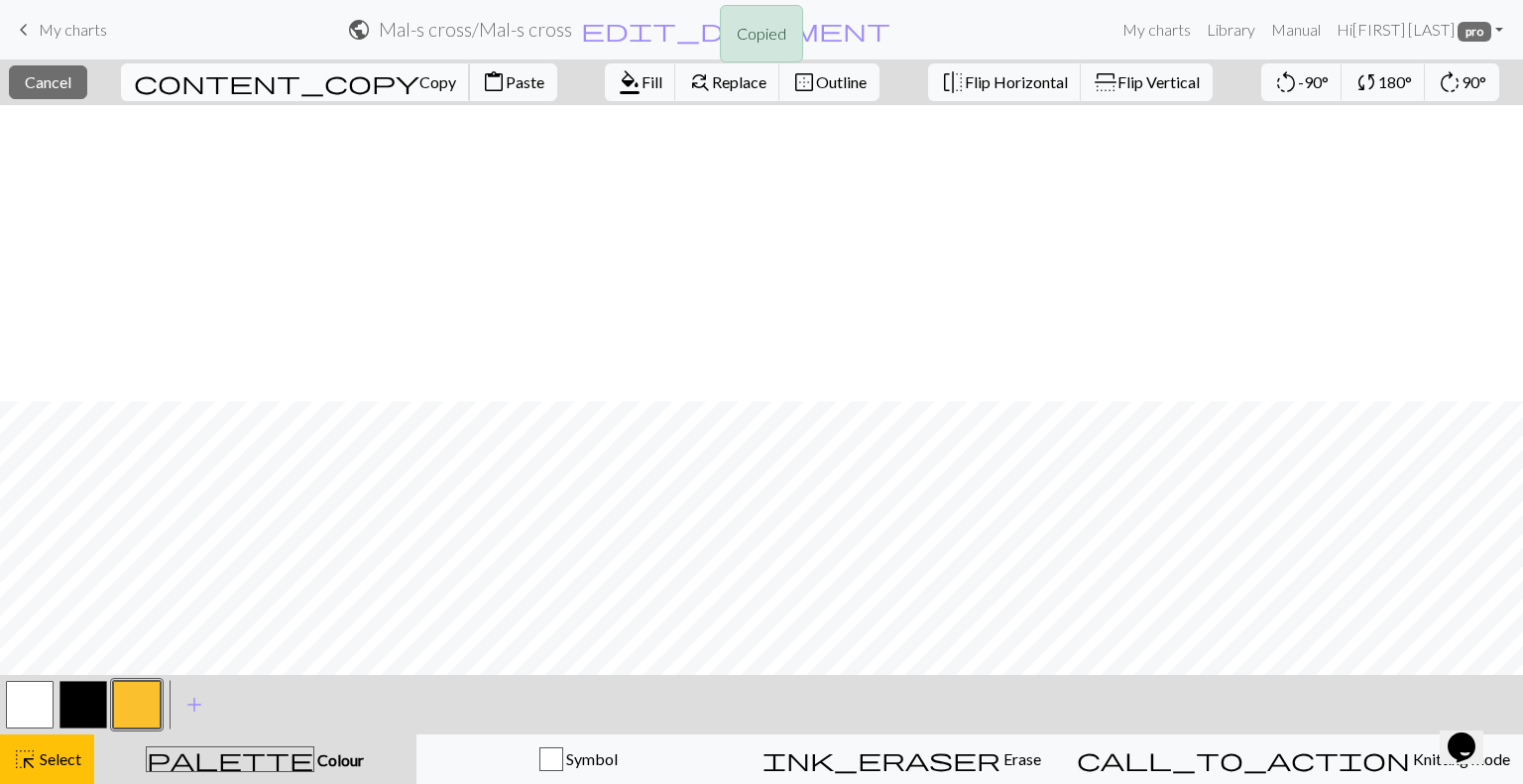 scroll, scrollTop: 436, scrollLeft: 0, axis: vertical 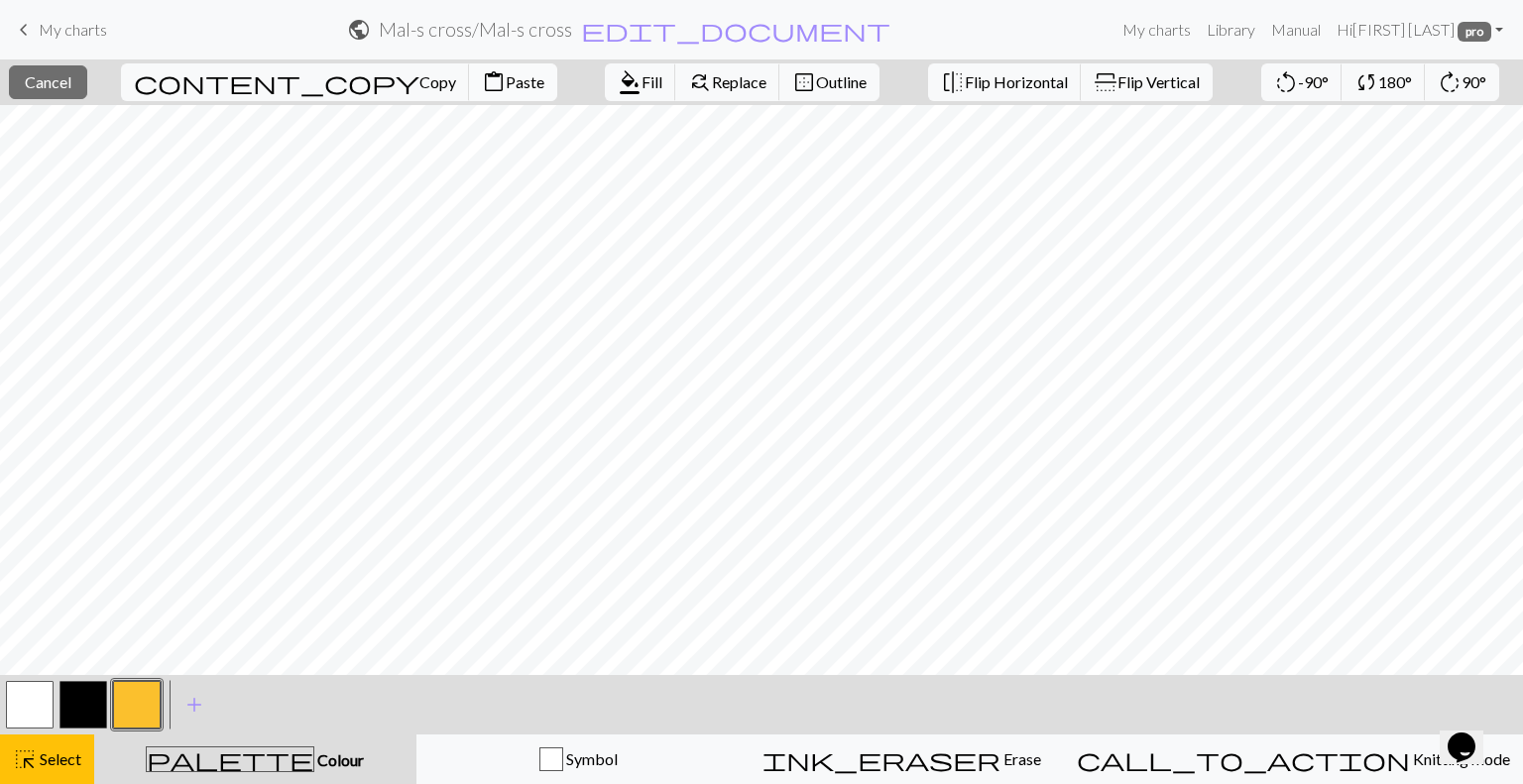 click on "Paste" at bounding box center [525, 81] 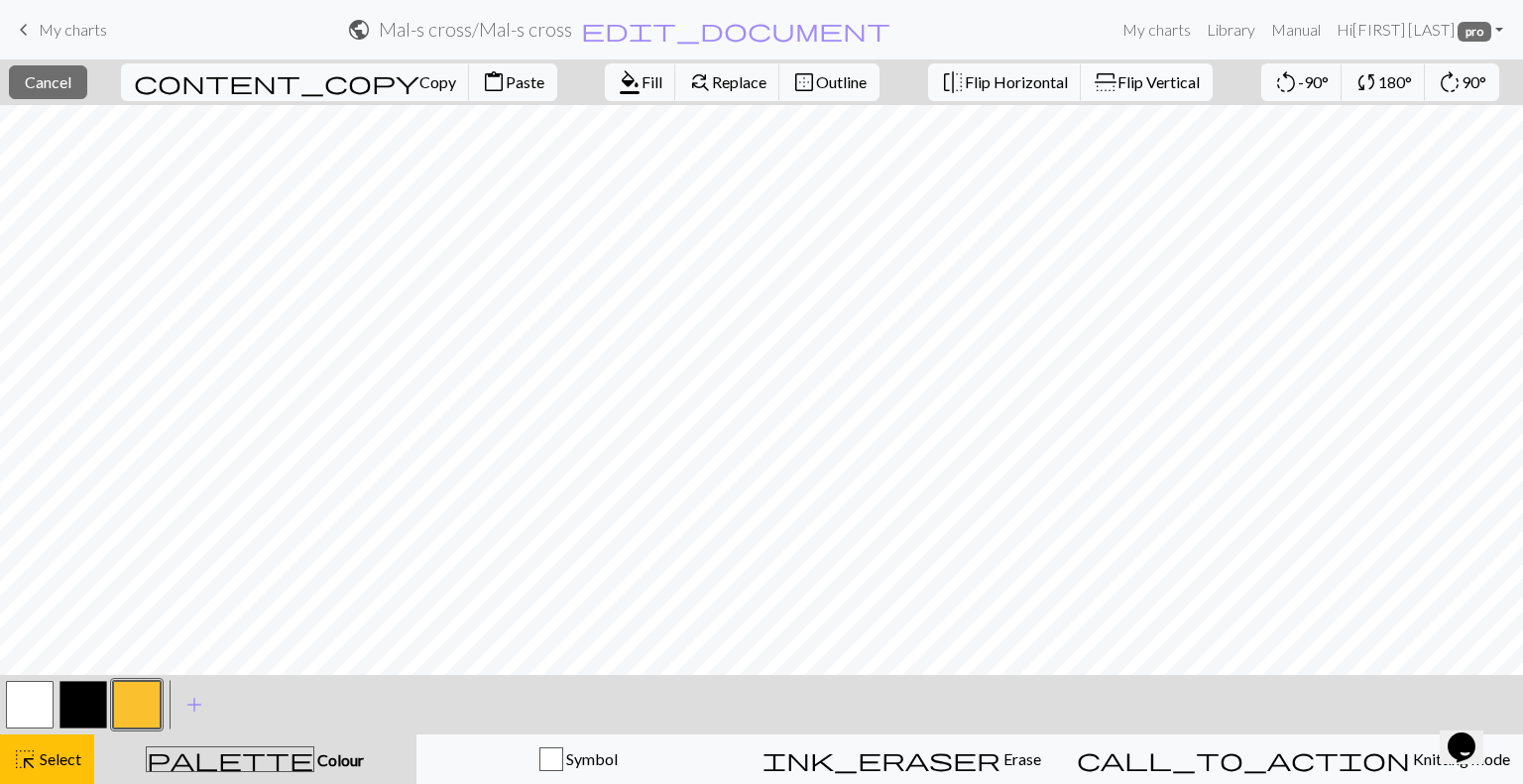 click on "Flip Vertical" at bounding box center [1158, 81] 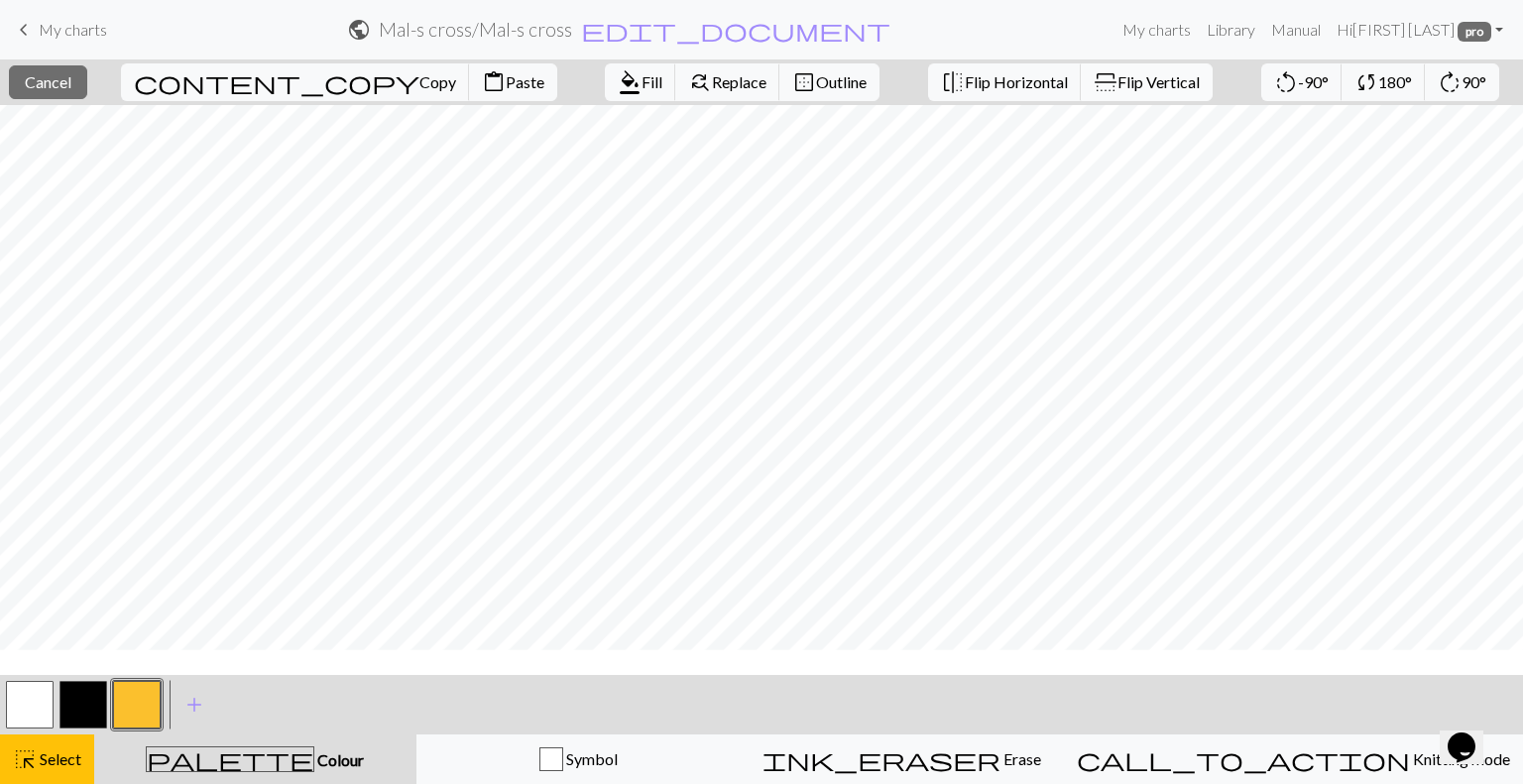 scroll, scrollTop: 207, scrollLeft: 0, axis: vertical 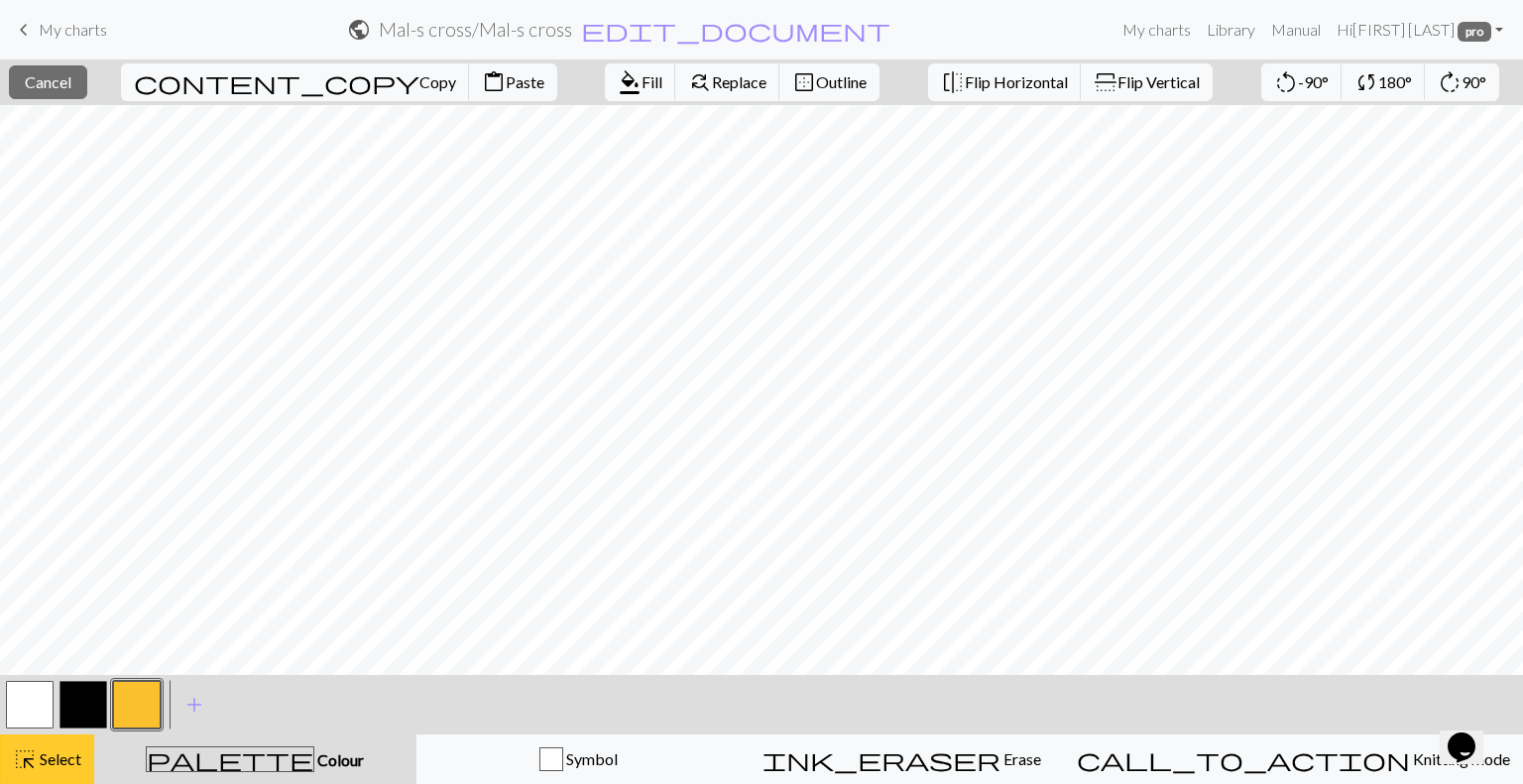 click on "Select" at bounding box center [59, 758] 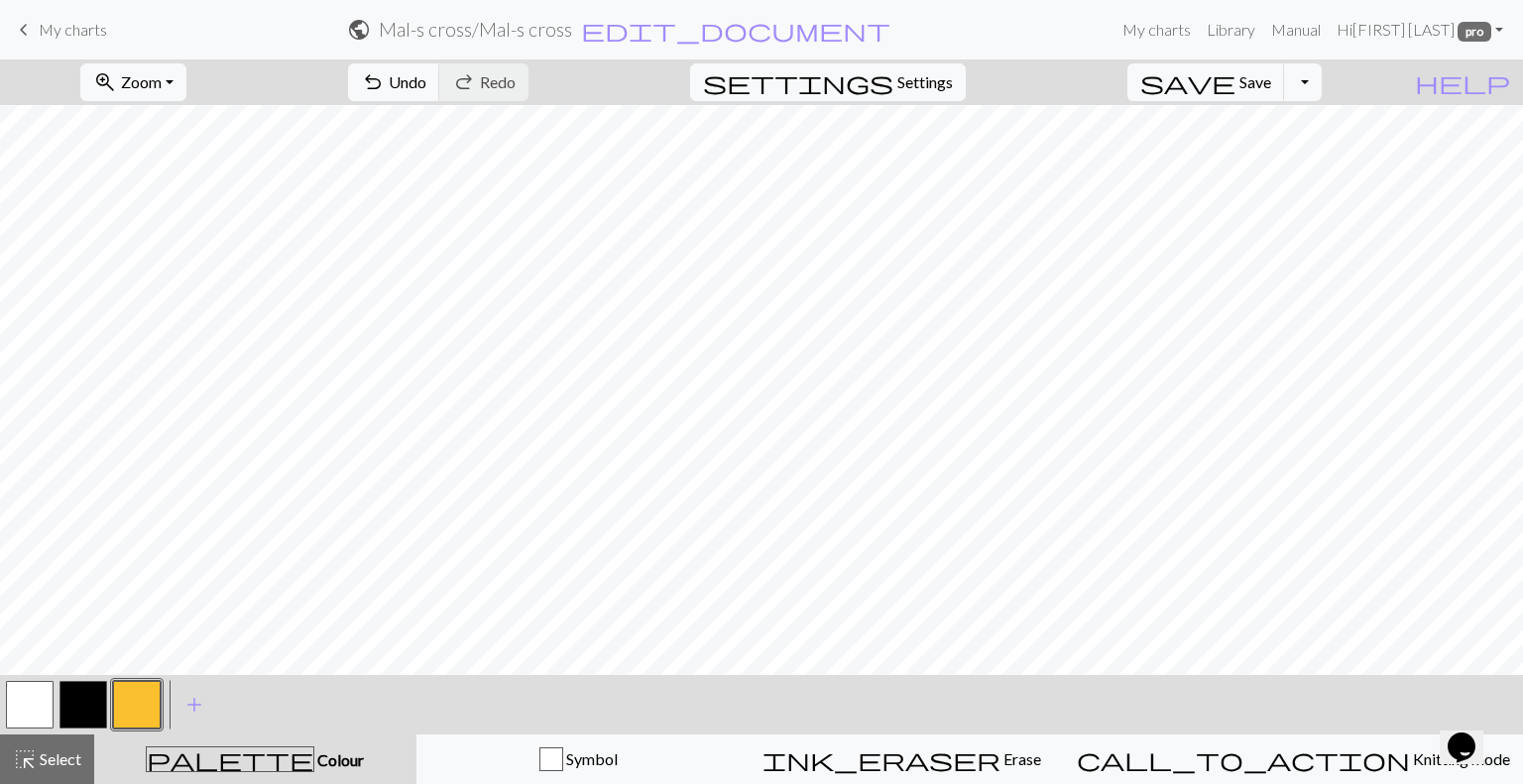 click at bounding box center (30, 705) 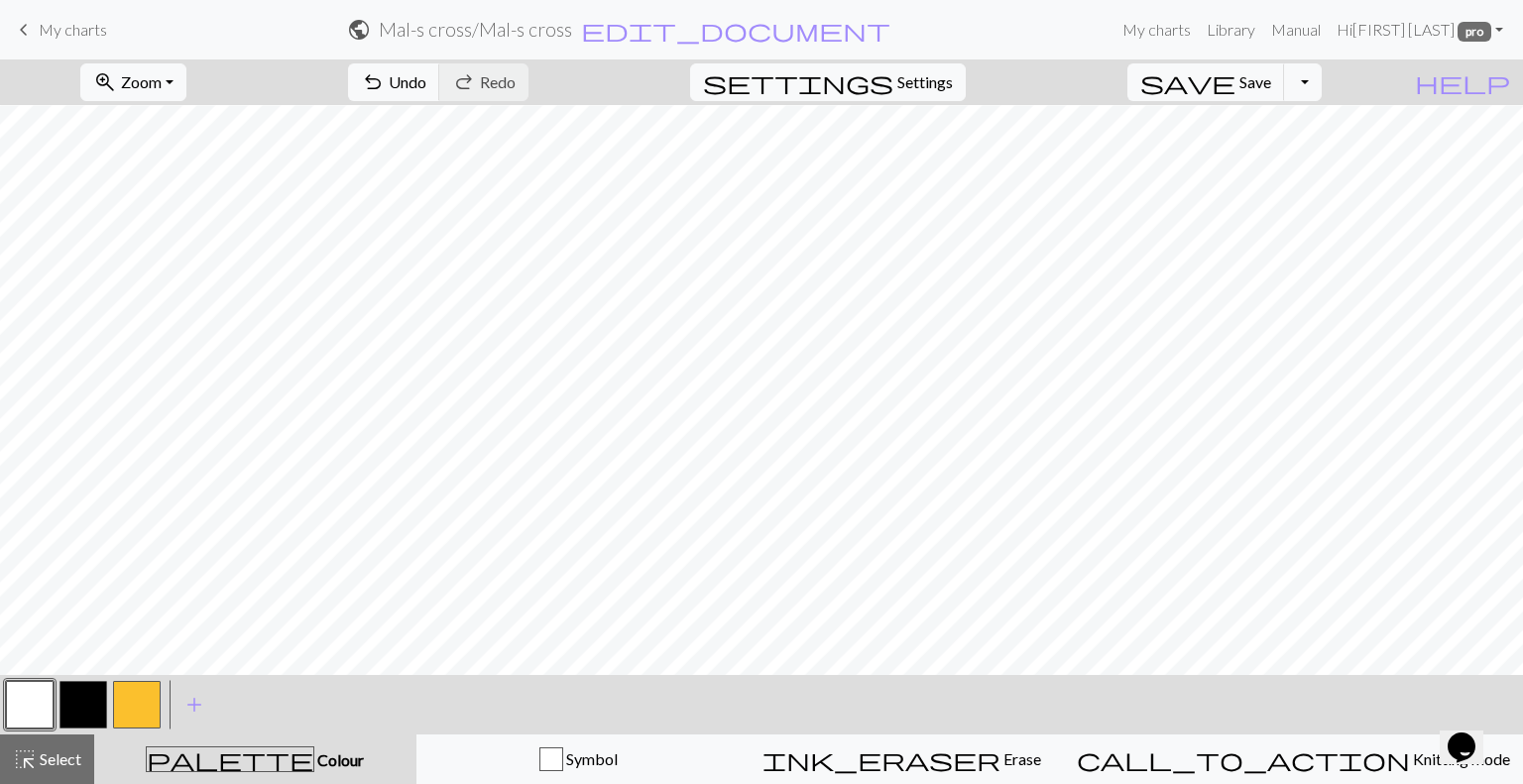 click at bounding box center [137, 705] 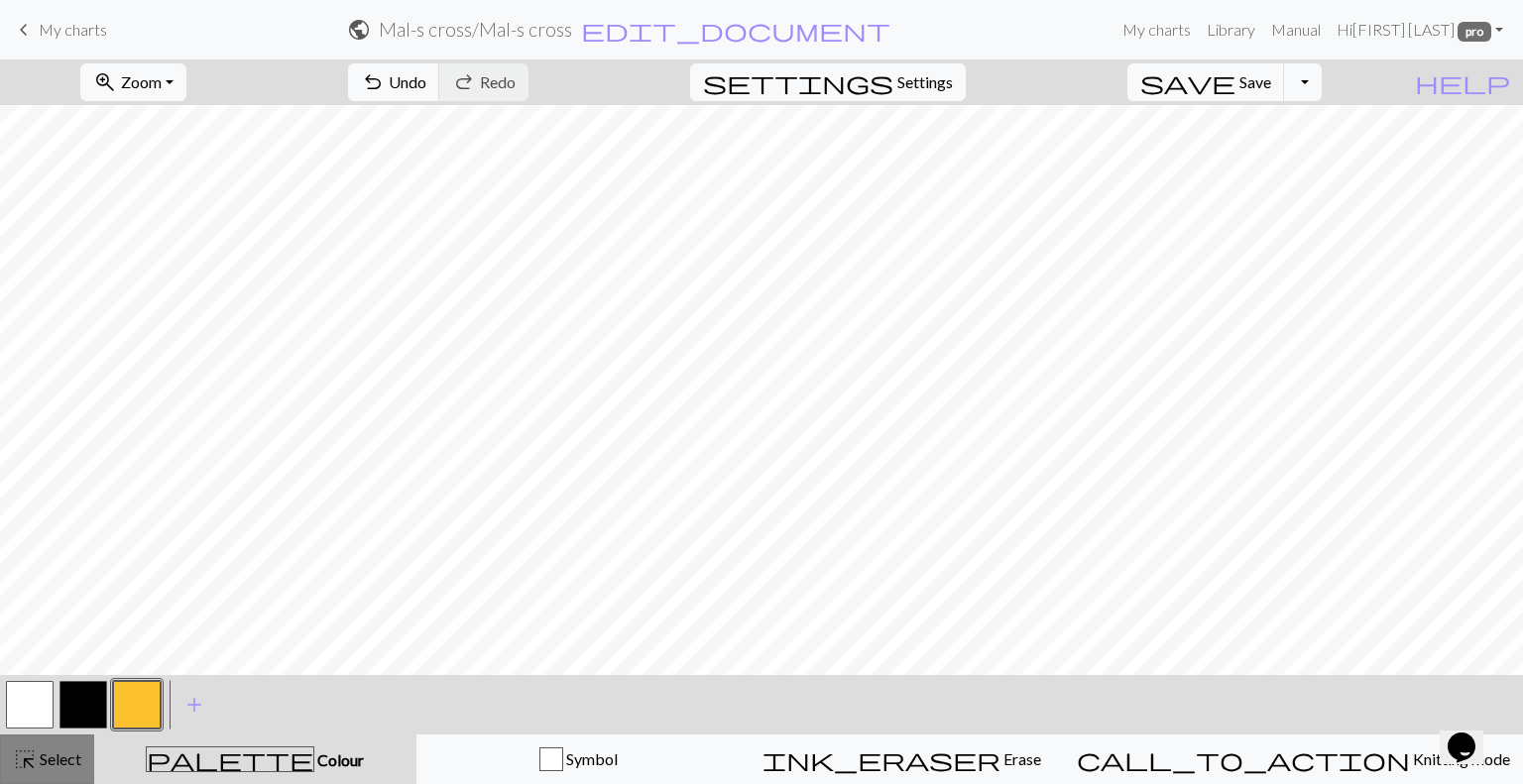 click on "highlight_alt   Select   Select" at bounding box center (47, 759) 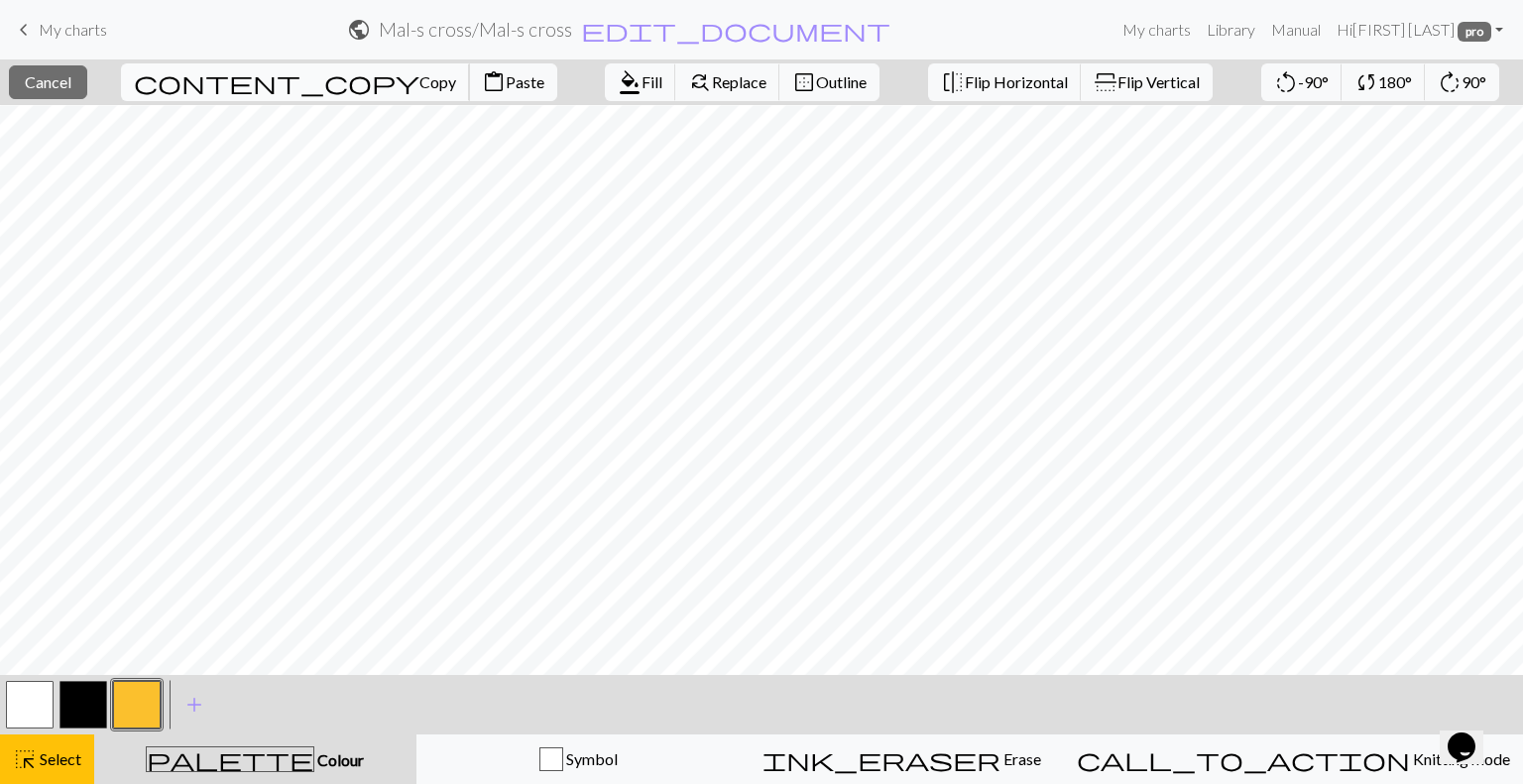 click on "Copy" at bounding box center [437, 81] 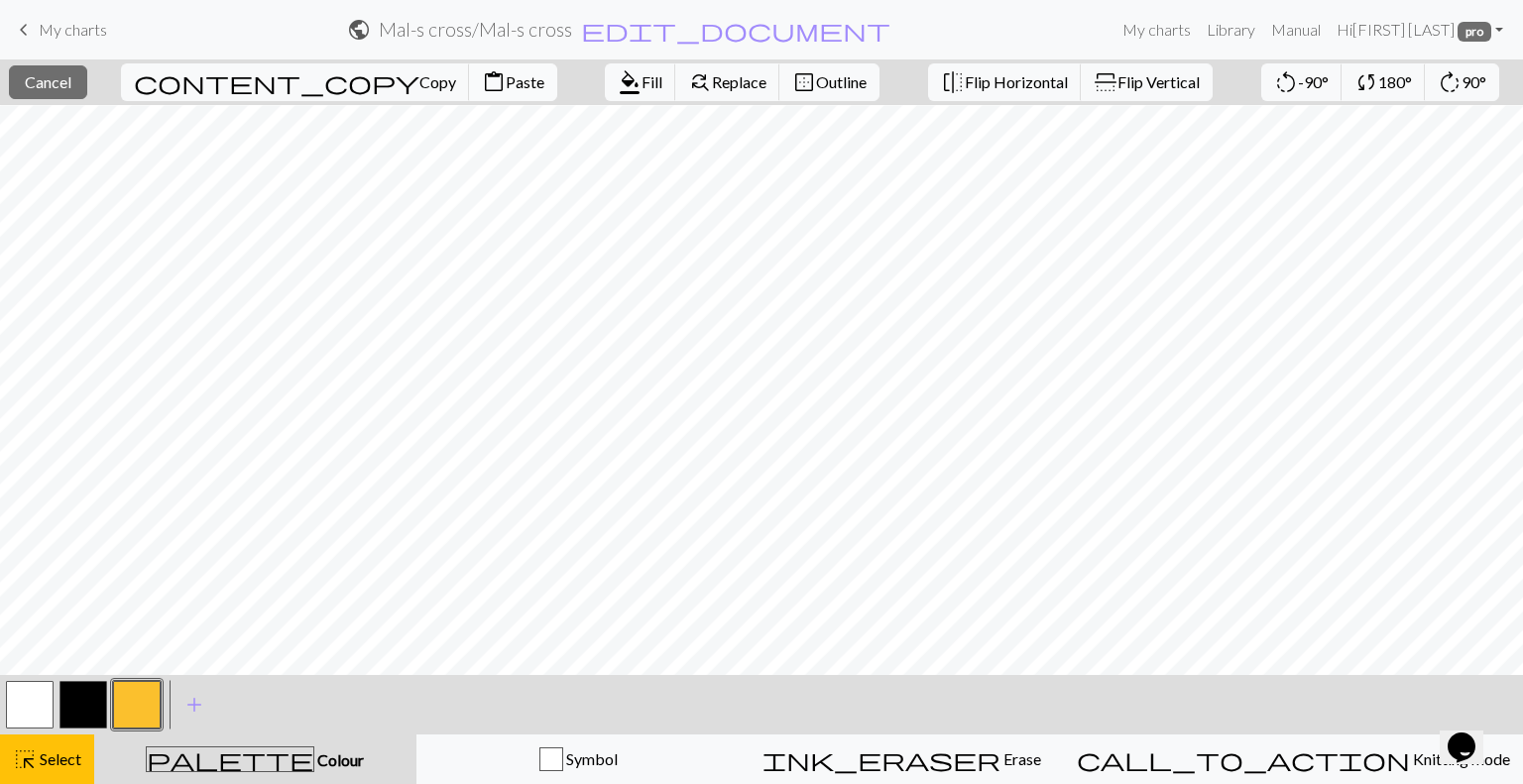 click on "Paste" at bounding box center [525, 81] 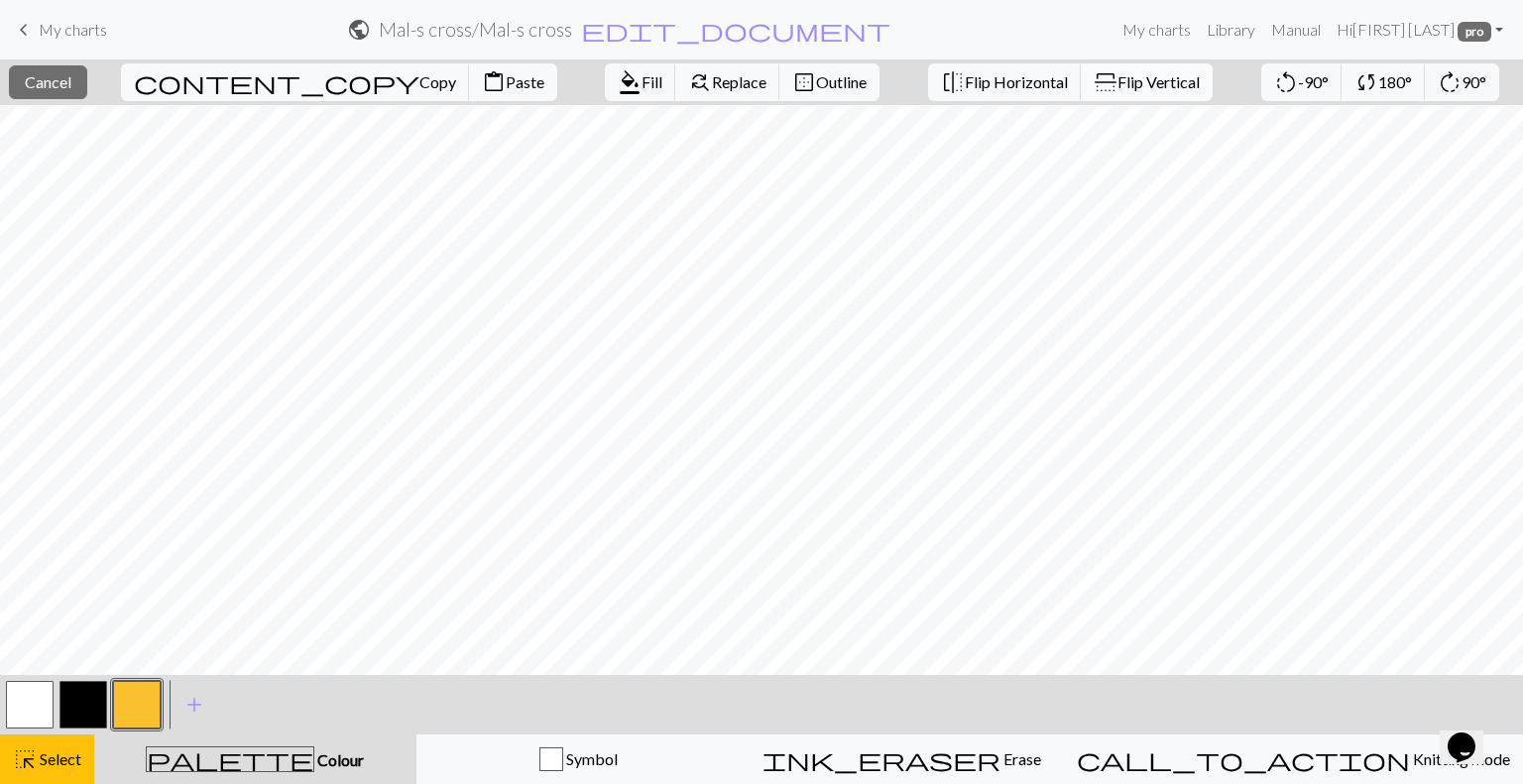click on "Flip Vertical" at bounding box center (1158, 81) 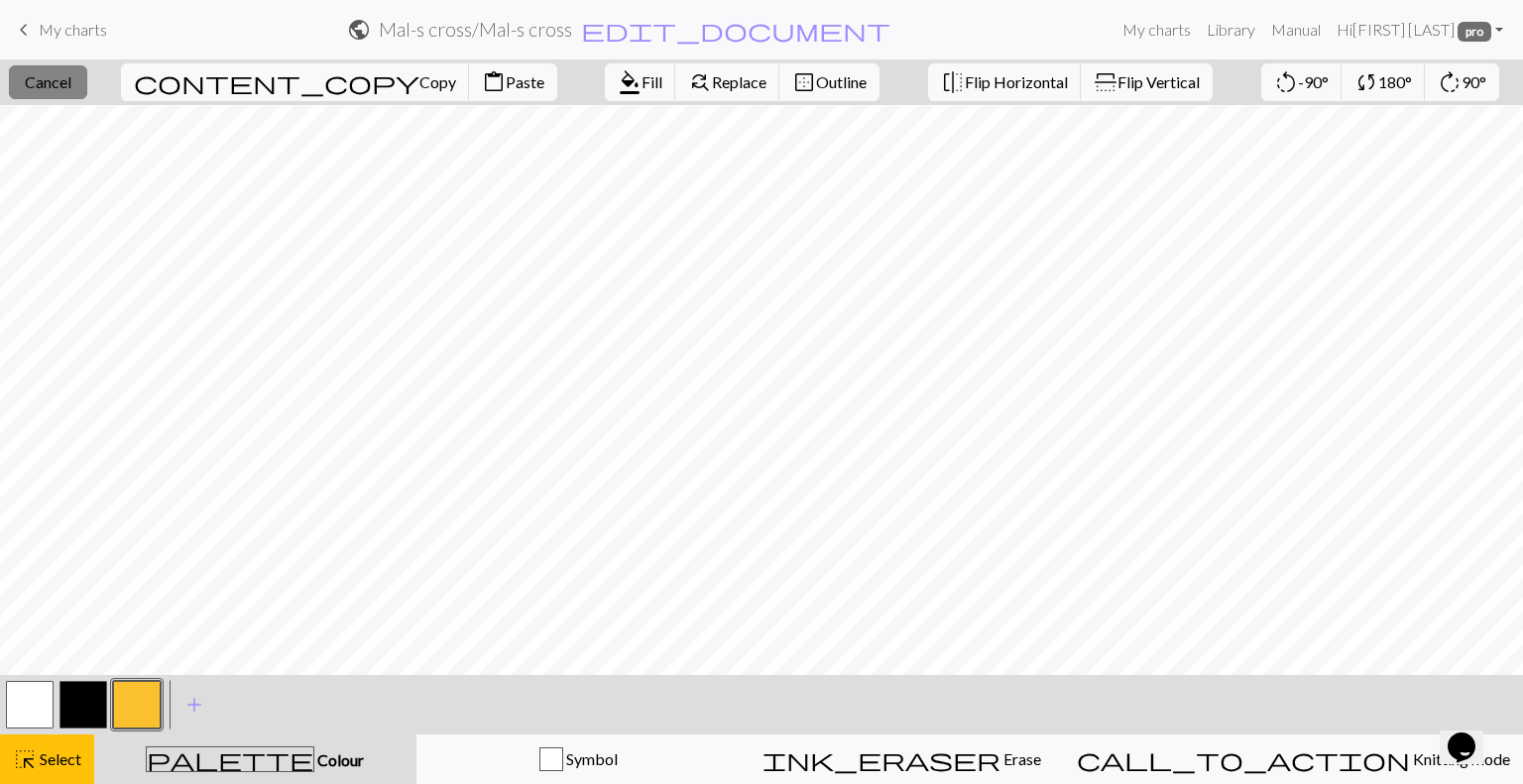 click on "Cancel" at bounding box center [48, 81] 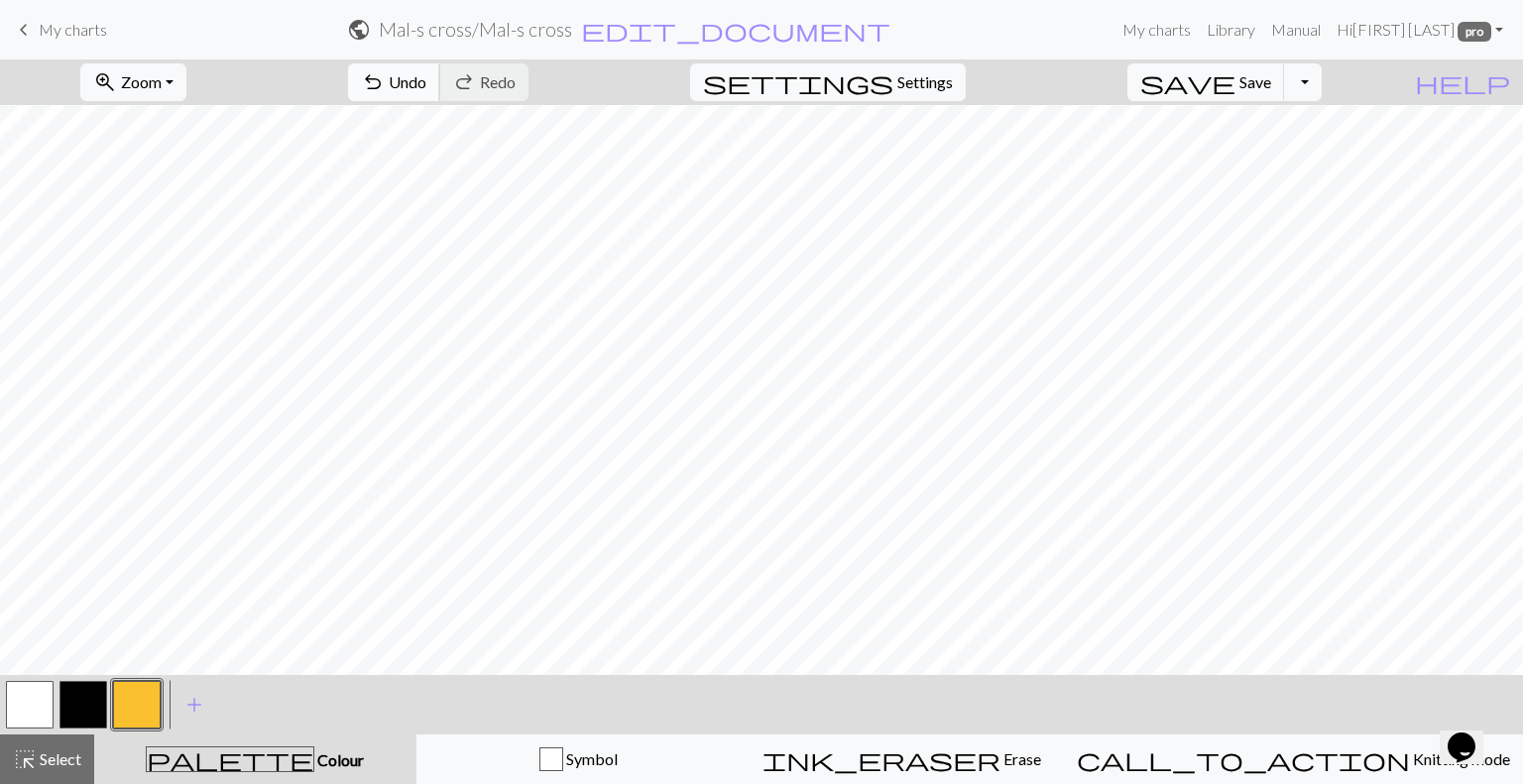click on "Undo" at bounding box center (408, 81) 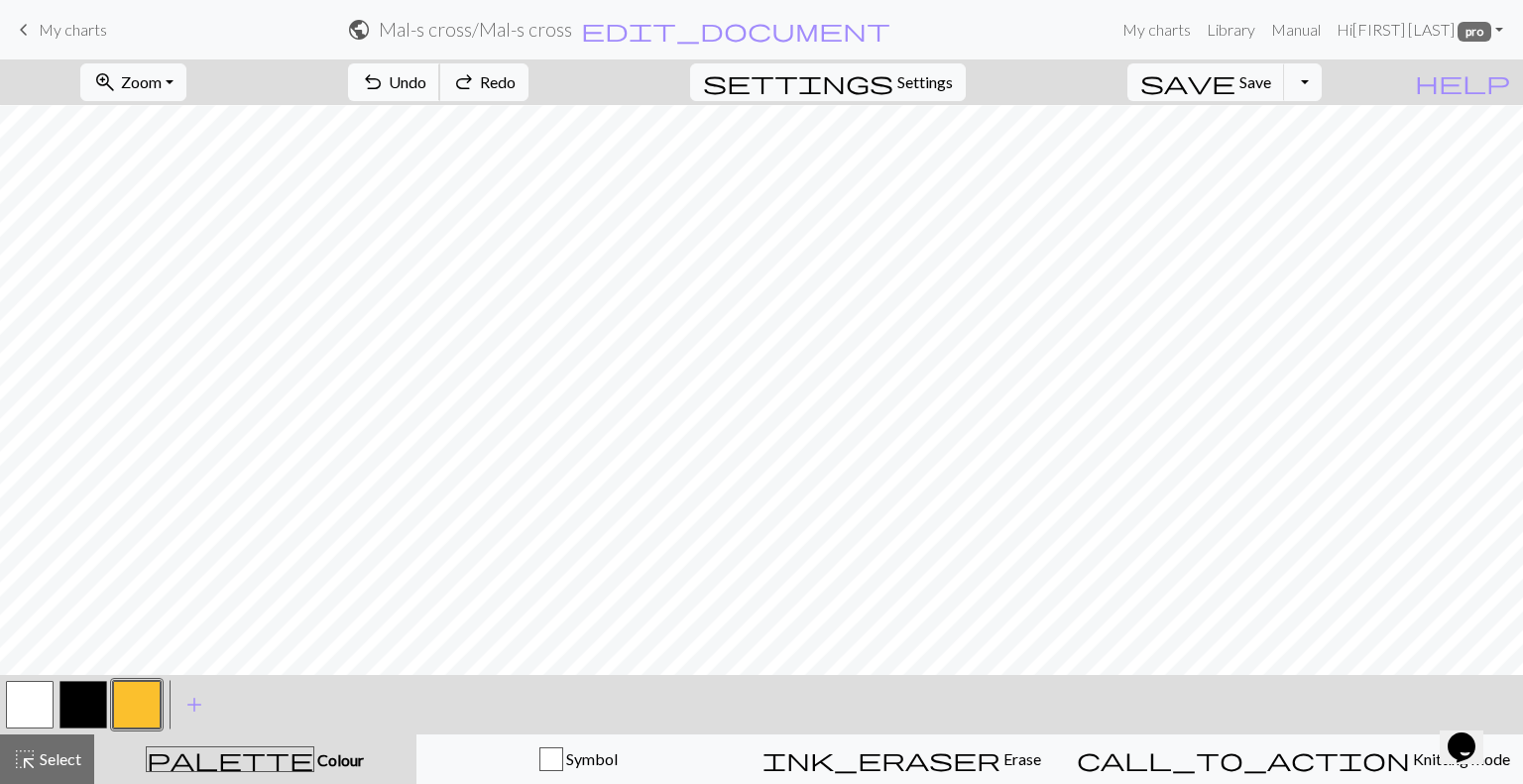 click on "Undo" at bounding box center (408, 81) 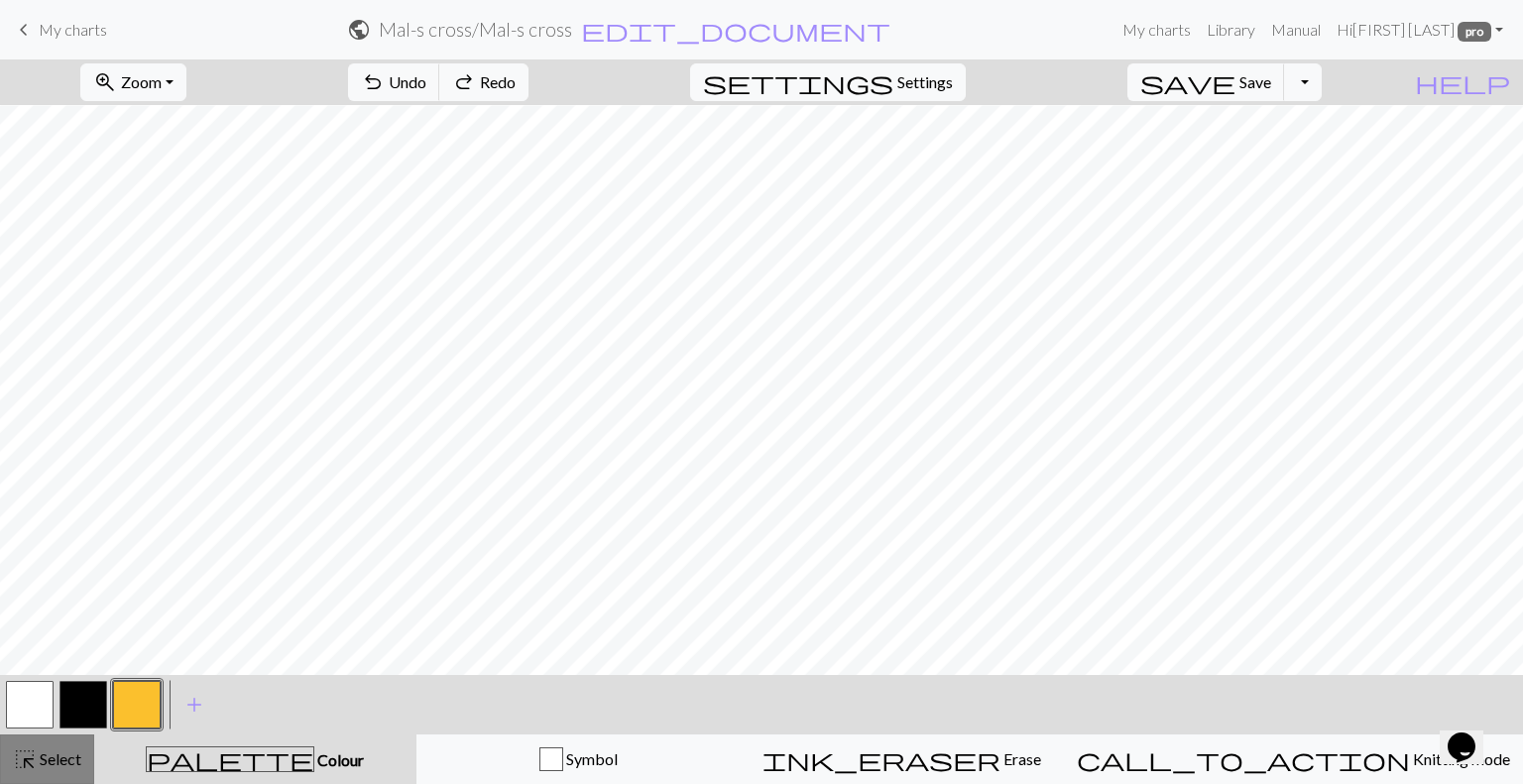 click on "Select" at bounding box center [59, 758] 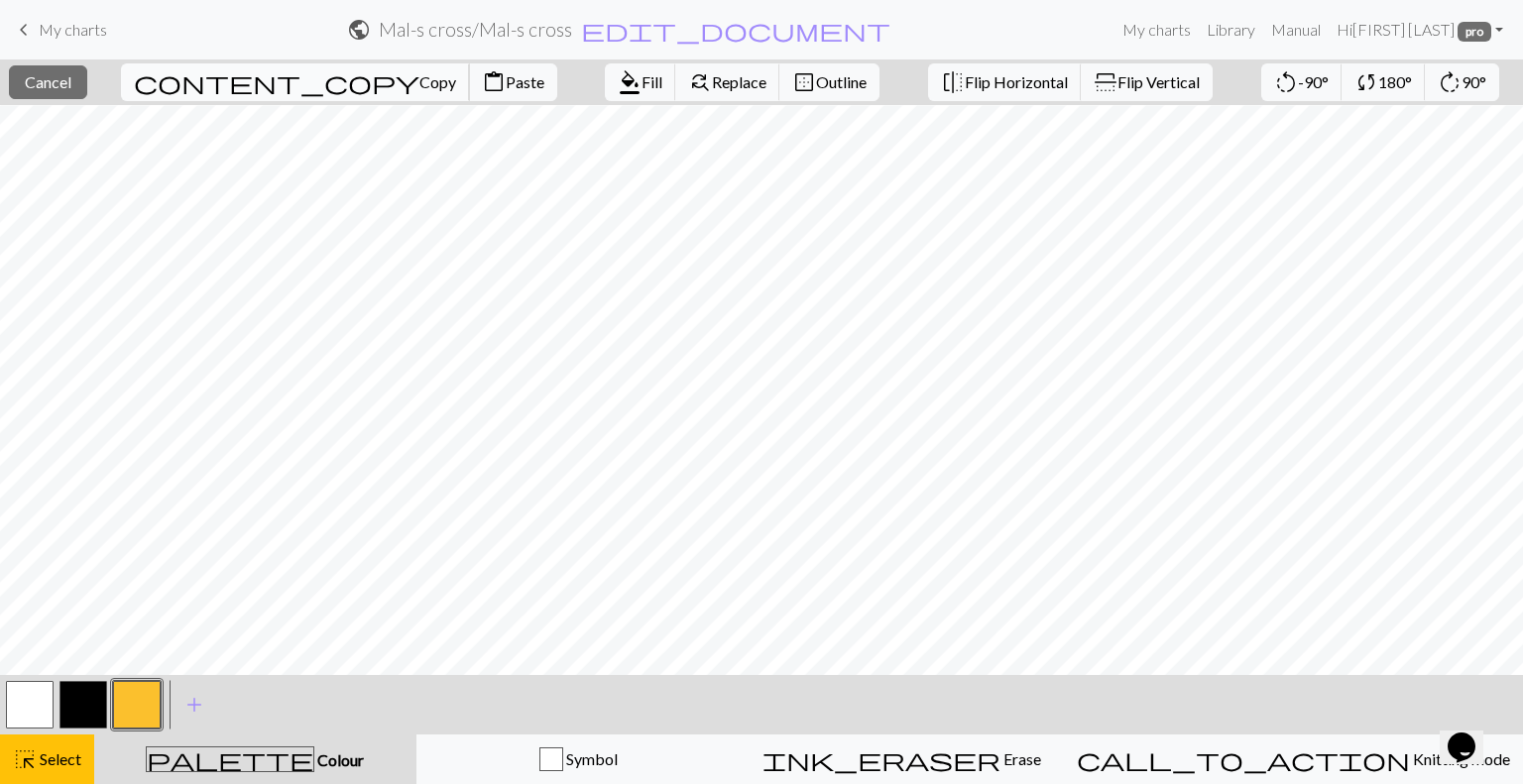 click on "Copy" at bounding box center [437, 81] 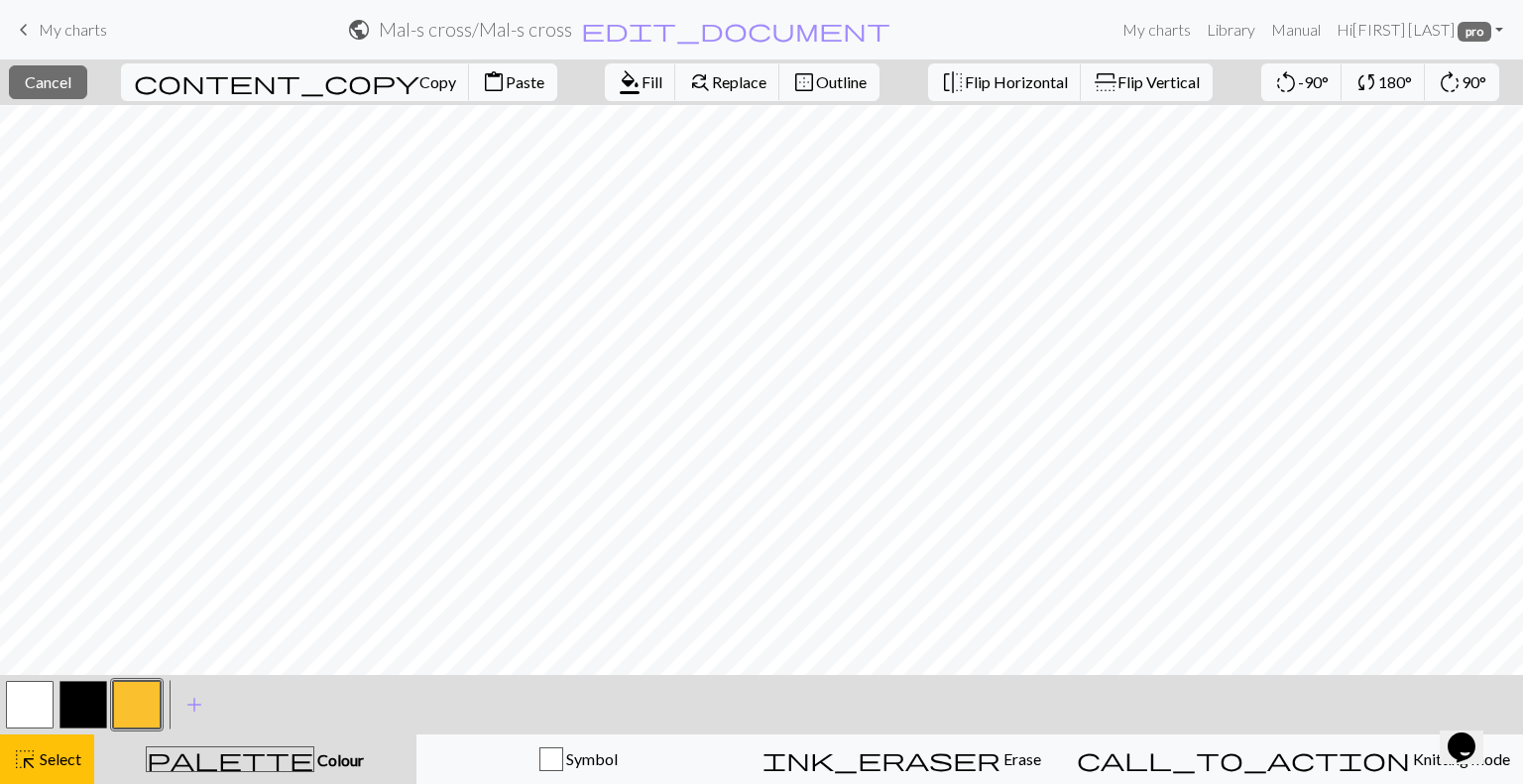 click on "Paste" at bounding box center (525, 81) 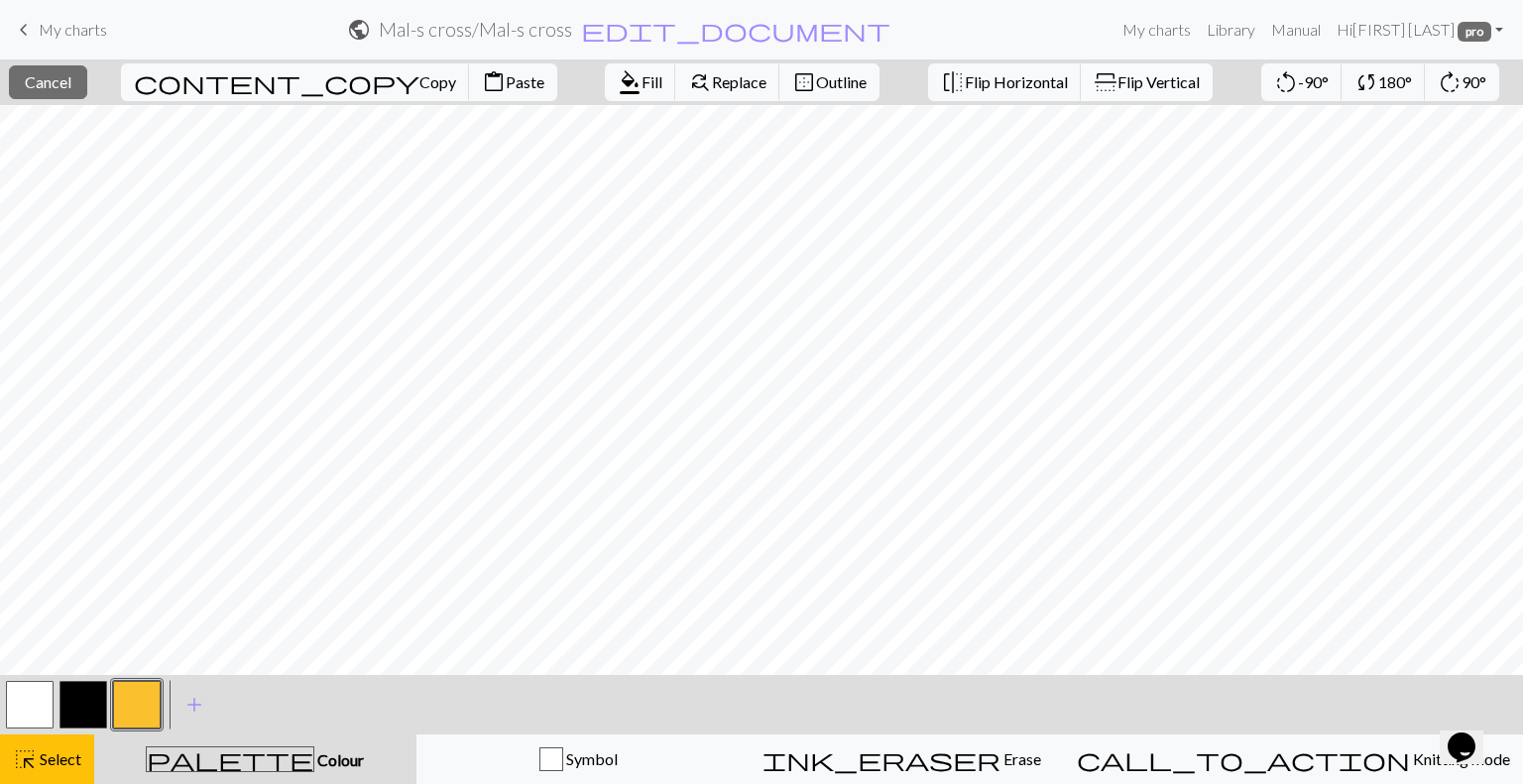 click on "Flip Vertical" at bounding box center (1158, 81) 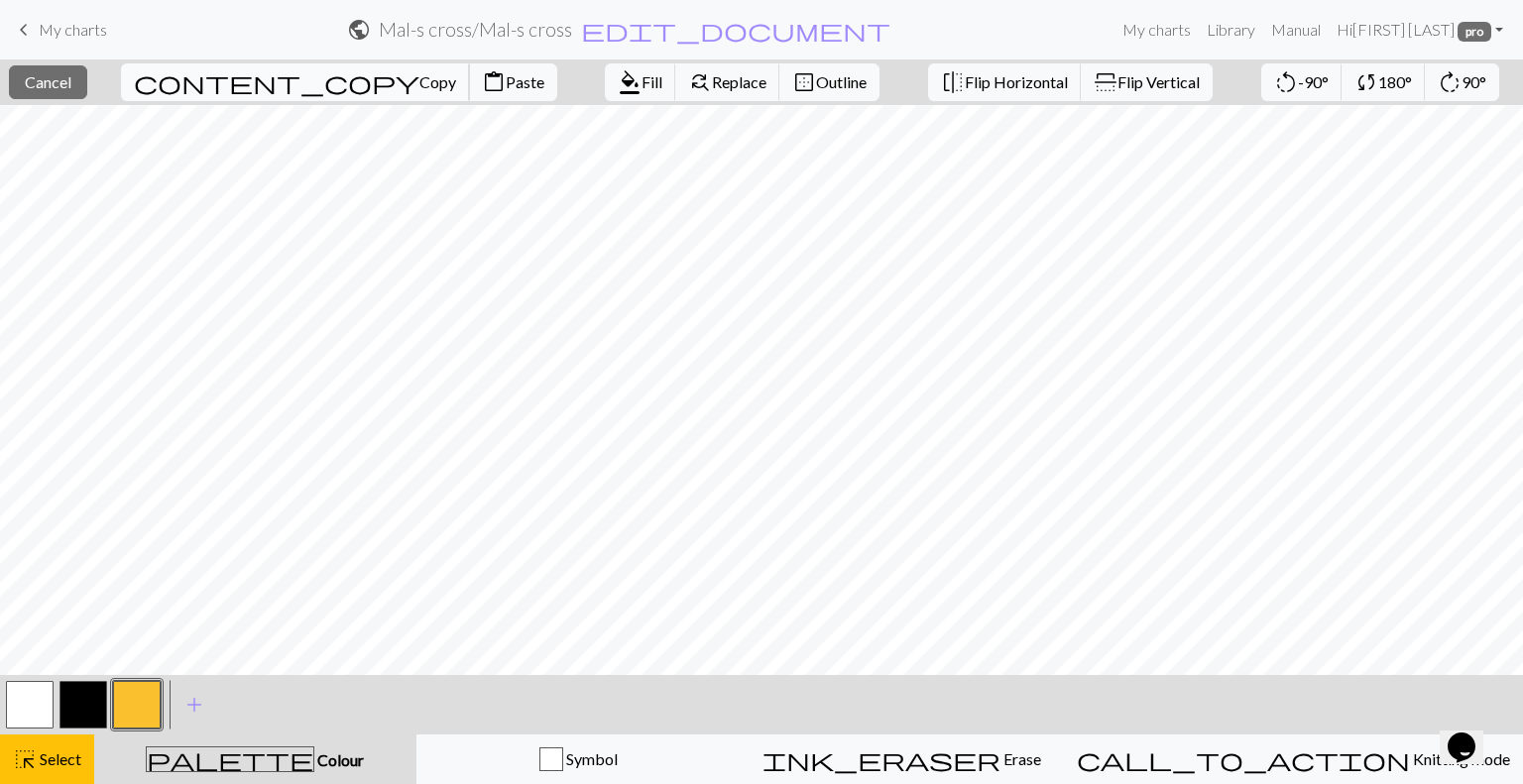 click on "content_copy  Copy" at bounding box center (295, 82) 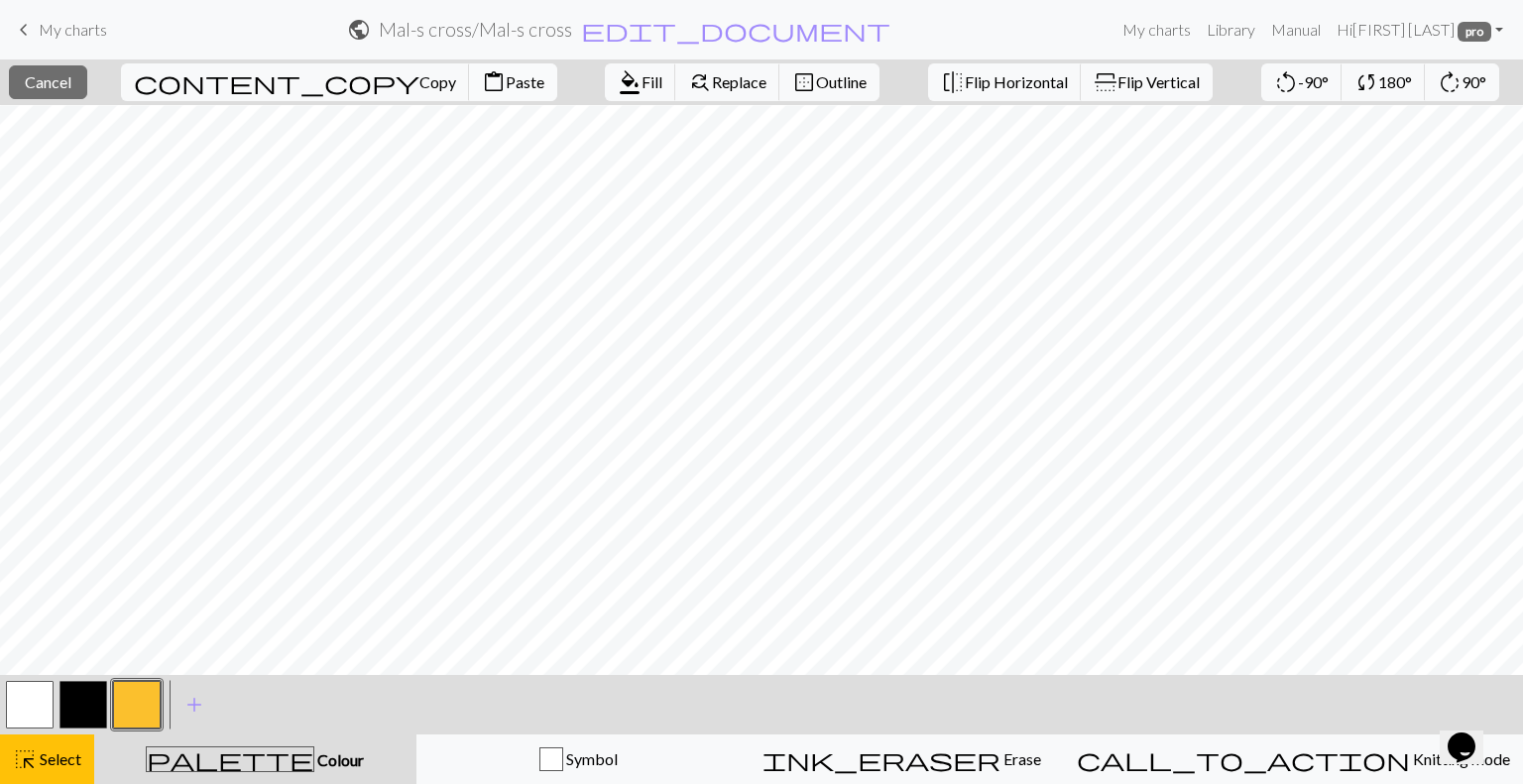 click on "Paste" at bounding box center [525, 81] 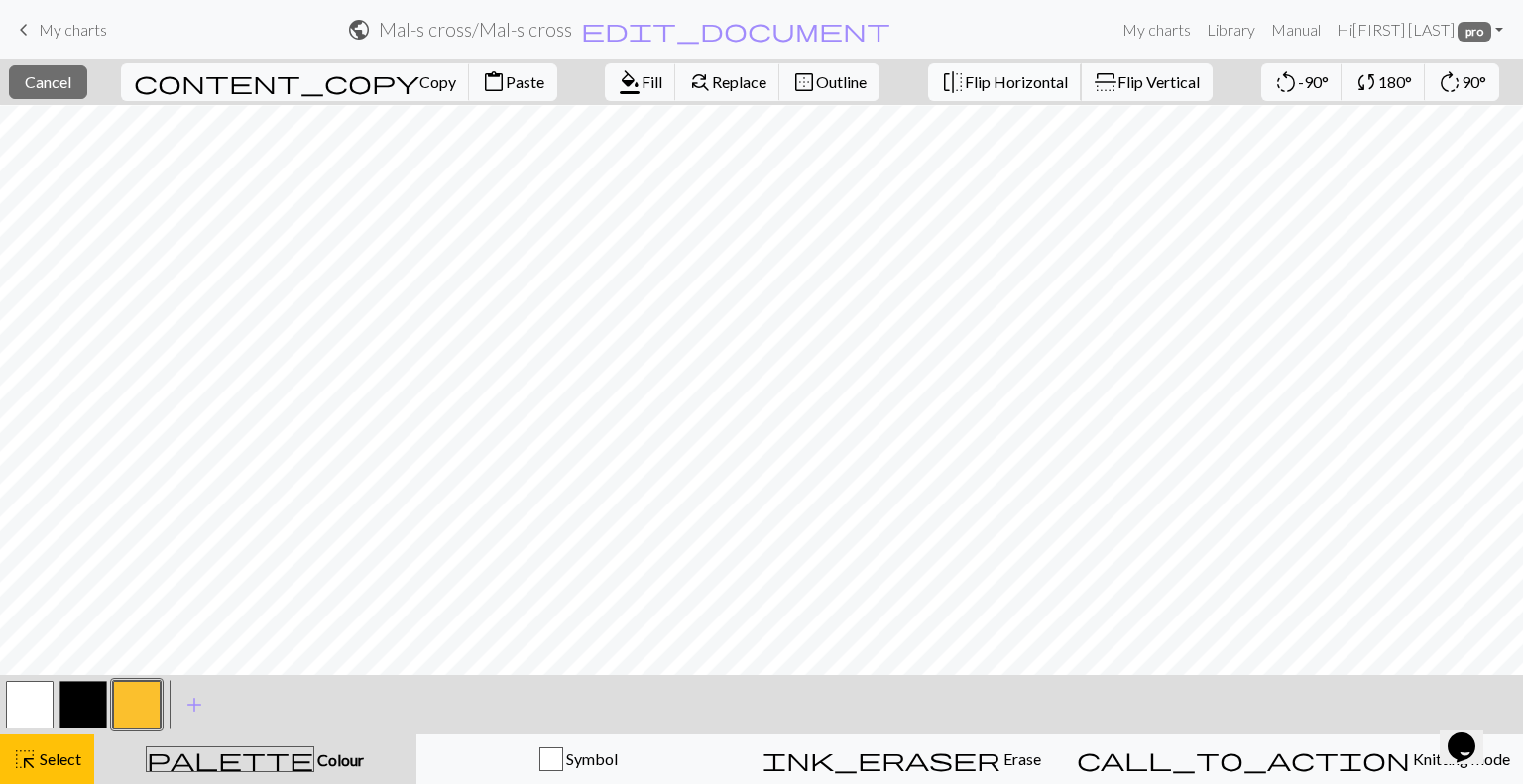 click on "Flip Horizontal" at bounding box center [1016, 81] 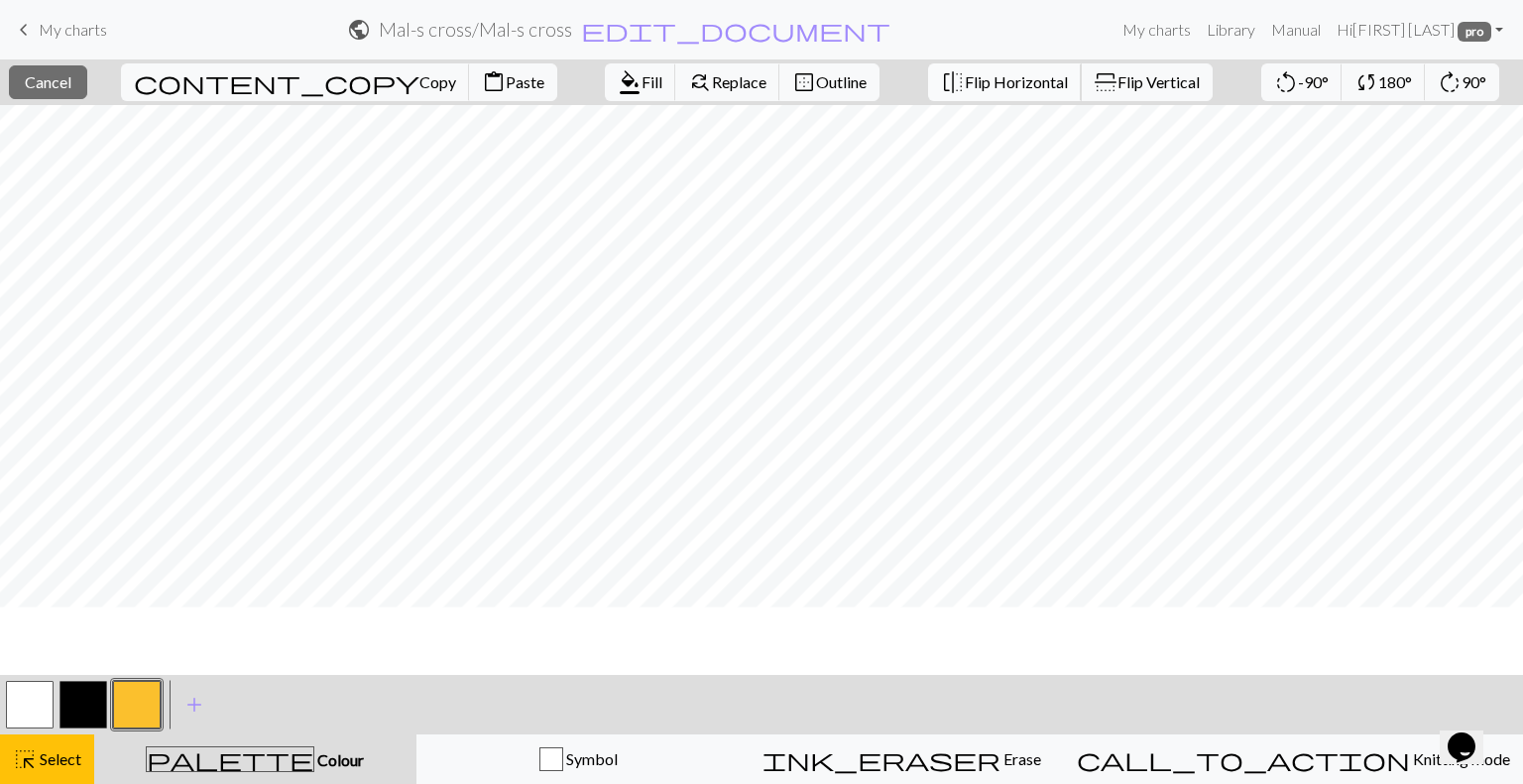 scroll, scrollTop: 125, scrollLeft: 0, axis: vertical 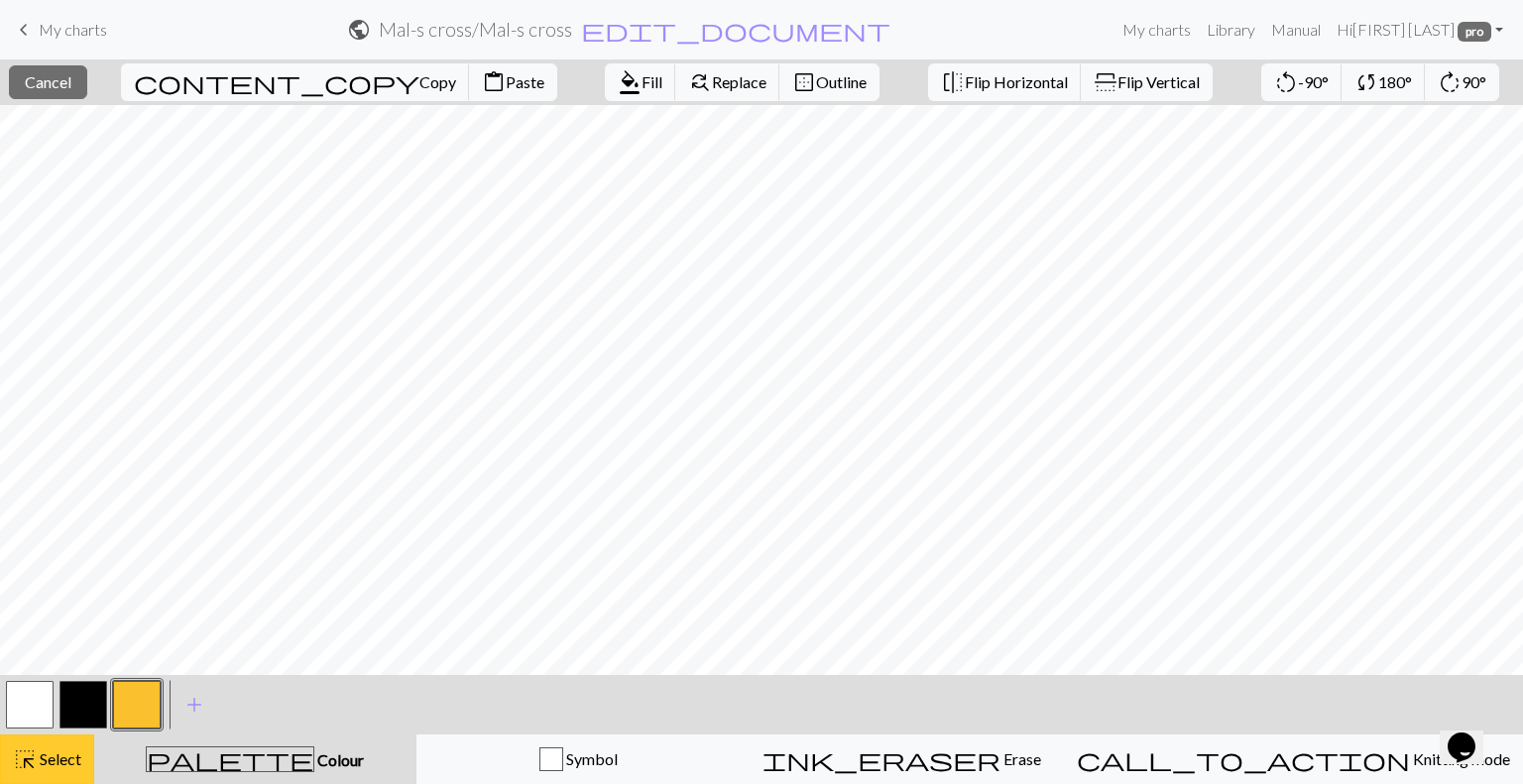 click on "highlight_alt   Select   Select" at bounding box center [47, 759] 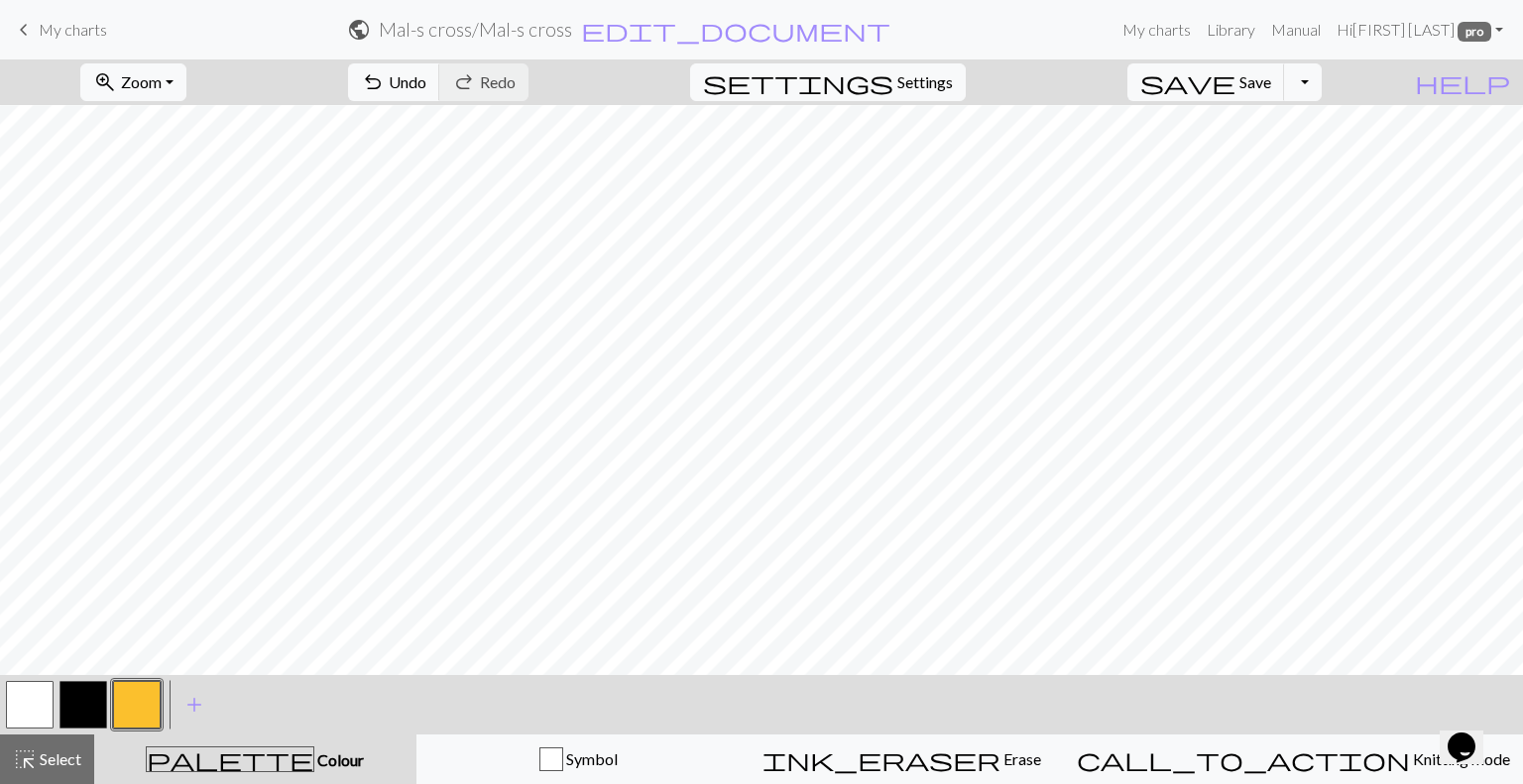 click at bounding box center (30, 705) 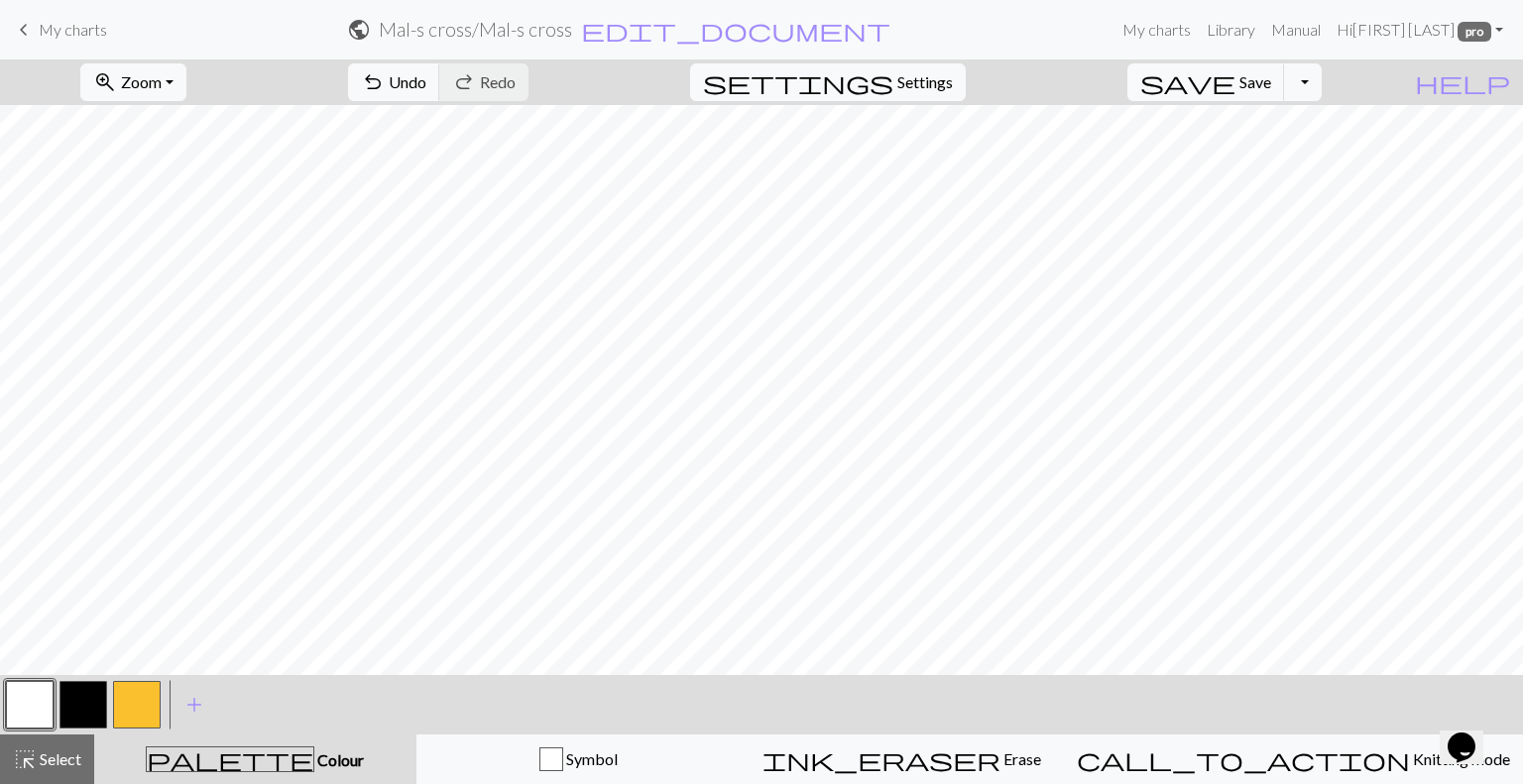 click at bounding box center [137, 705] 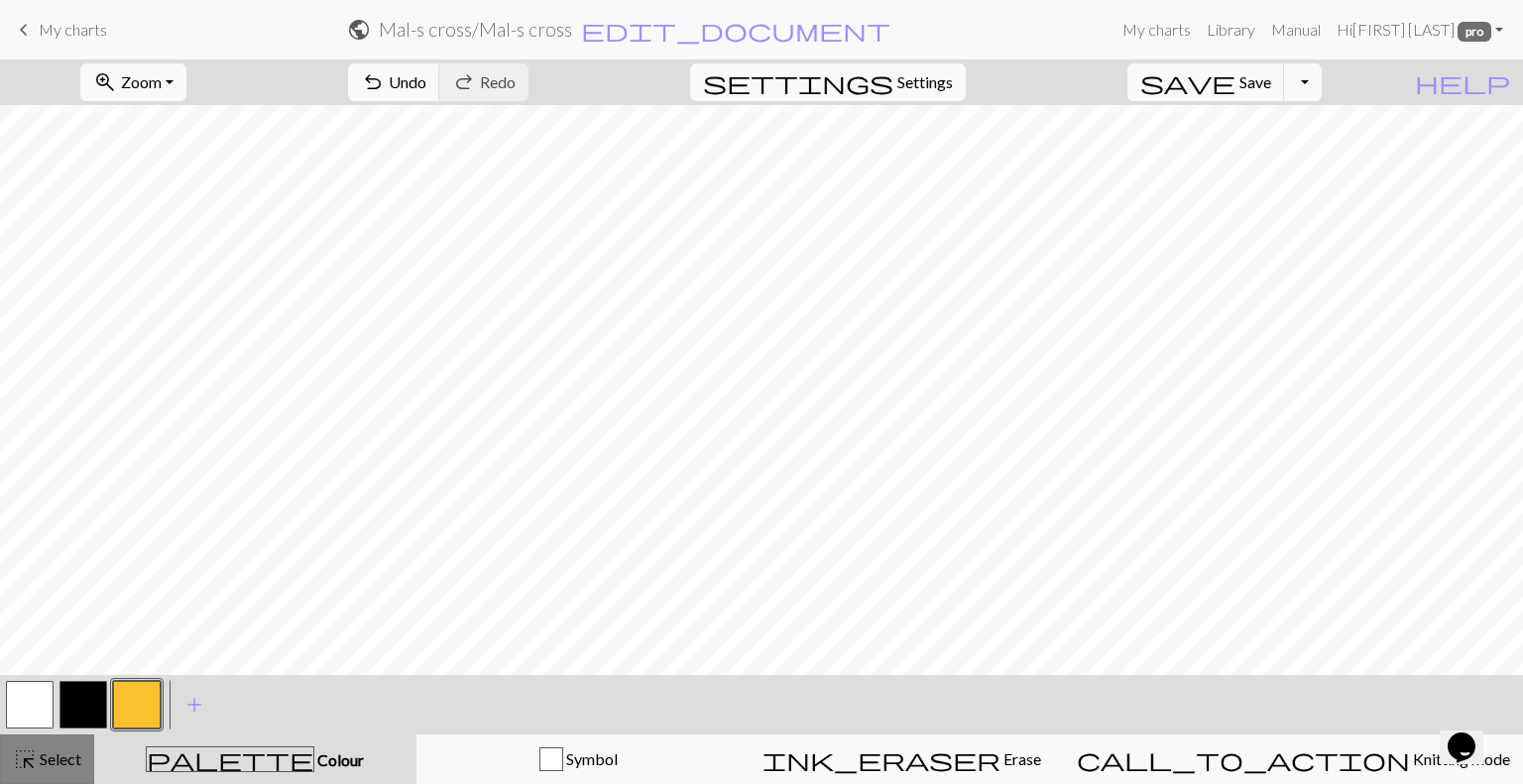 click on "Select" at bounding box center [59, 758] 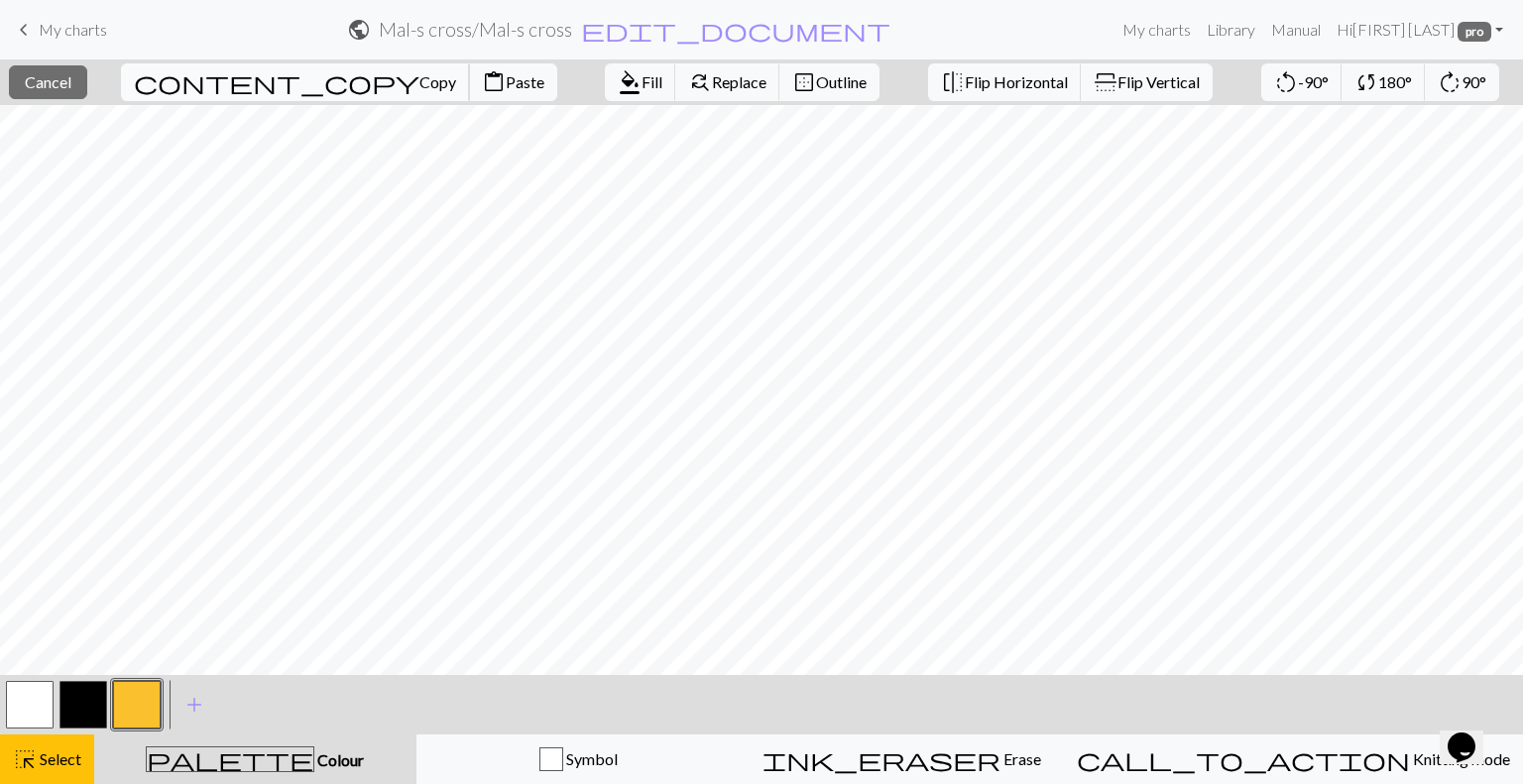 click on "Copy" at bounding box center (437, 81) 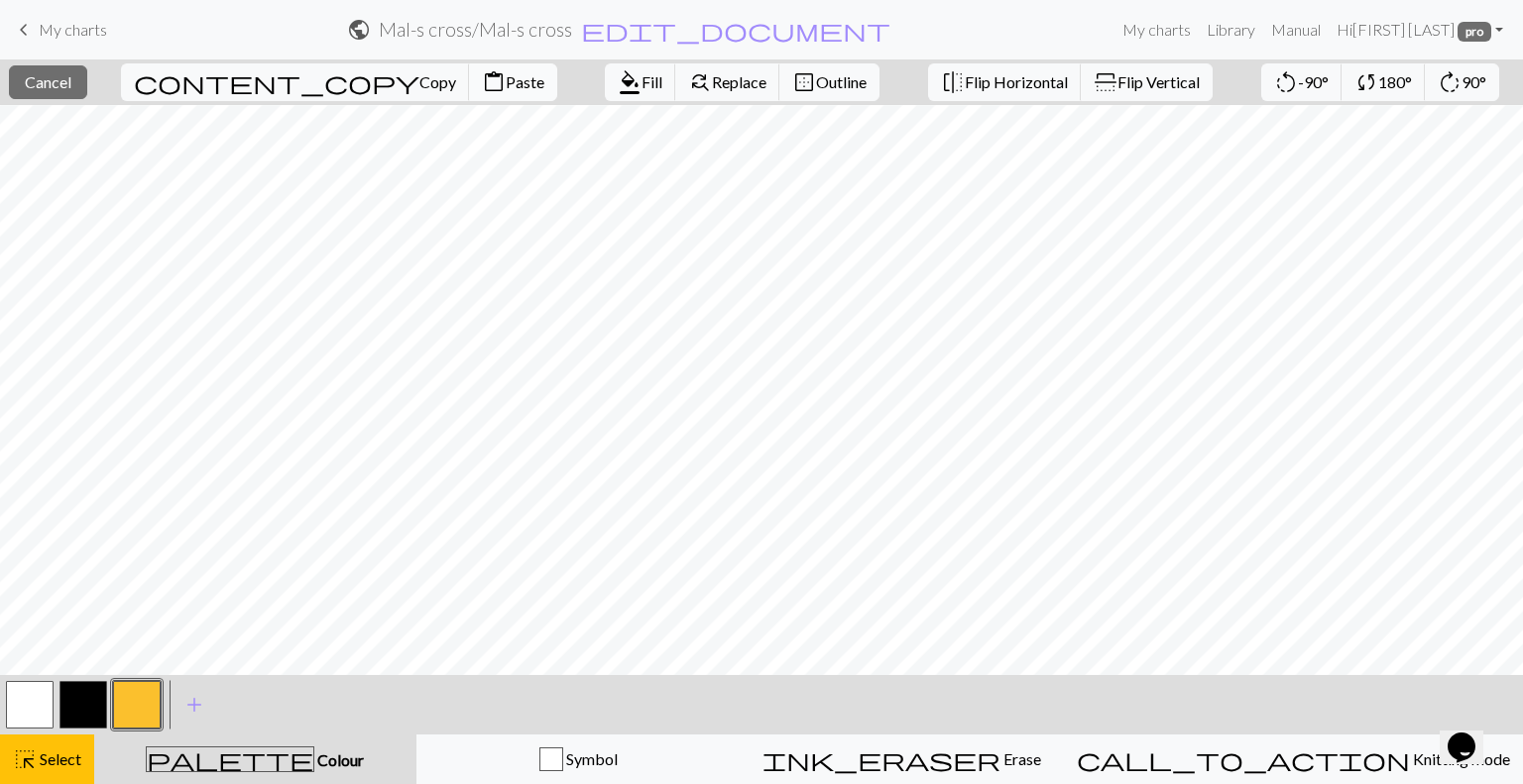click on "Paste" at bounding box center [525, 81] 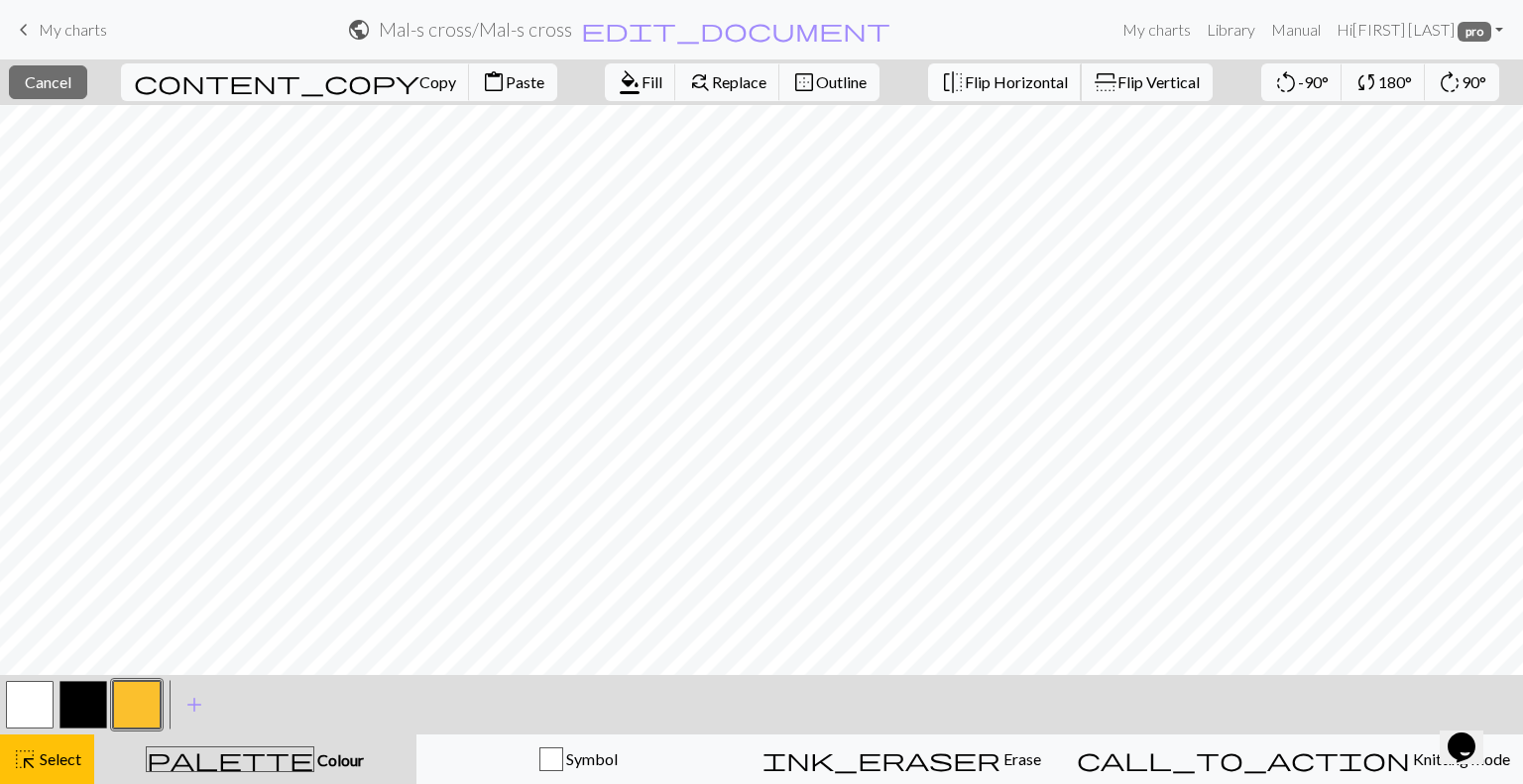 click on "Flip Horizontal" at bounding box center (1016, 81) 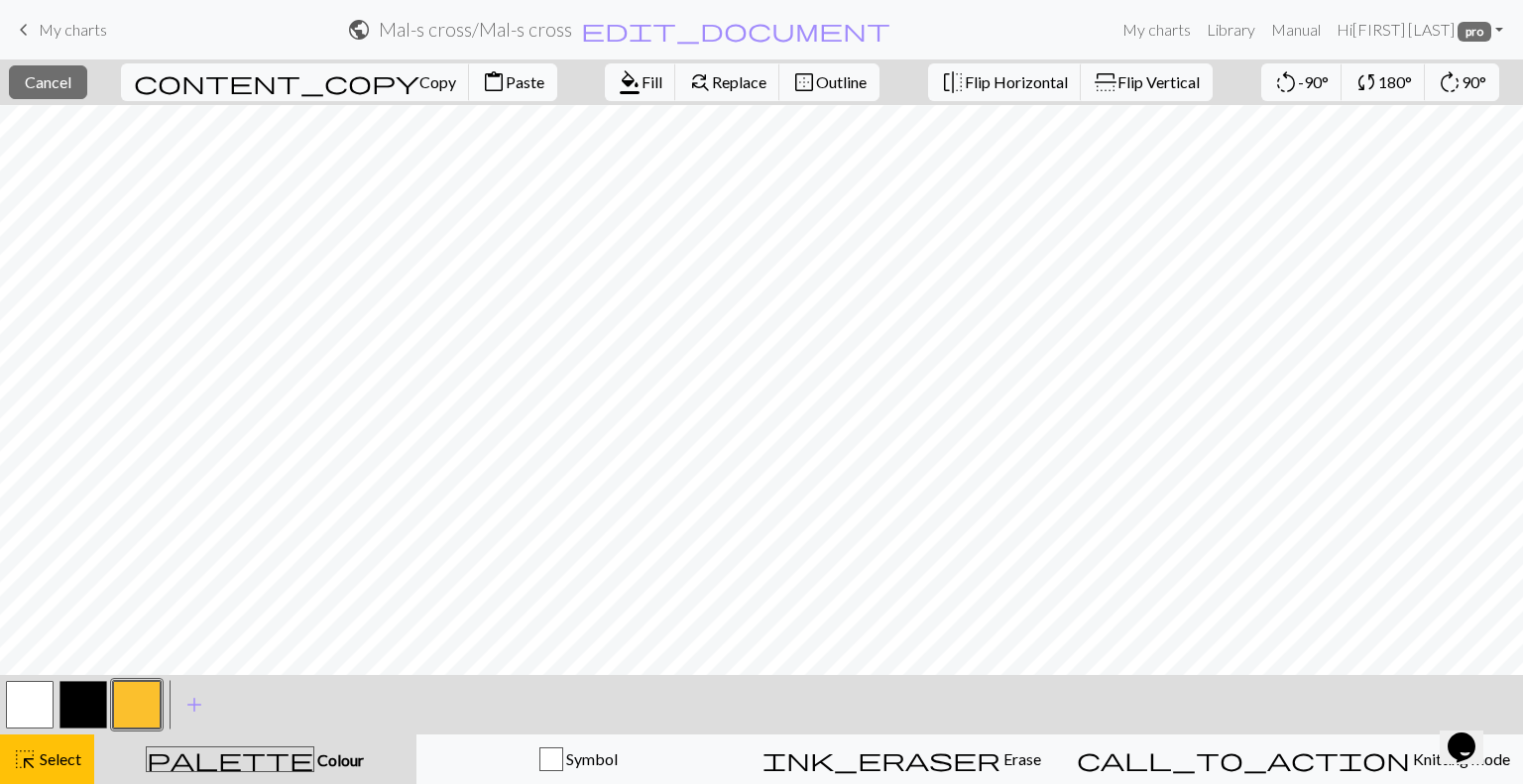 click on "Paste" at bounding box center [525, 81] 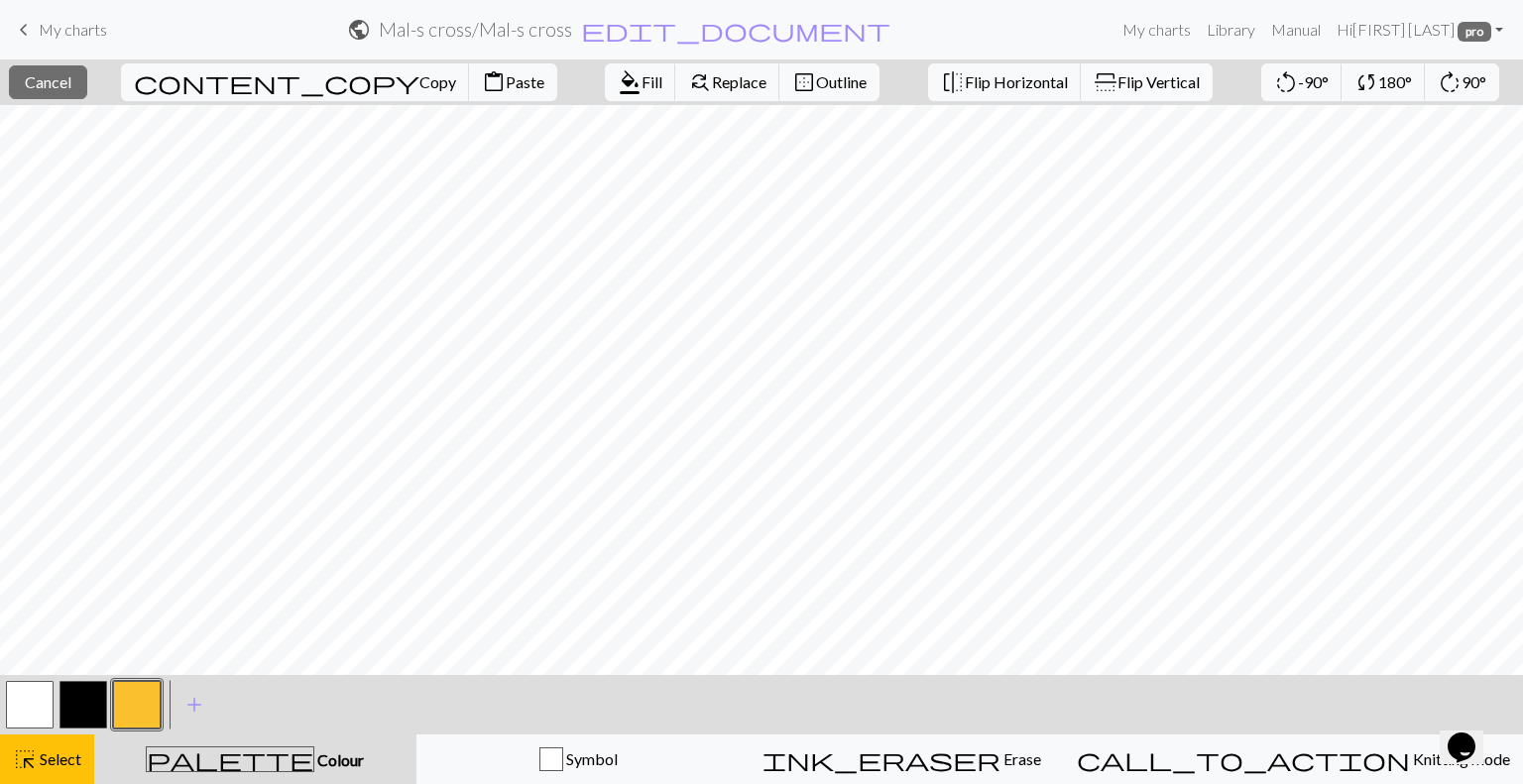 click on "flip  Flip Vertical" at bounding box center [1146, 82] 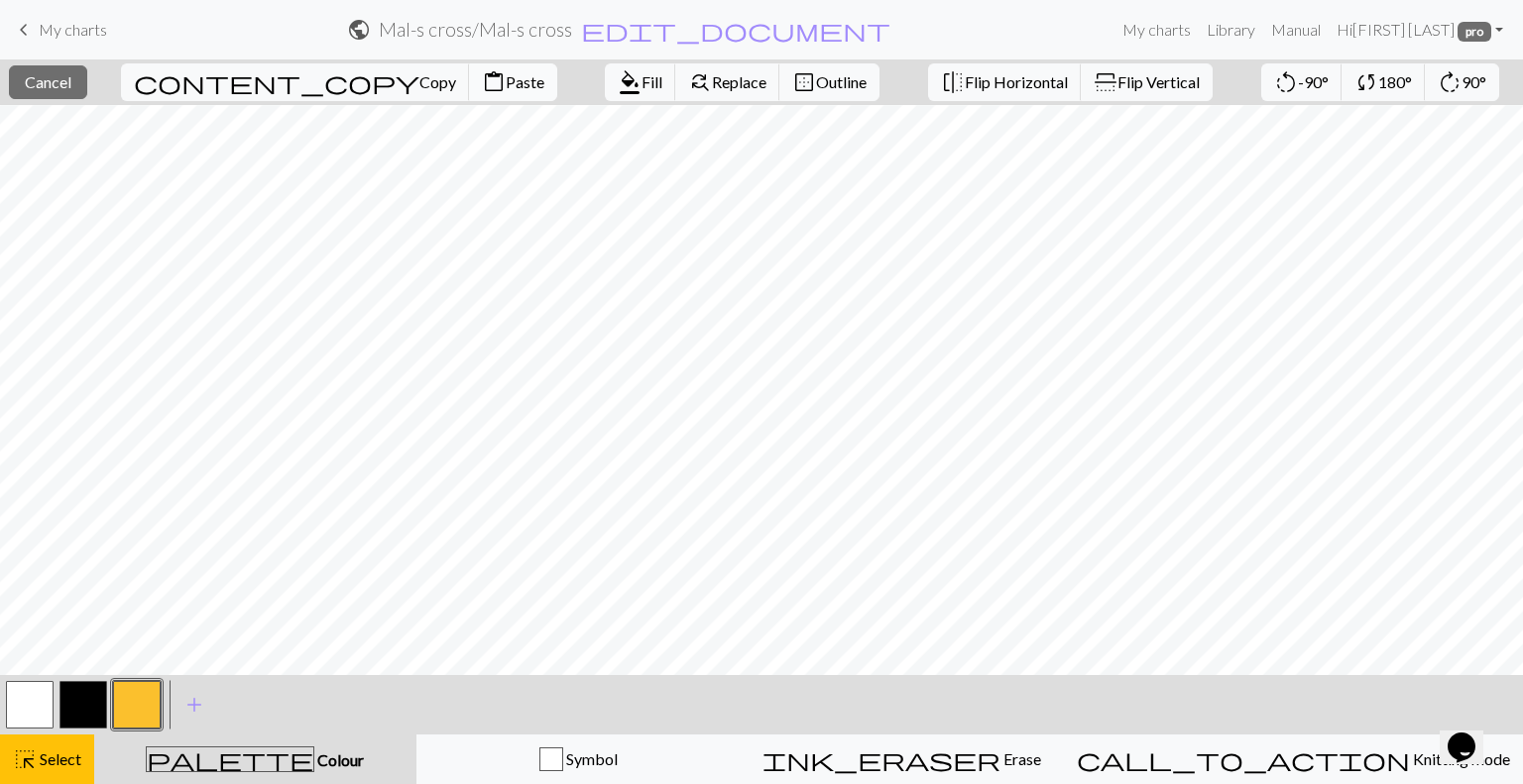 click on "Paste" at bounding box center (525, 81) 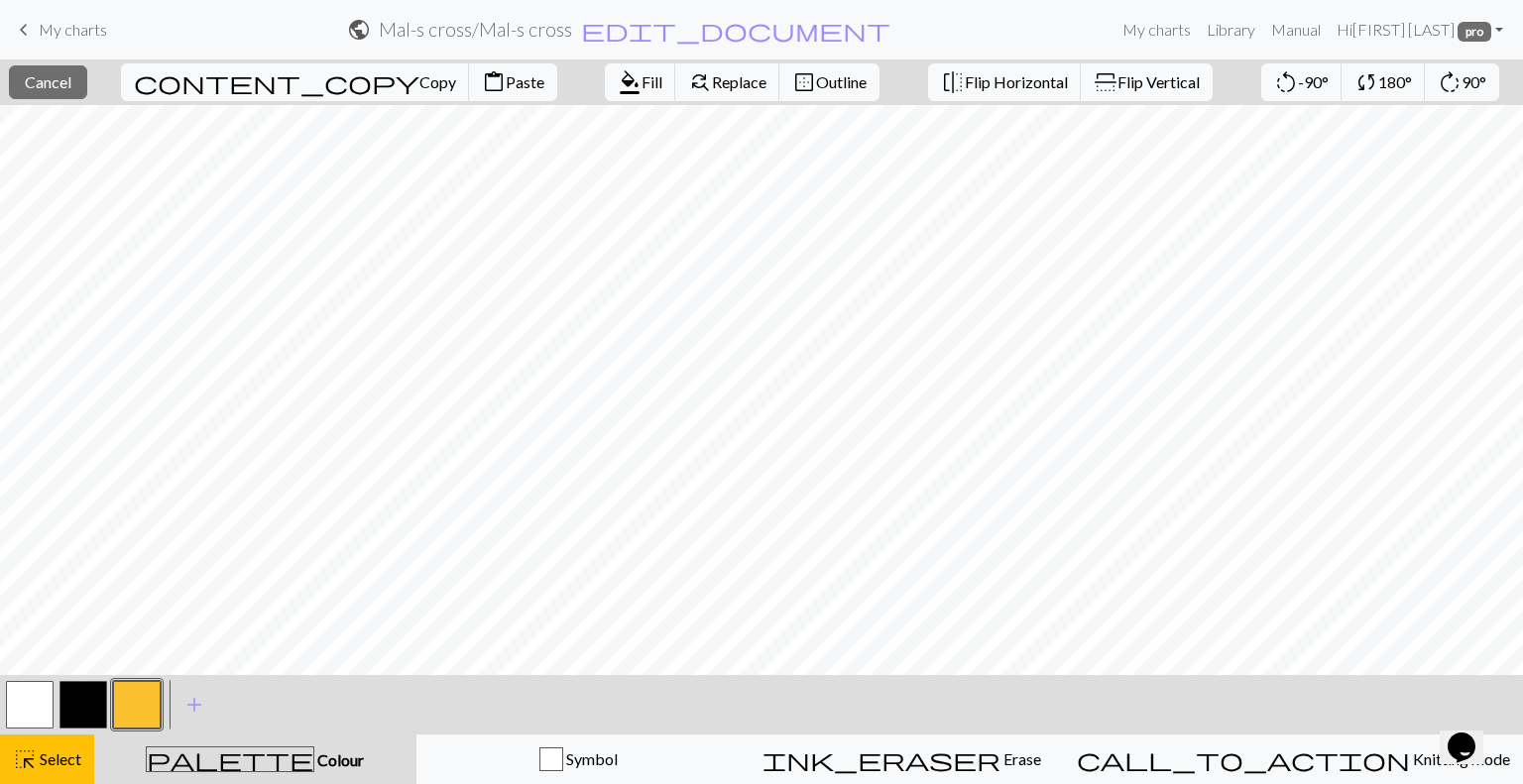 click on "Flip Vertical" at bounding box center (1158, 81) 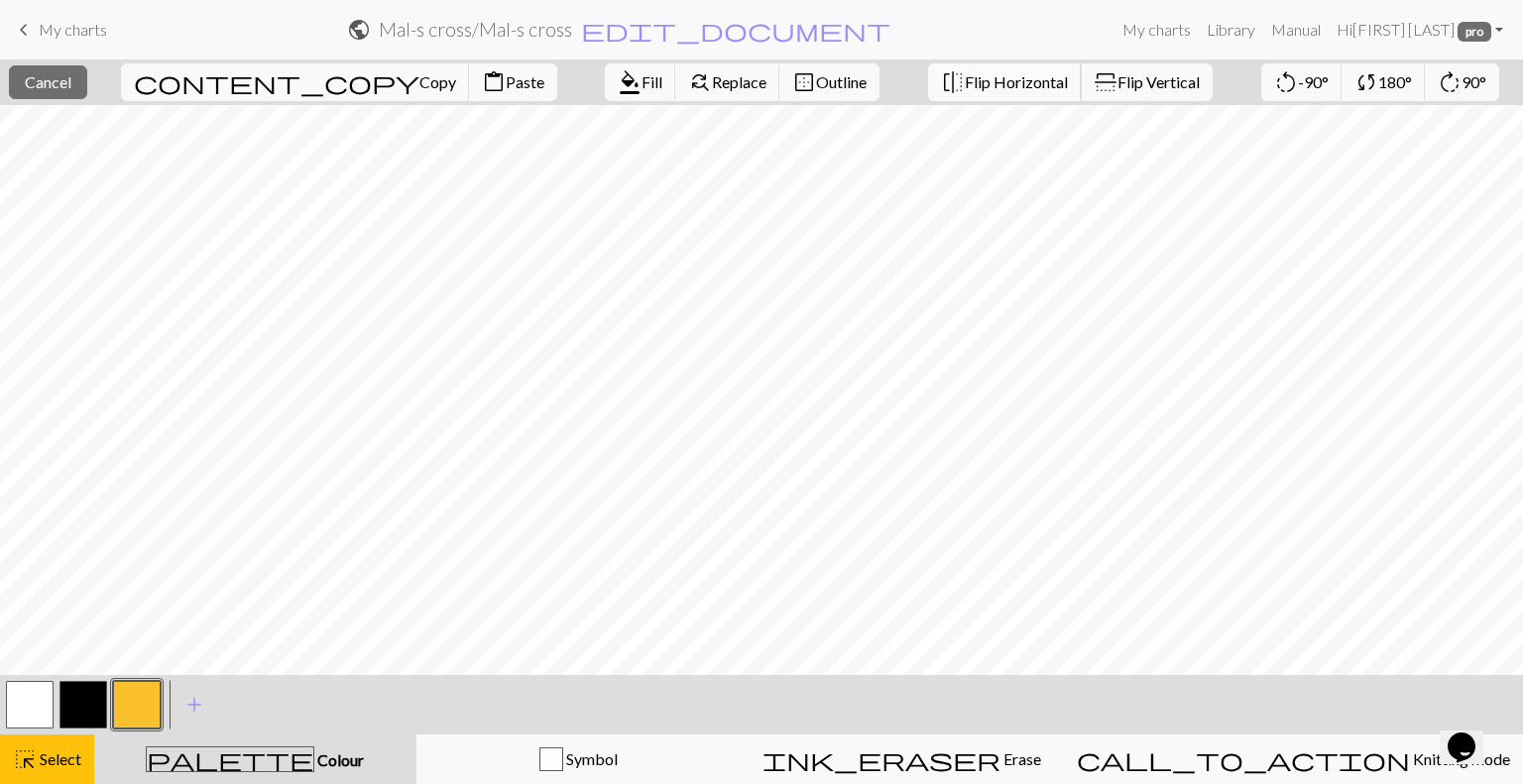 click on "Flip Horizontal" at bounding box center [1016, 81] 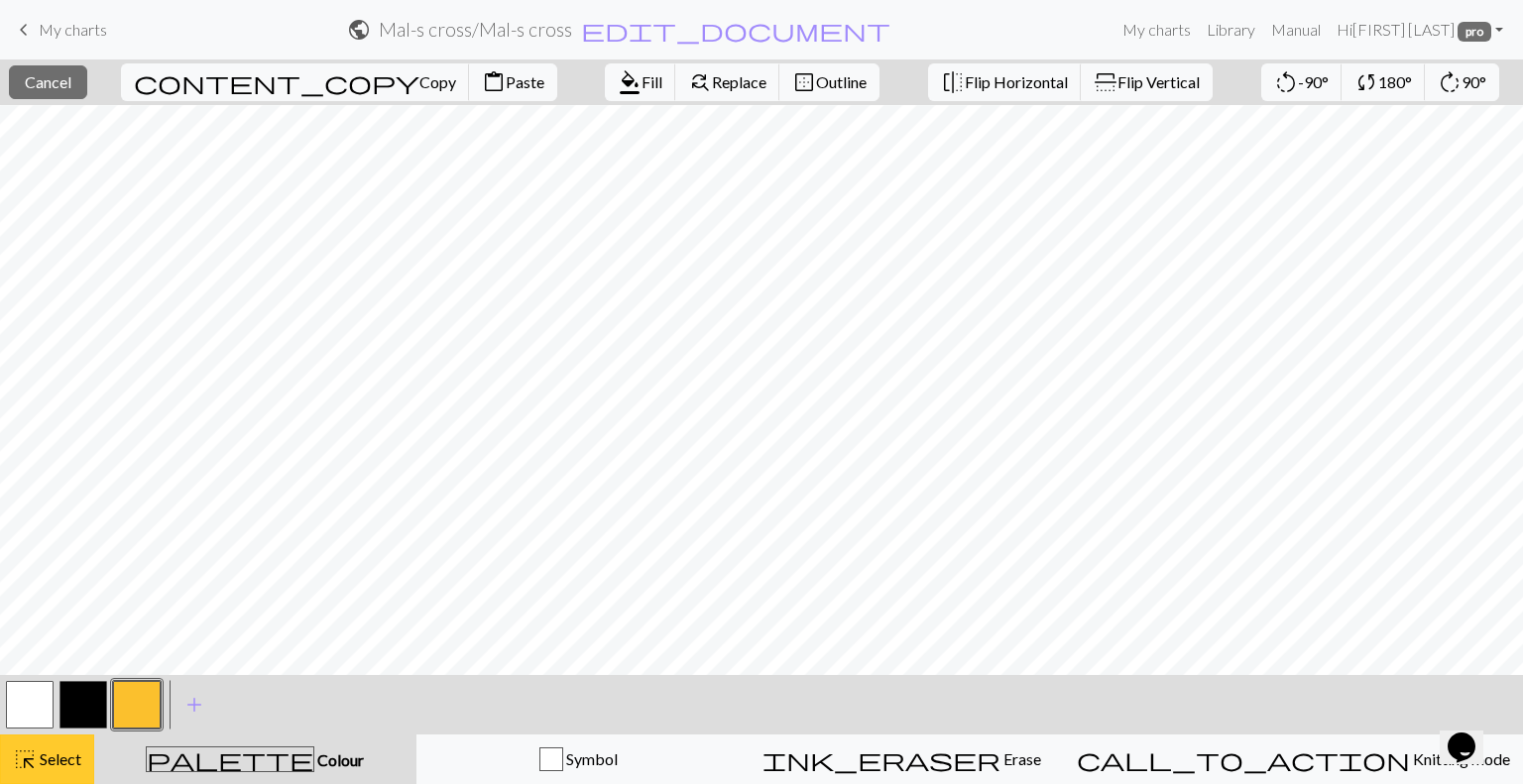 click on "Select" at bounding box center [59, 758] 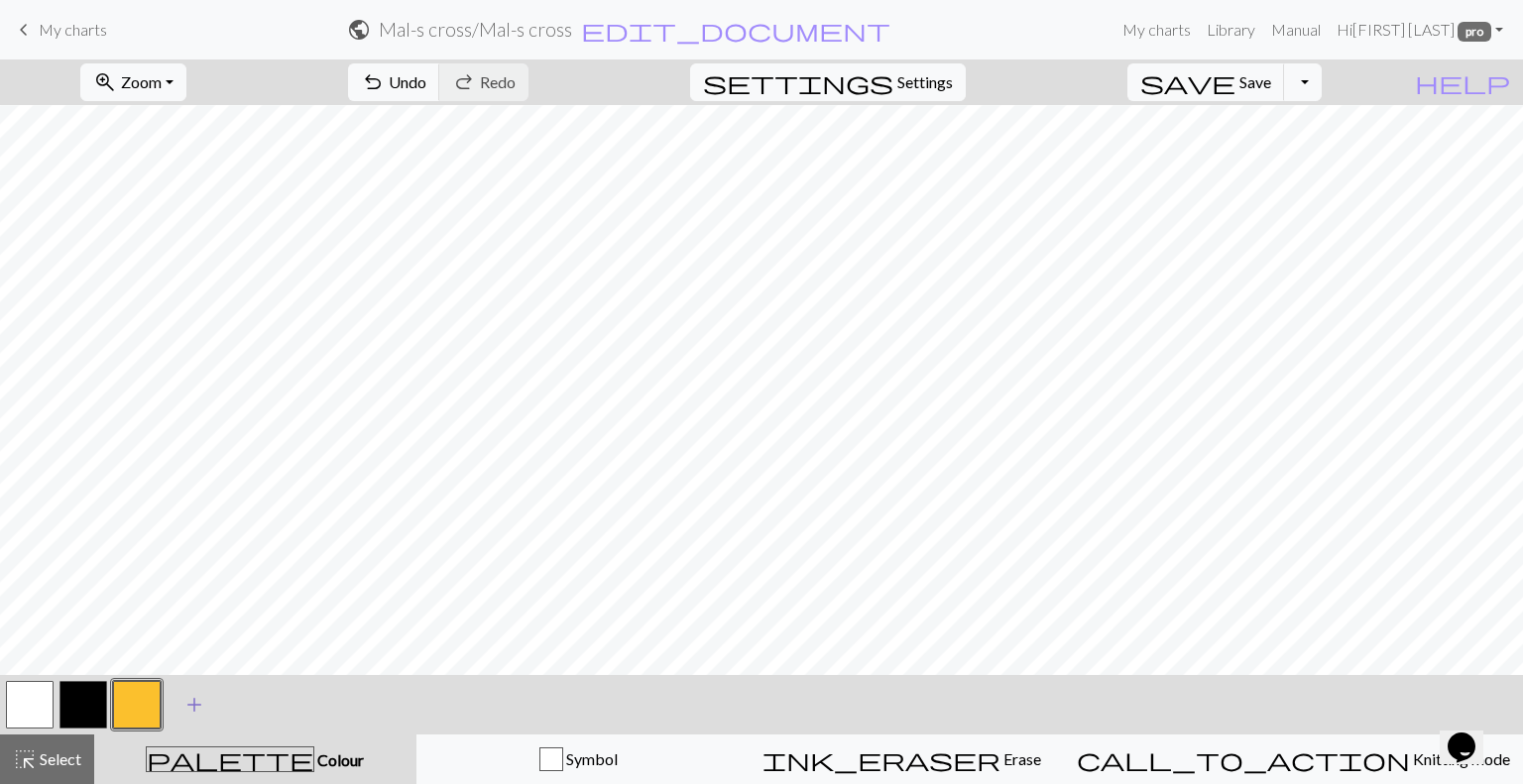 click on "add" at bounding box center (194, 705) 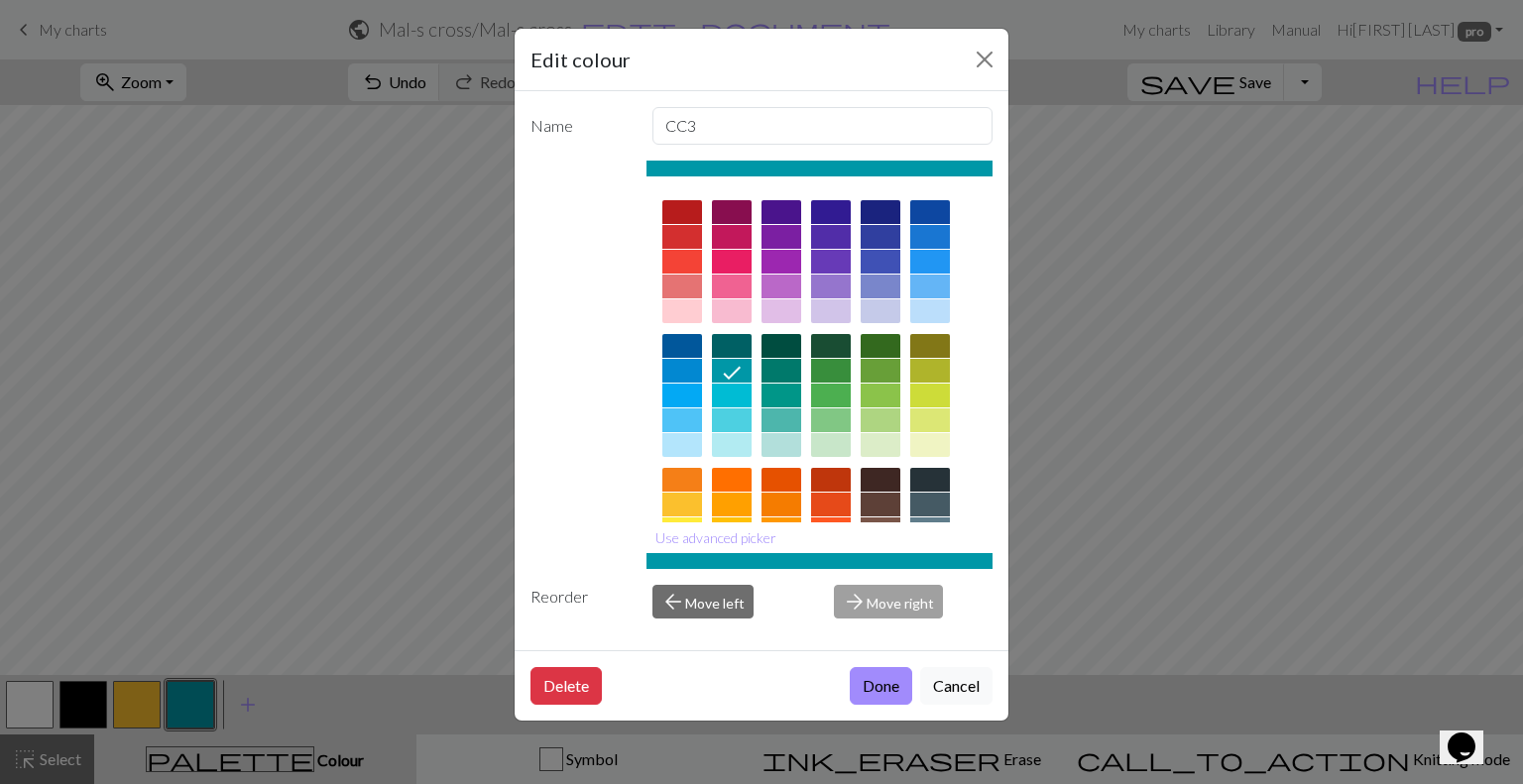 click at bounding box center [682, 212] 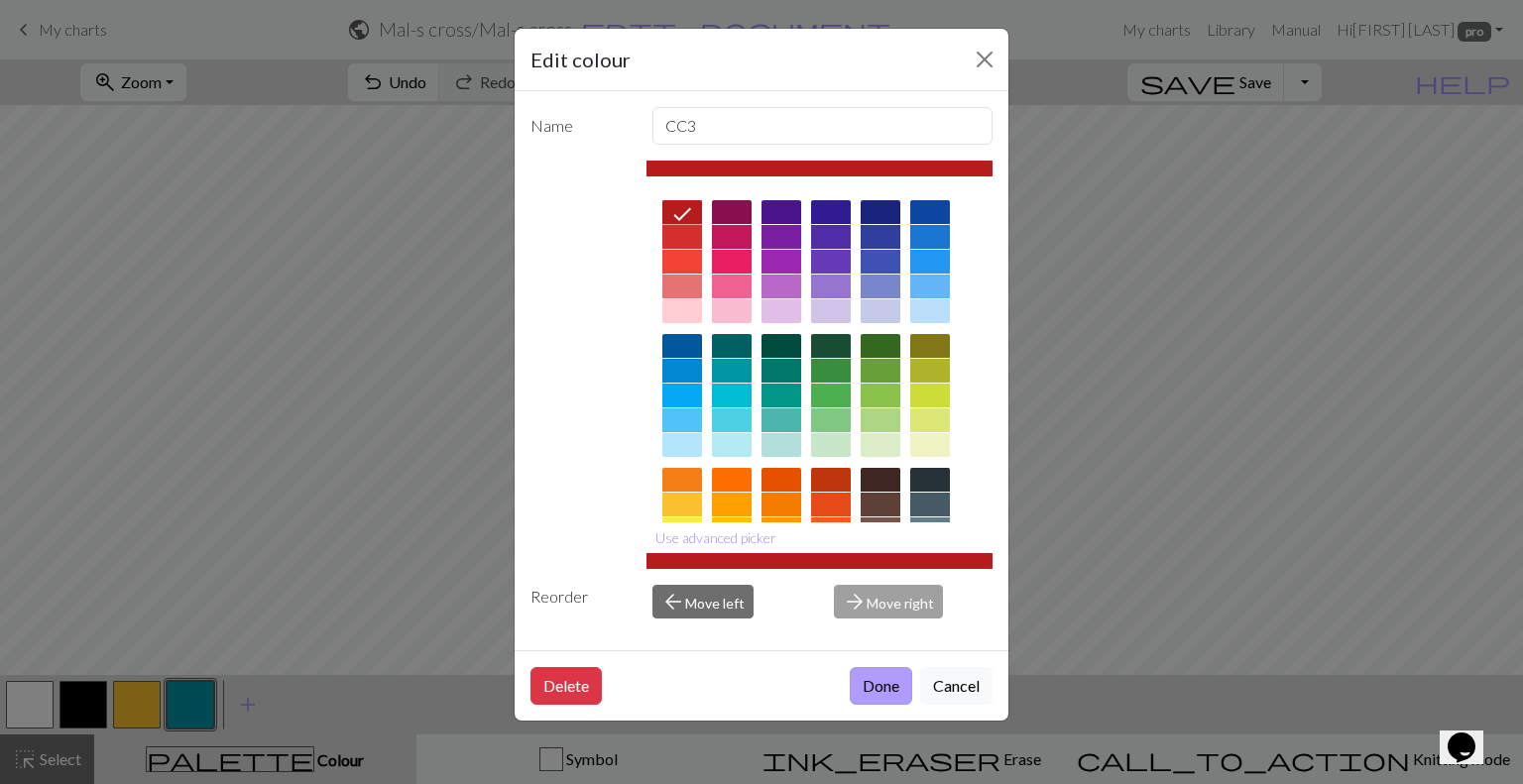 click on "Done" at bounding box center [880, 686] 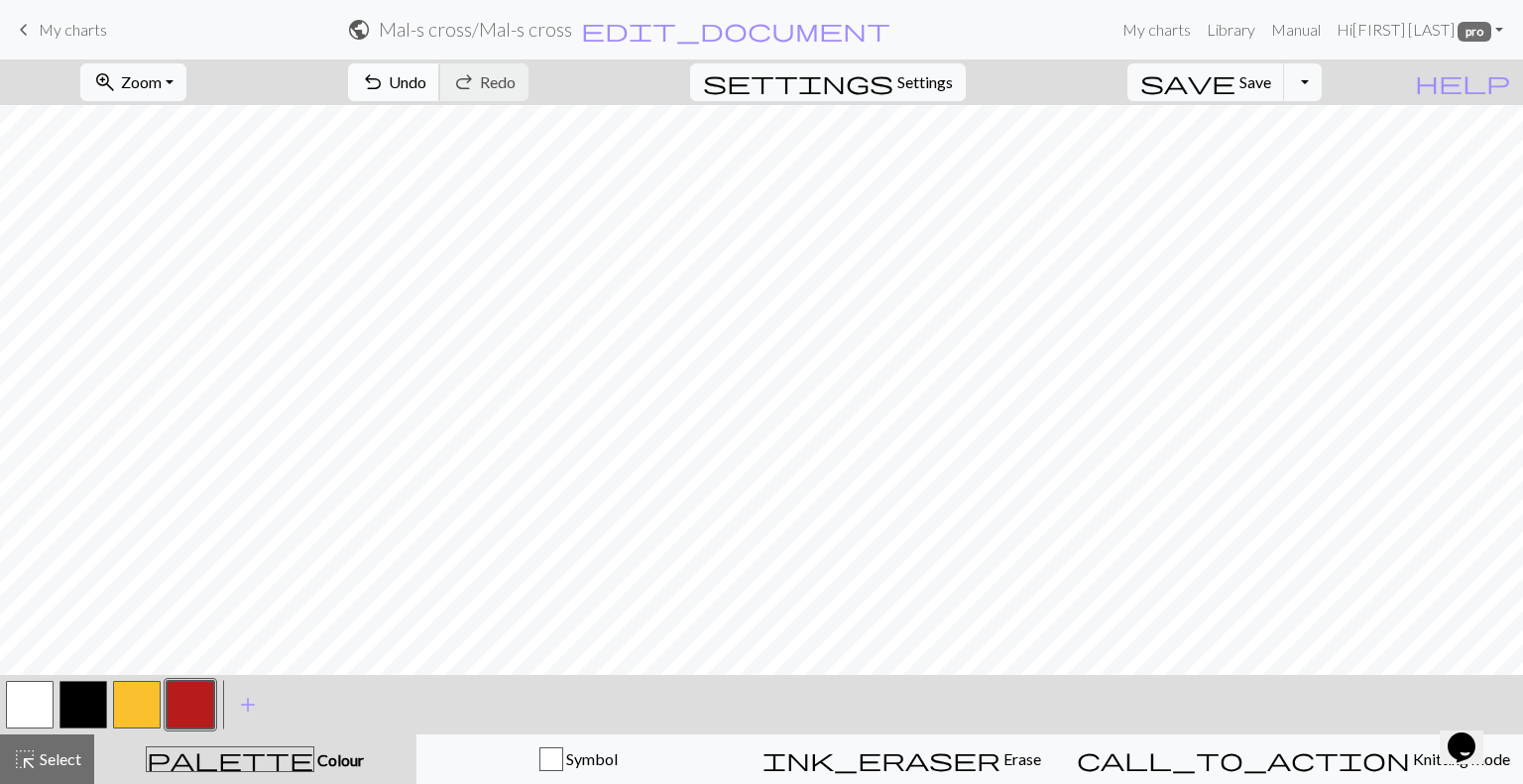 click on "Undo" at bounding box center [408, 81] 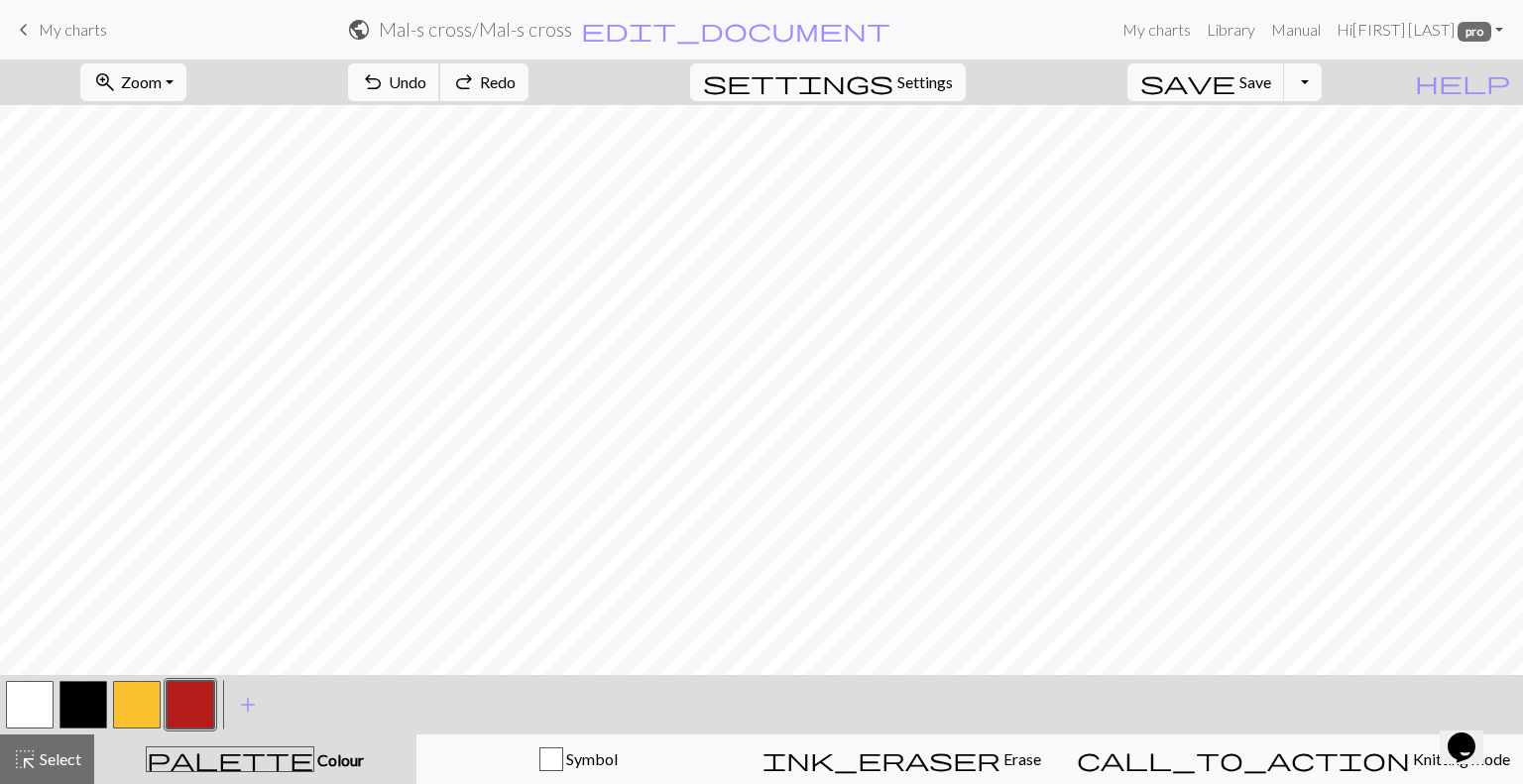 click on "Undo" at bounding box center [408, 81] 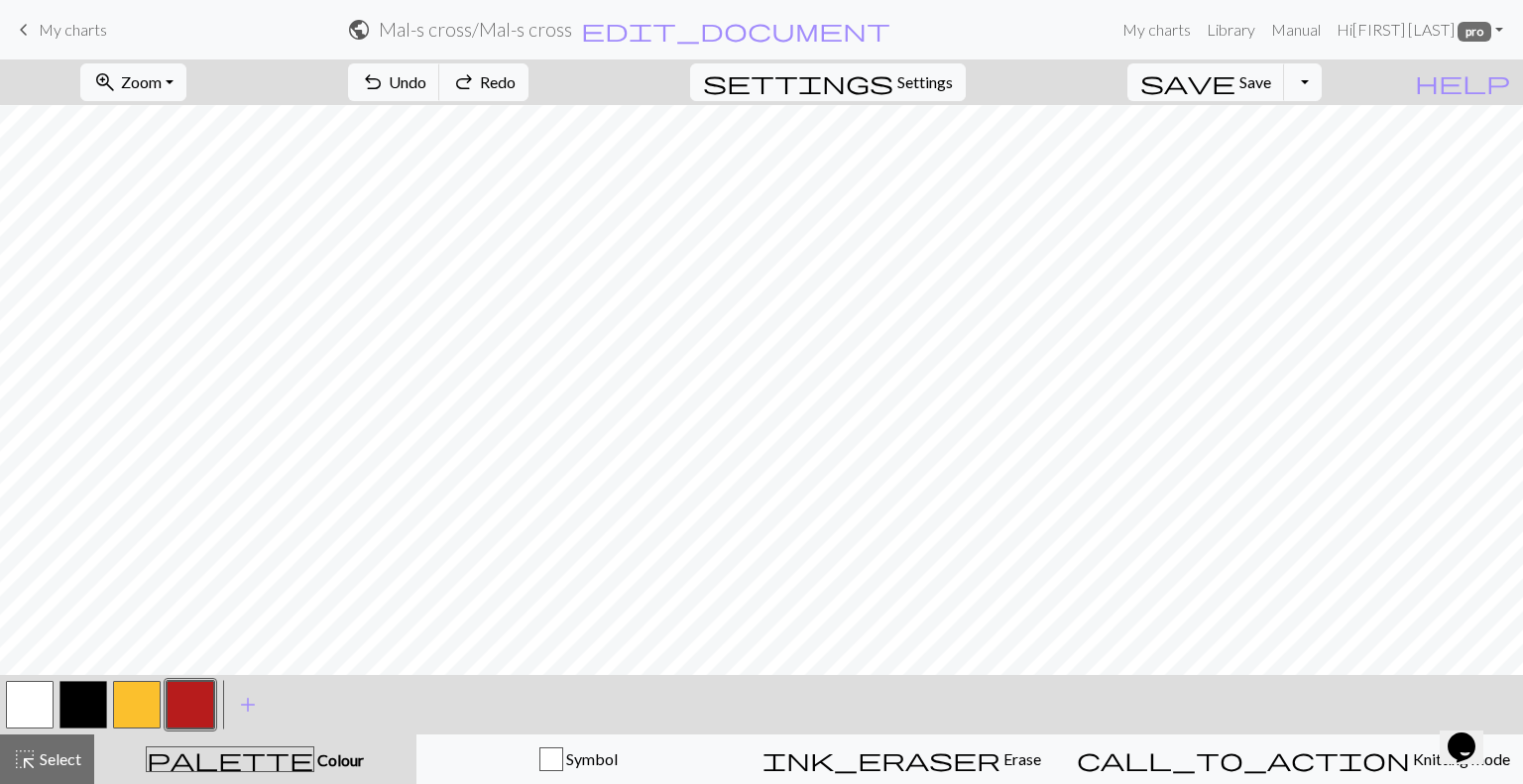click at bounding box center [83, 705] 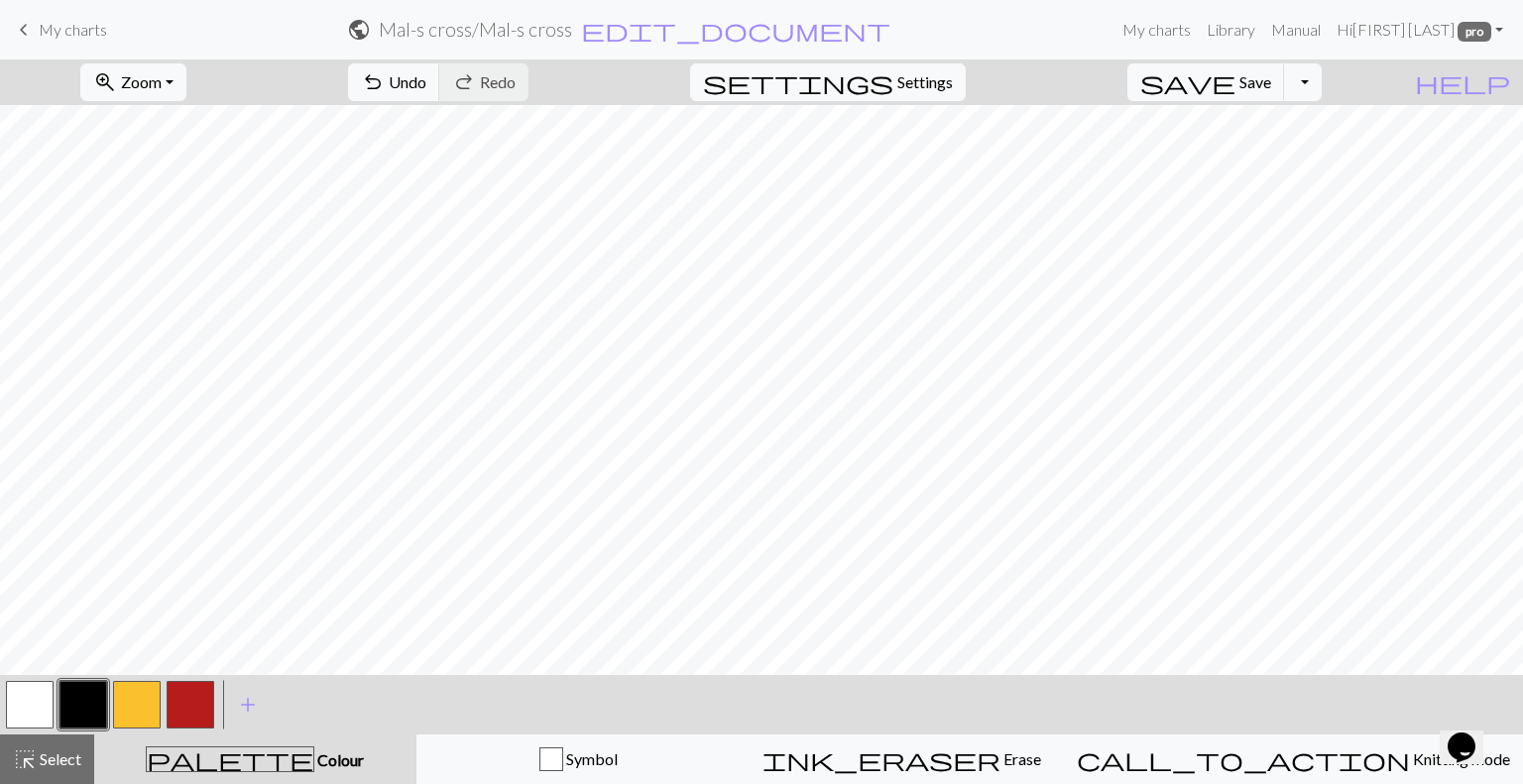 click at bounding box center [190, 705] 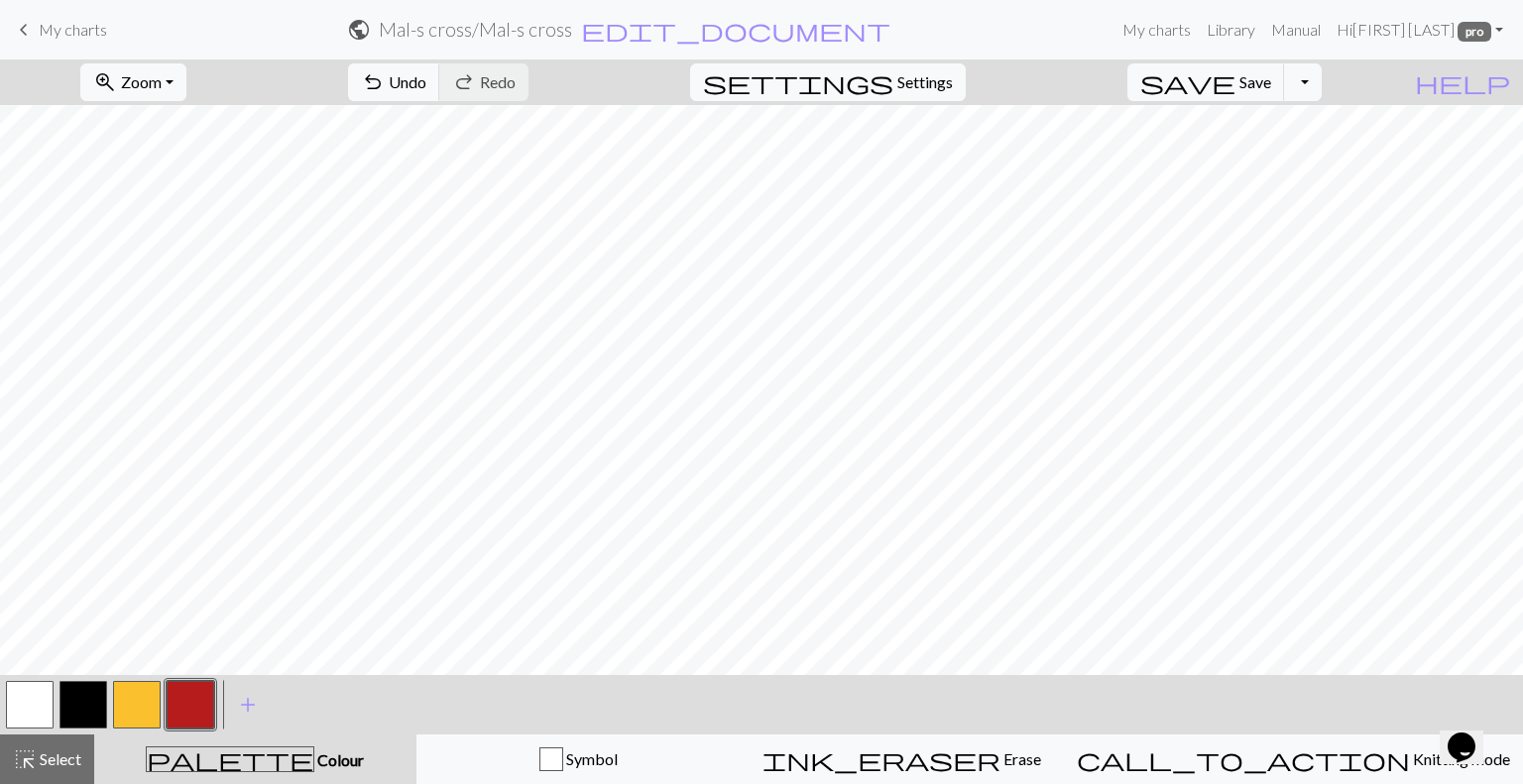 click at bounding box center (137, 705) 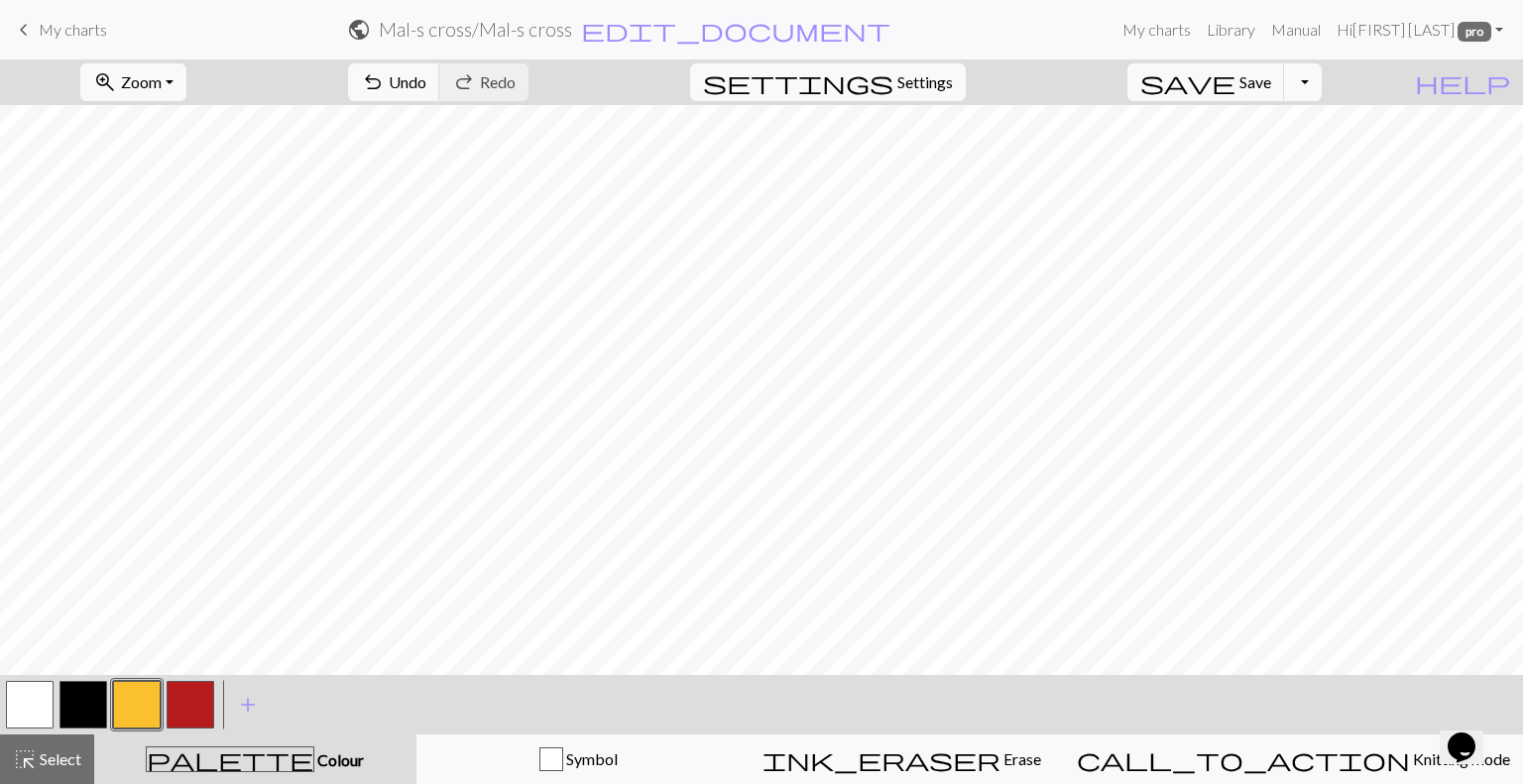 click at bounding box center (190, 705) 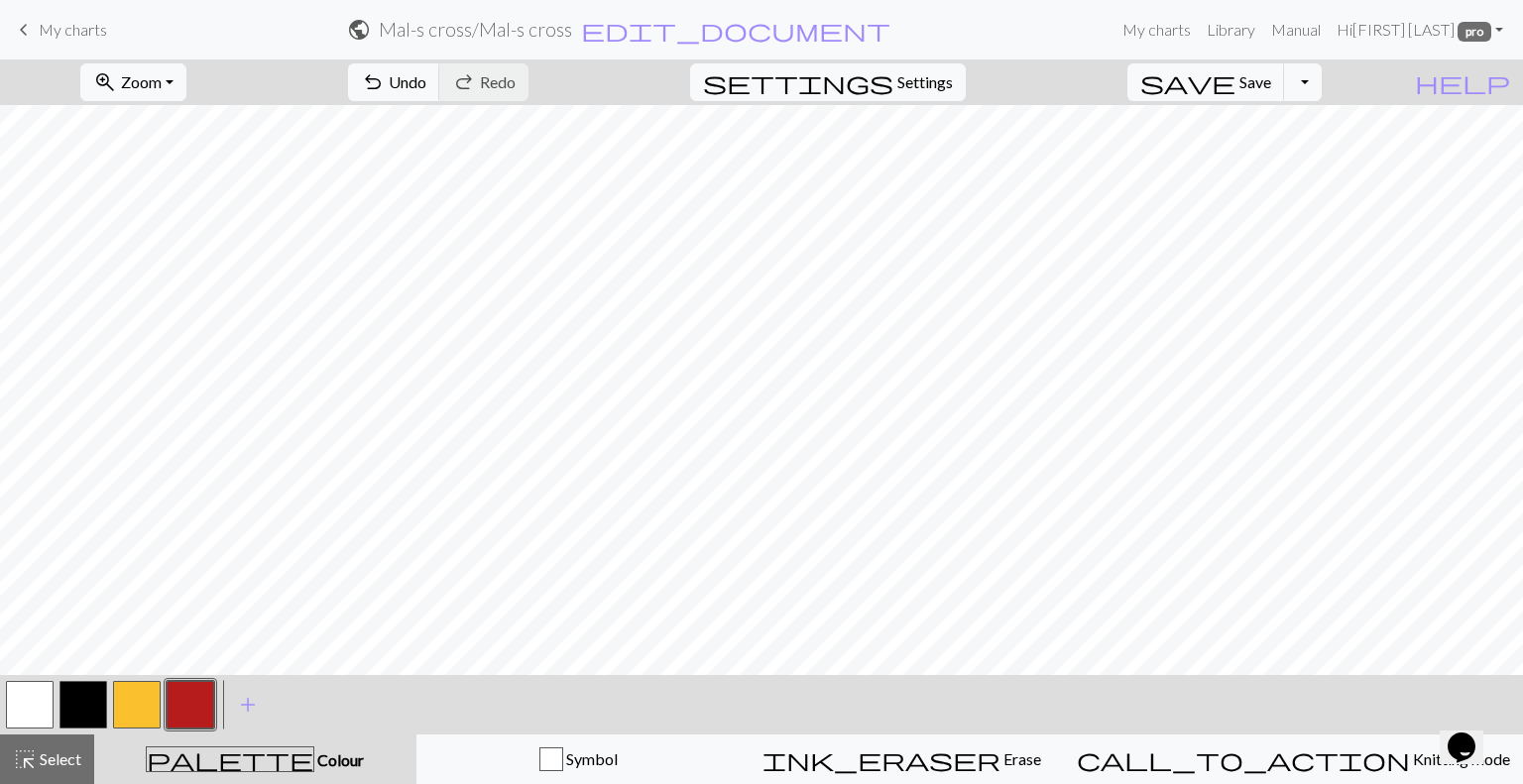 click at bounding box center [137, 705] 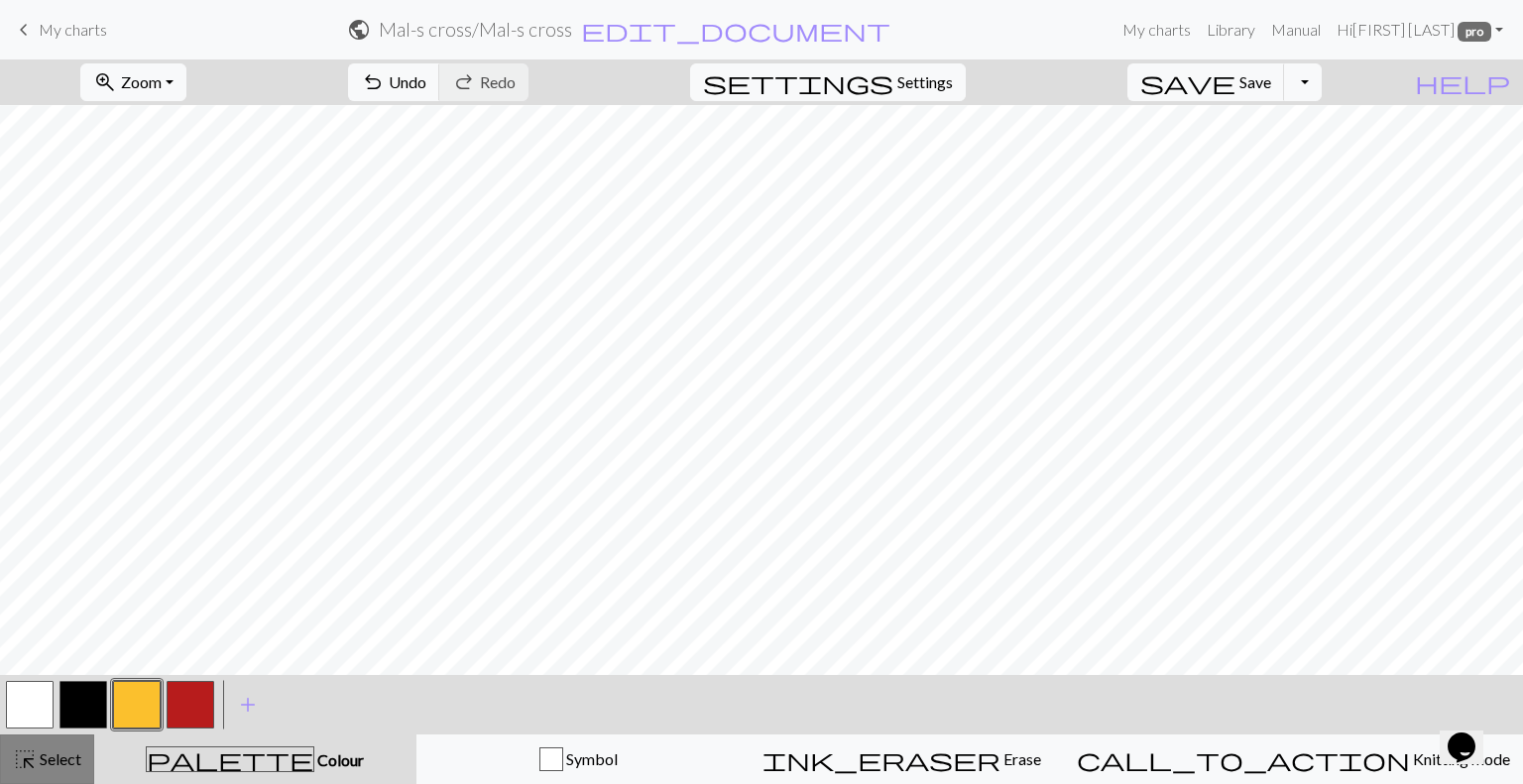 click on "Select" at bounding box center [59, 758] 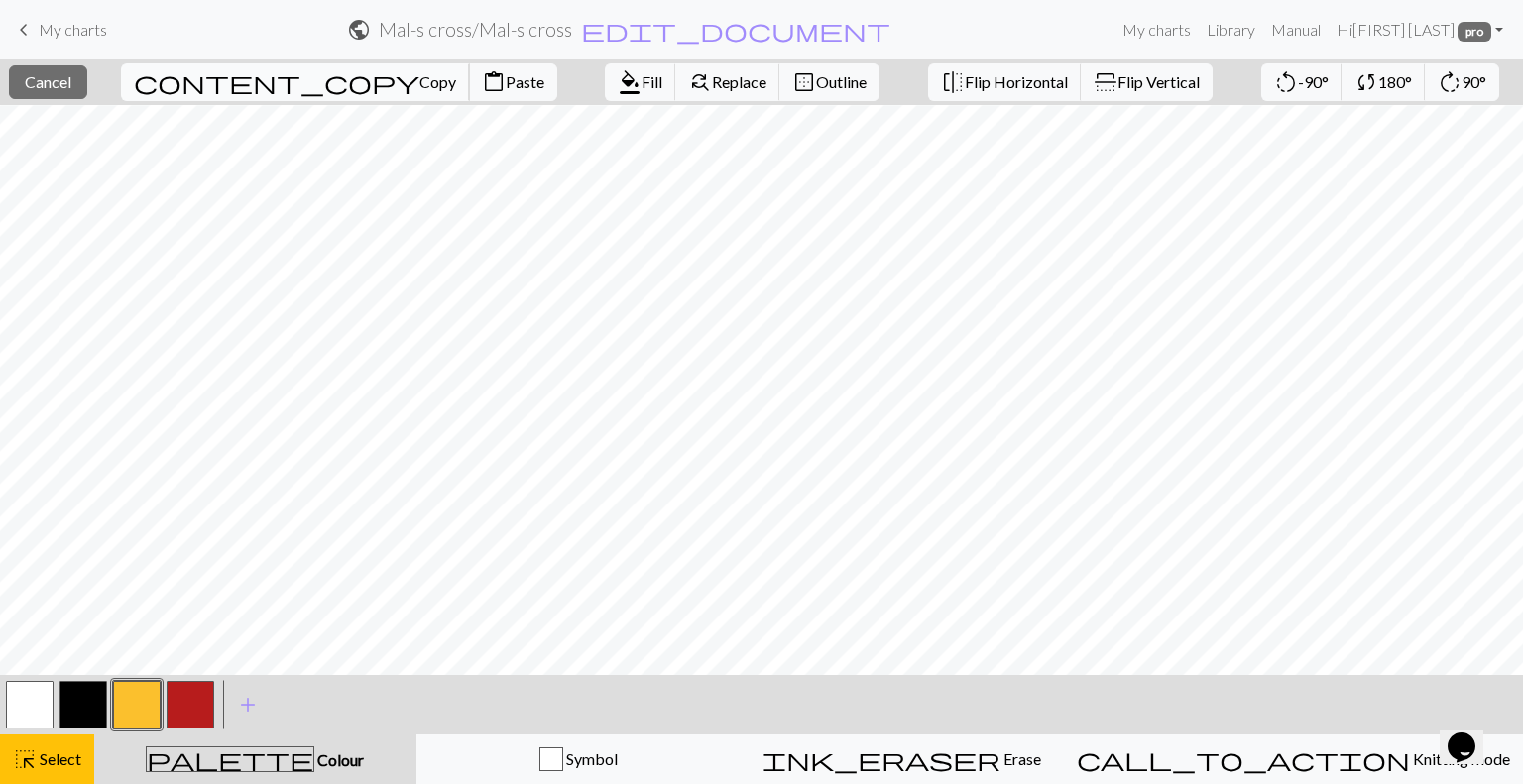click on "Copy" at bounding box center (437, 81) 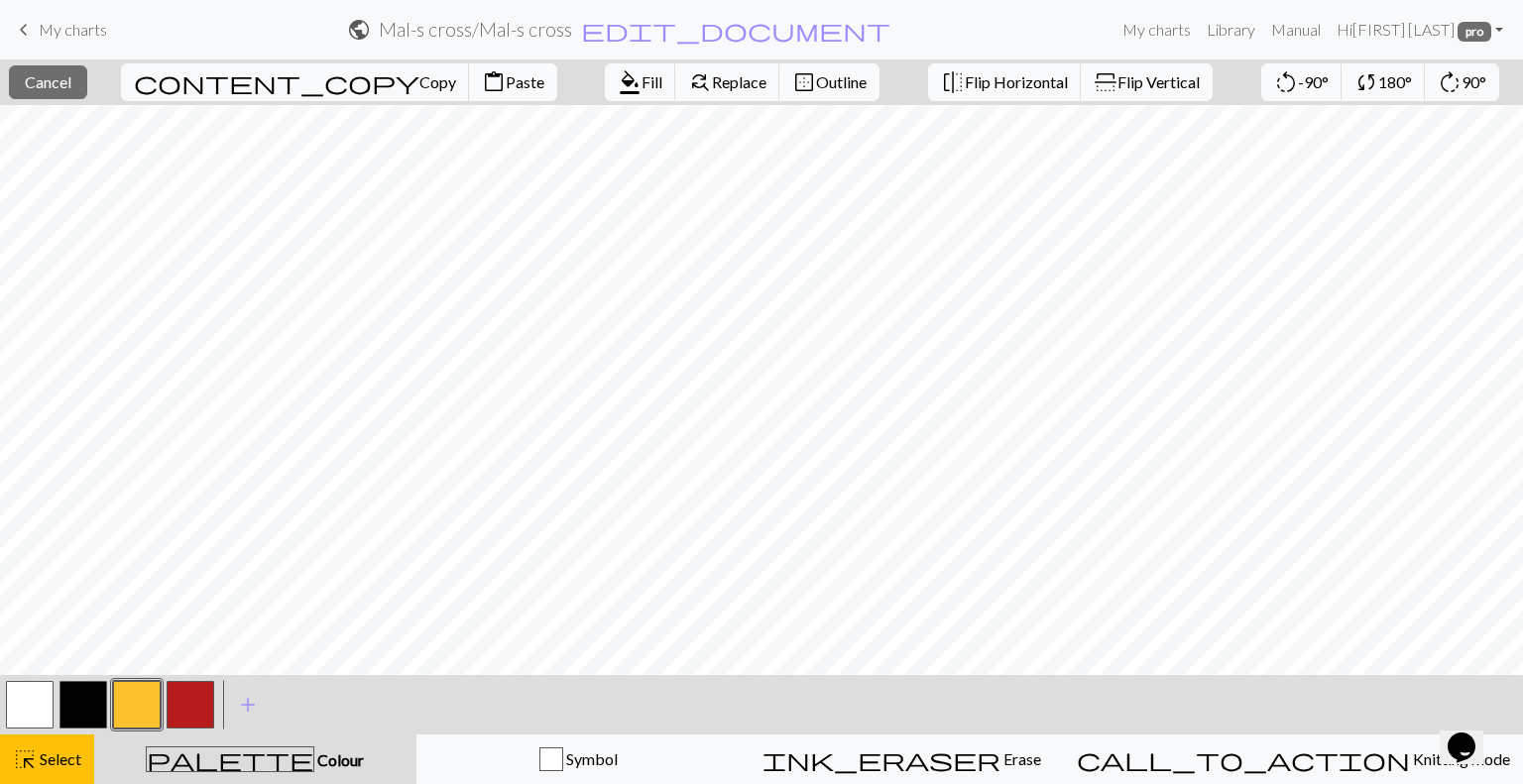 click on "Paste" at bounding box center [525, 81] 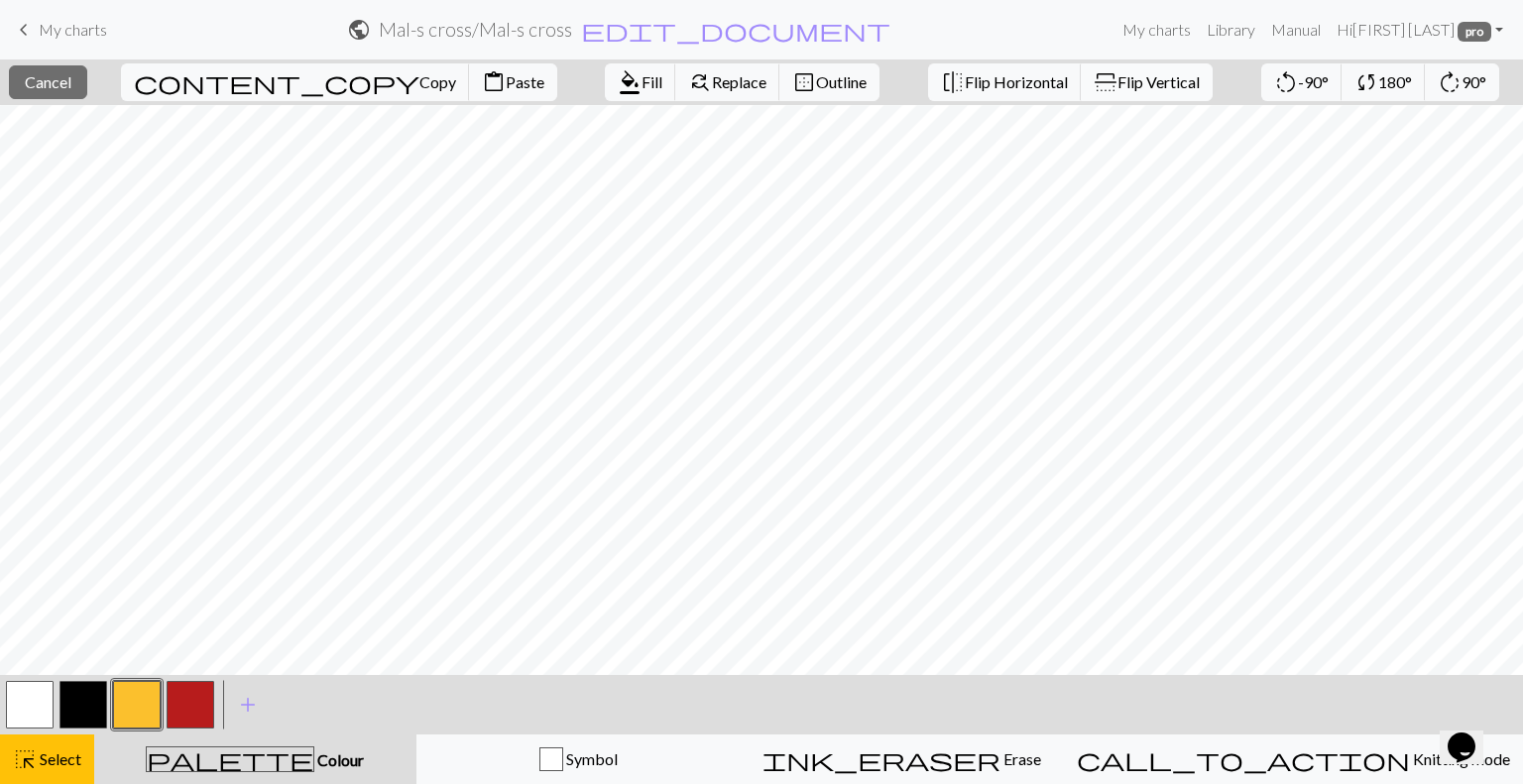 click on "Flip Vertical" at bounding box center (1158, 81) 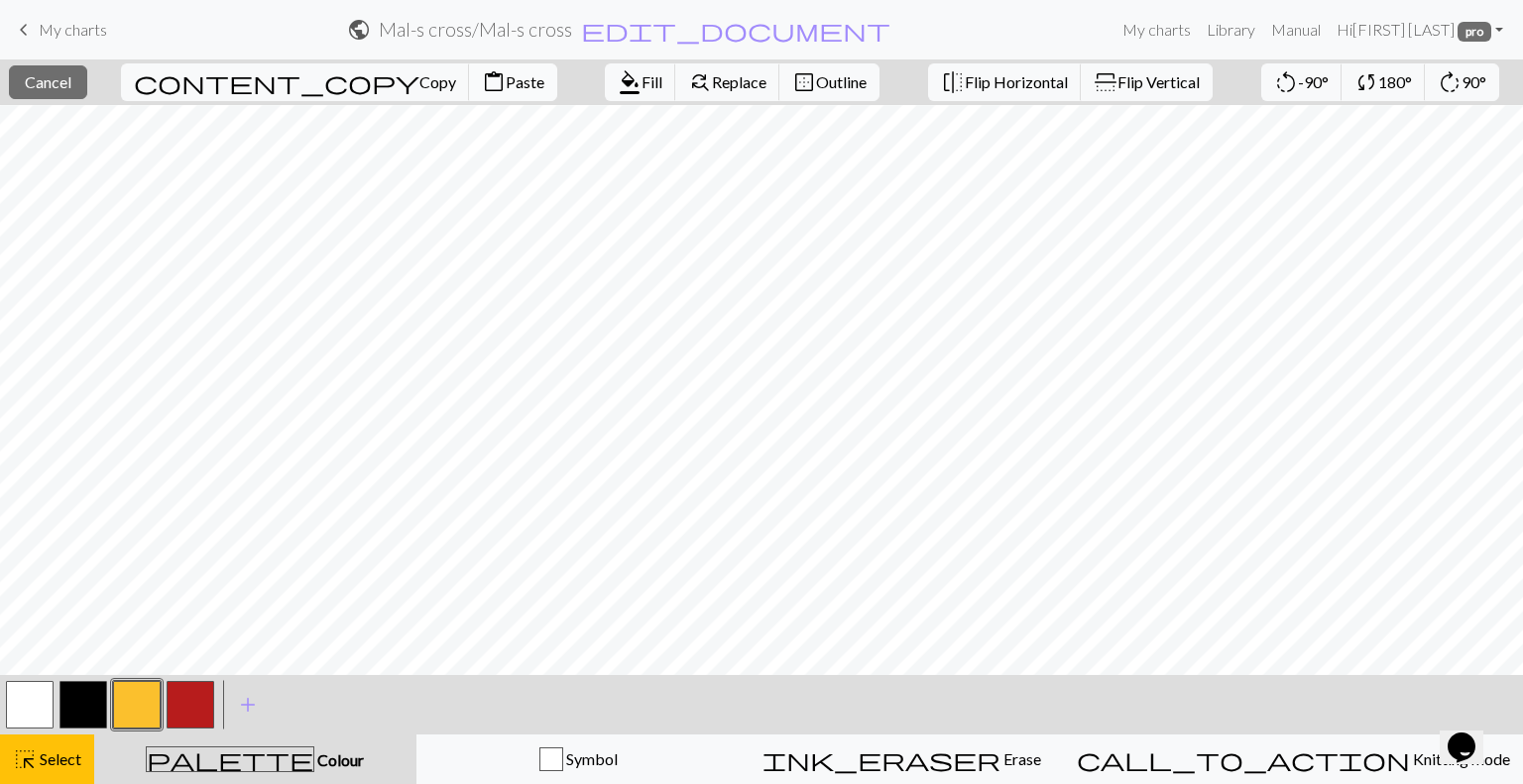 click on "Paste" at bounding box center (525, 81) 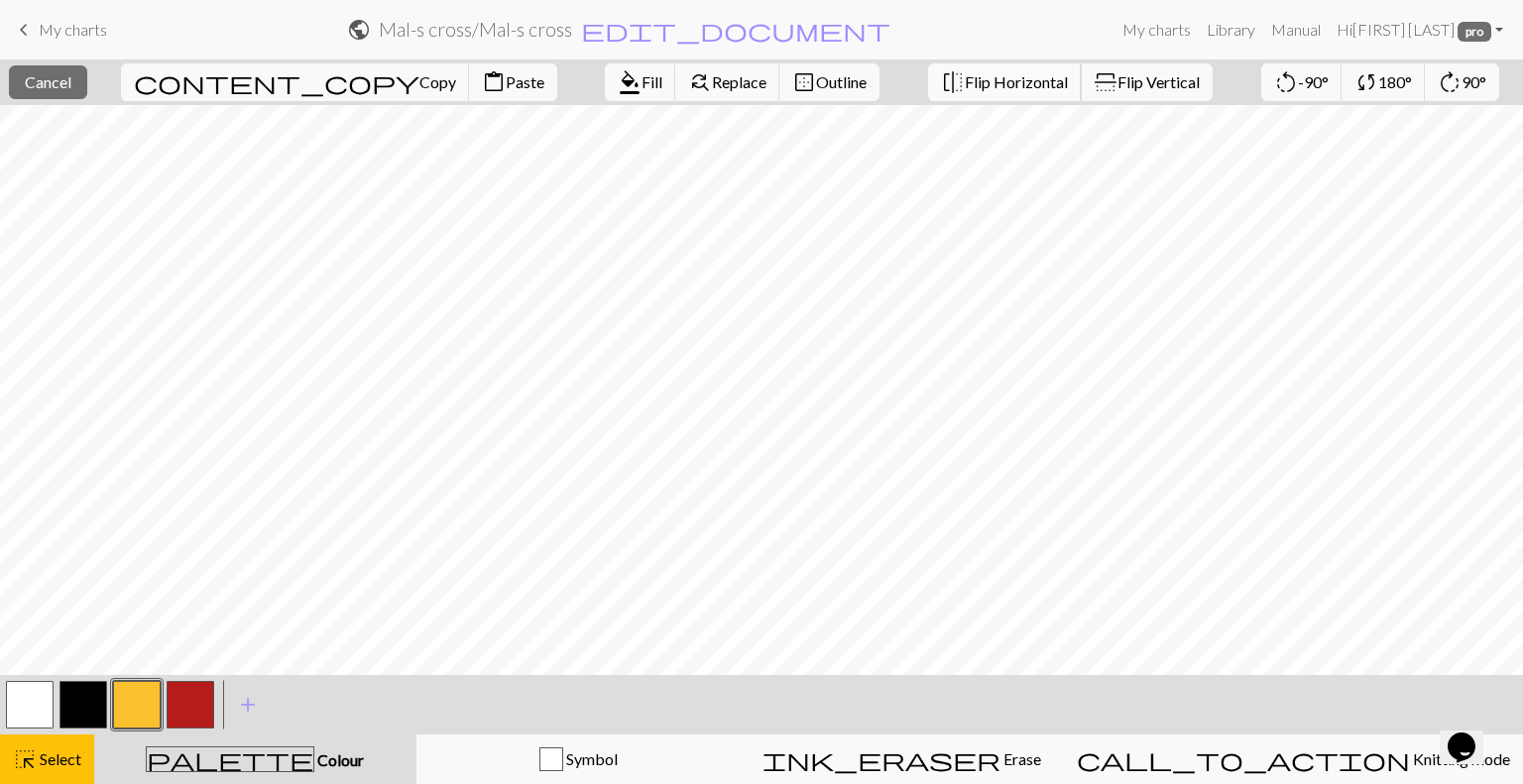 click on "Flip Horizontal" at bounding box center (1016, 81) 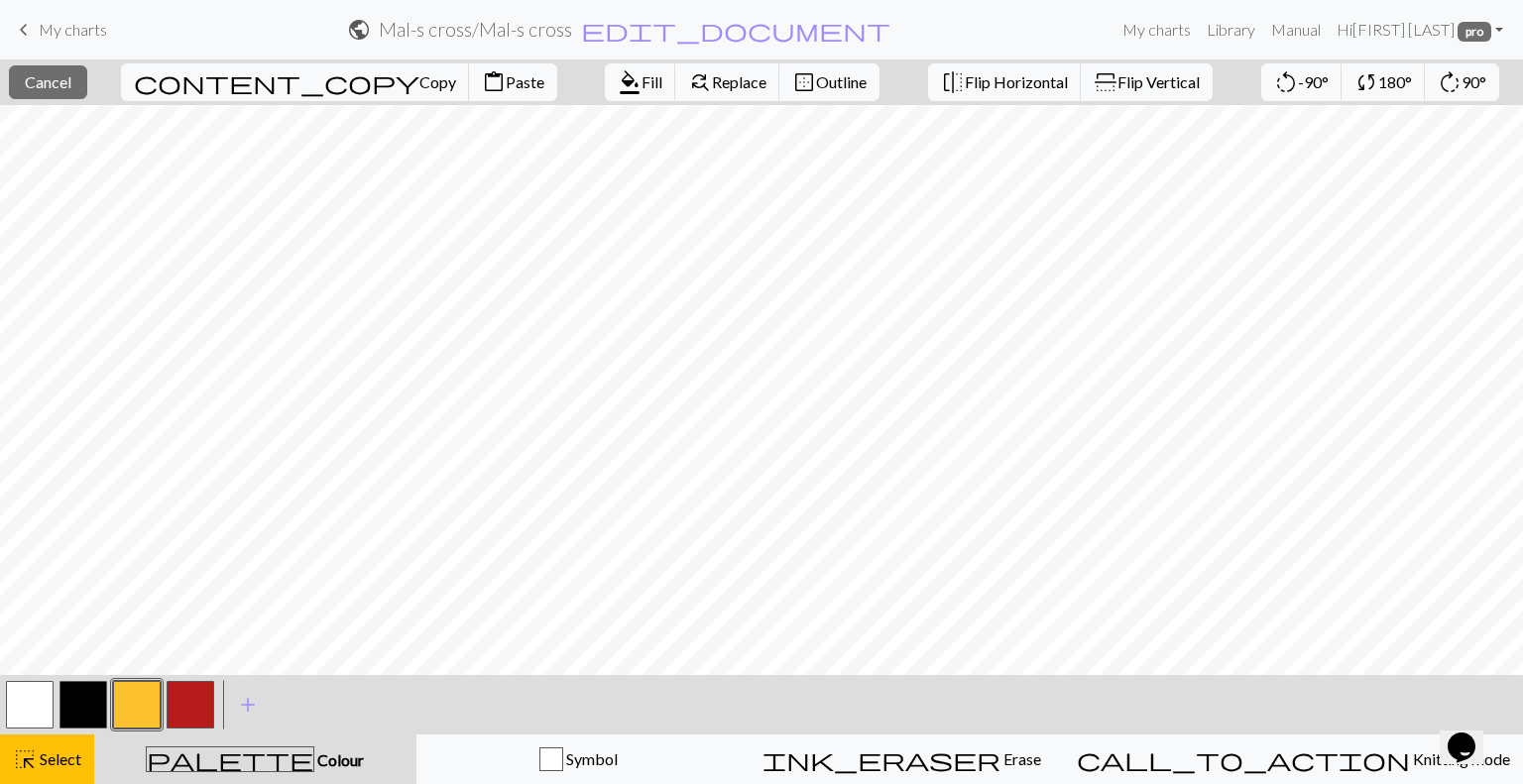click on "Paste" at bounding box center [525, 81] 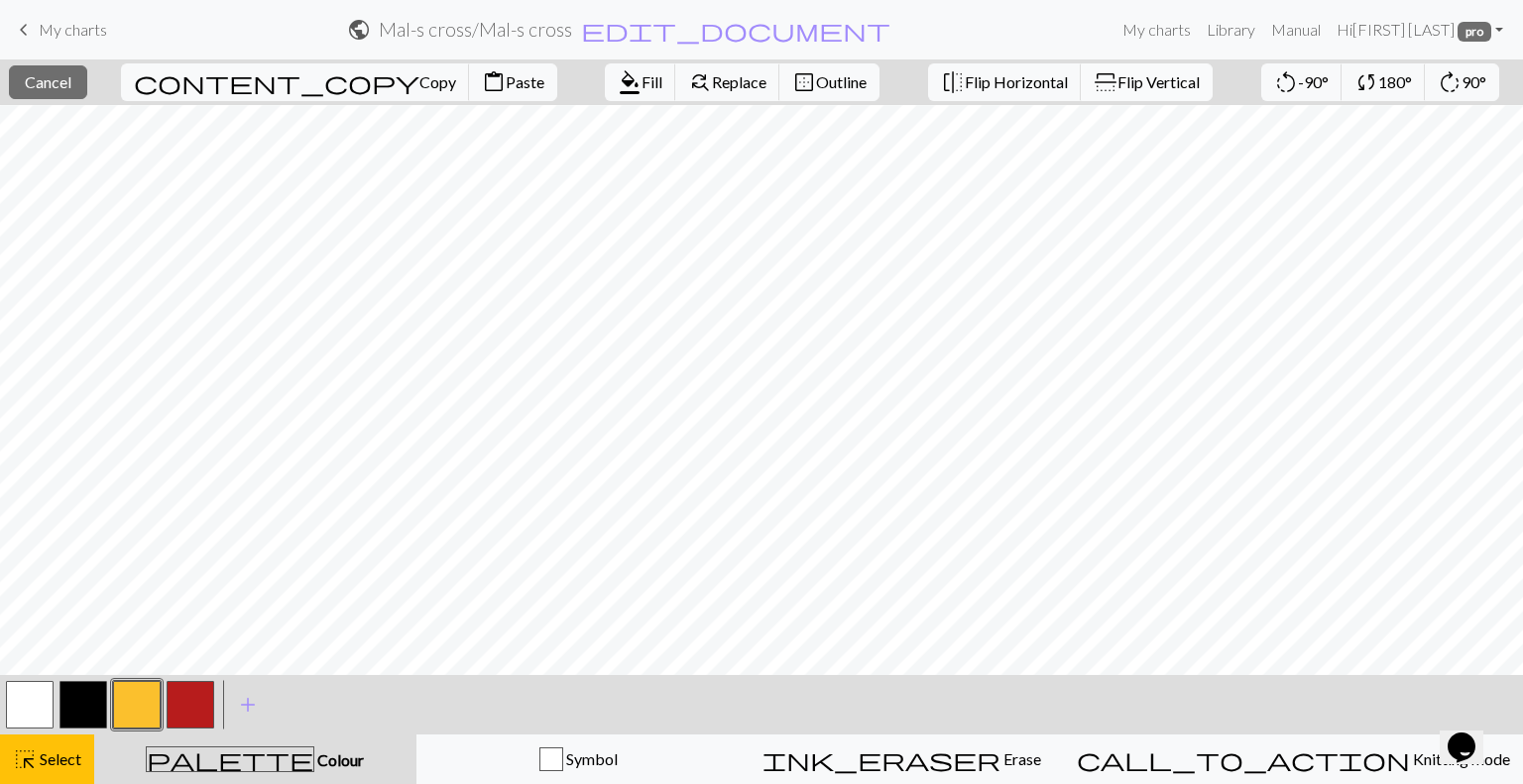 click on "Flip Vertical" at bounding box center (1158, 81) 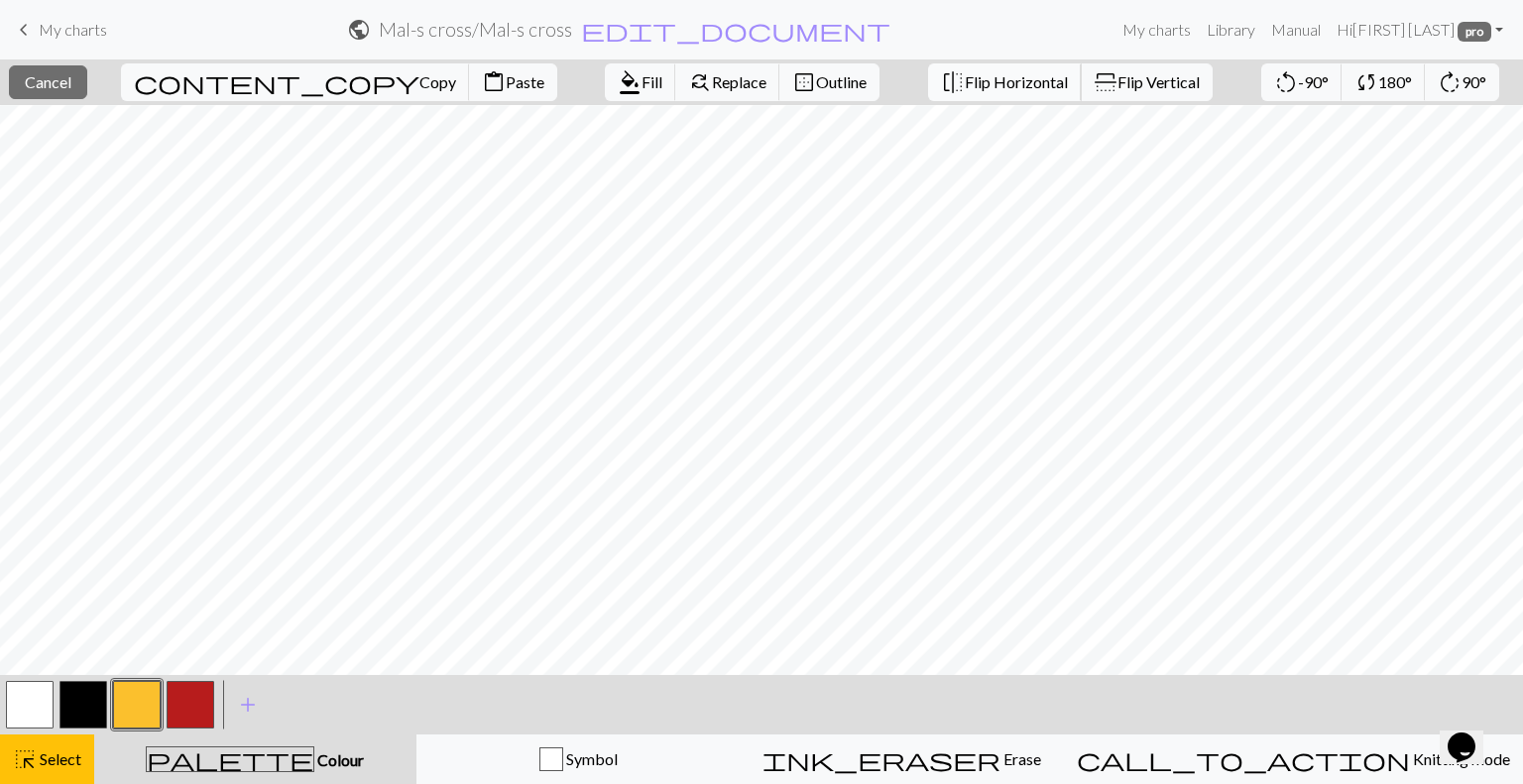 click on "Flip Horizontal" at bounding box center (1016, 81) 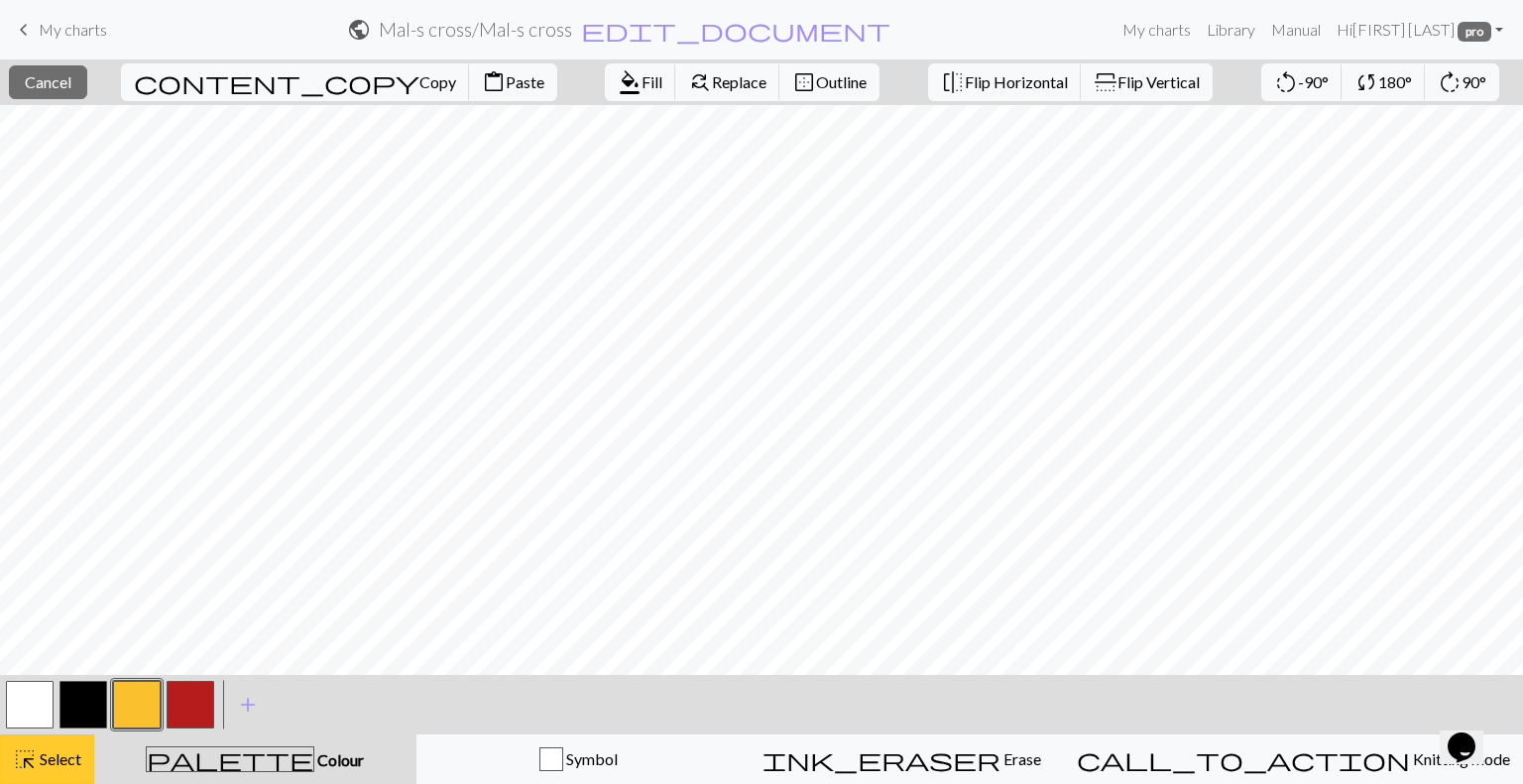 click on "Select" at bounding box center [59, 758] 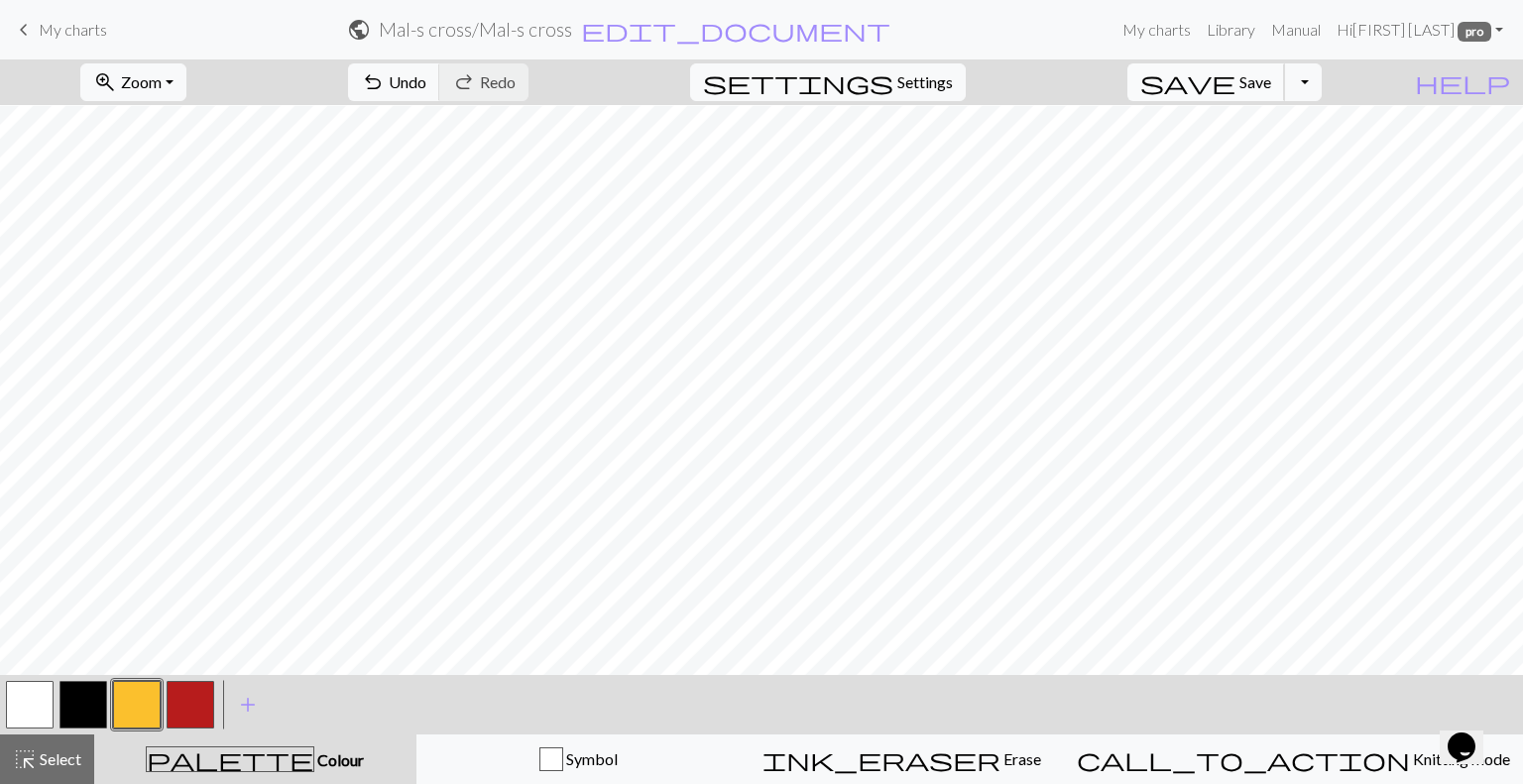 scroll, scrollTop: 325, scrollLeft: 0, axis: vertical 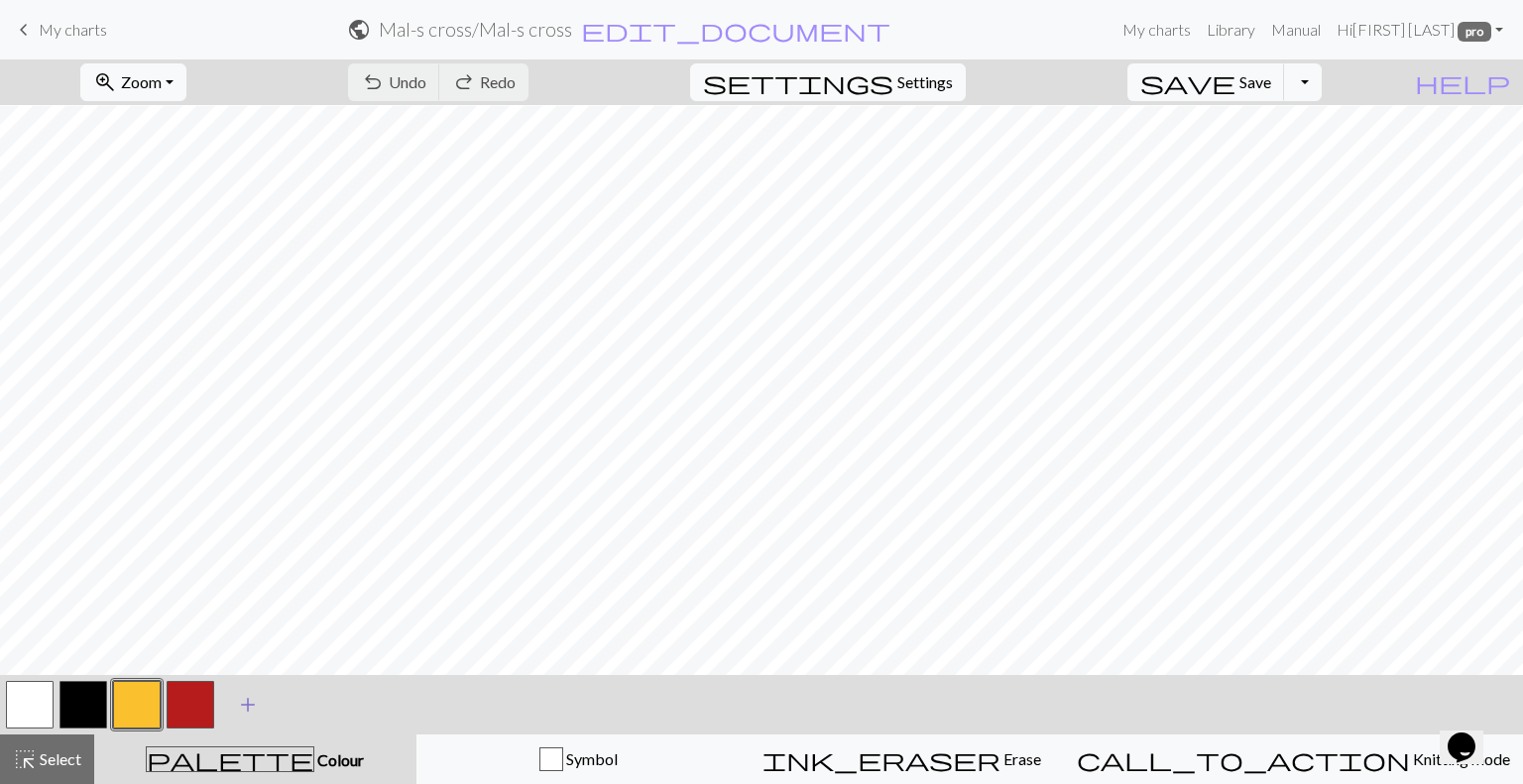 click on "add" at bounding box center [248, 705] 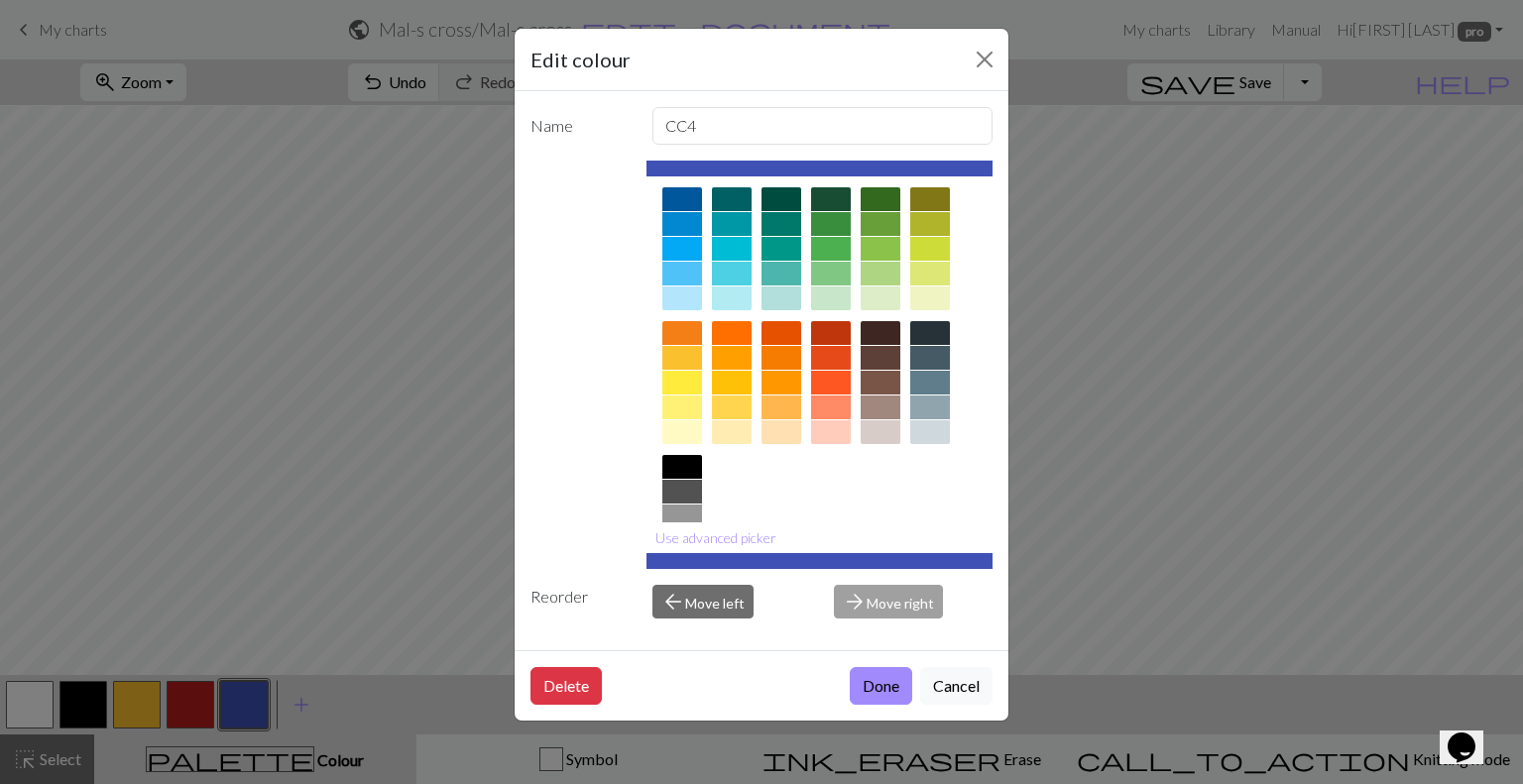 scroll, scrollTop: 147, scrollLeft: 0, axis: vertical 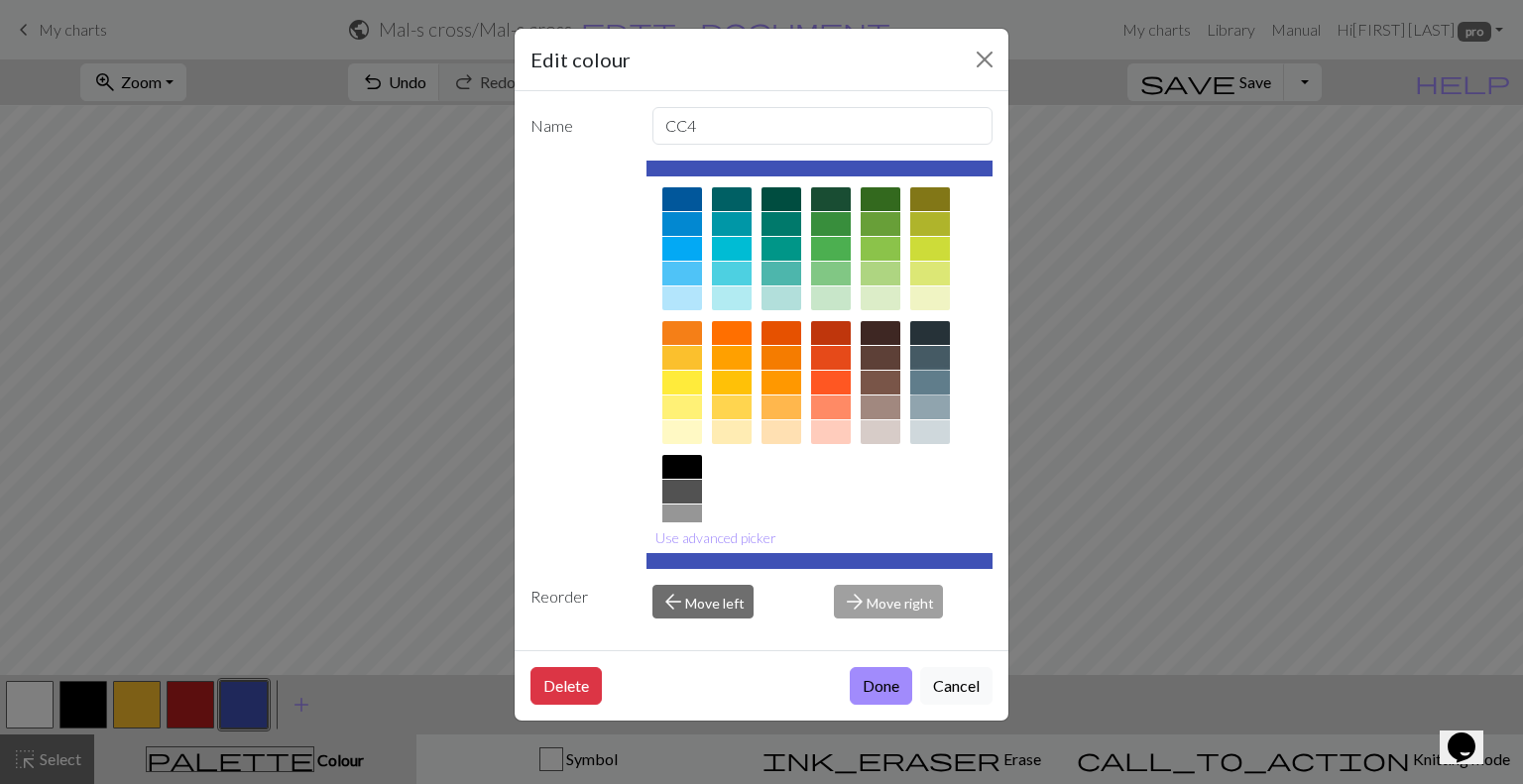 click at bounding box center [930, 383] 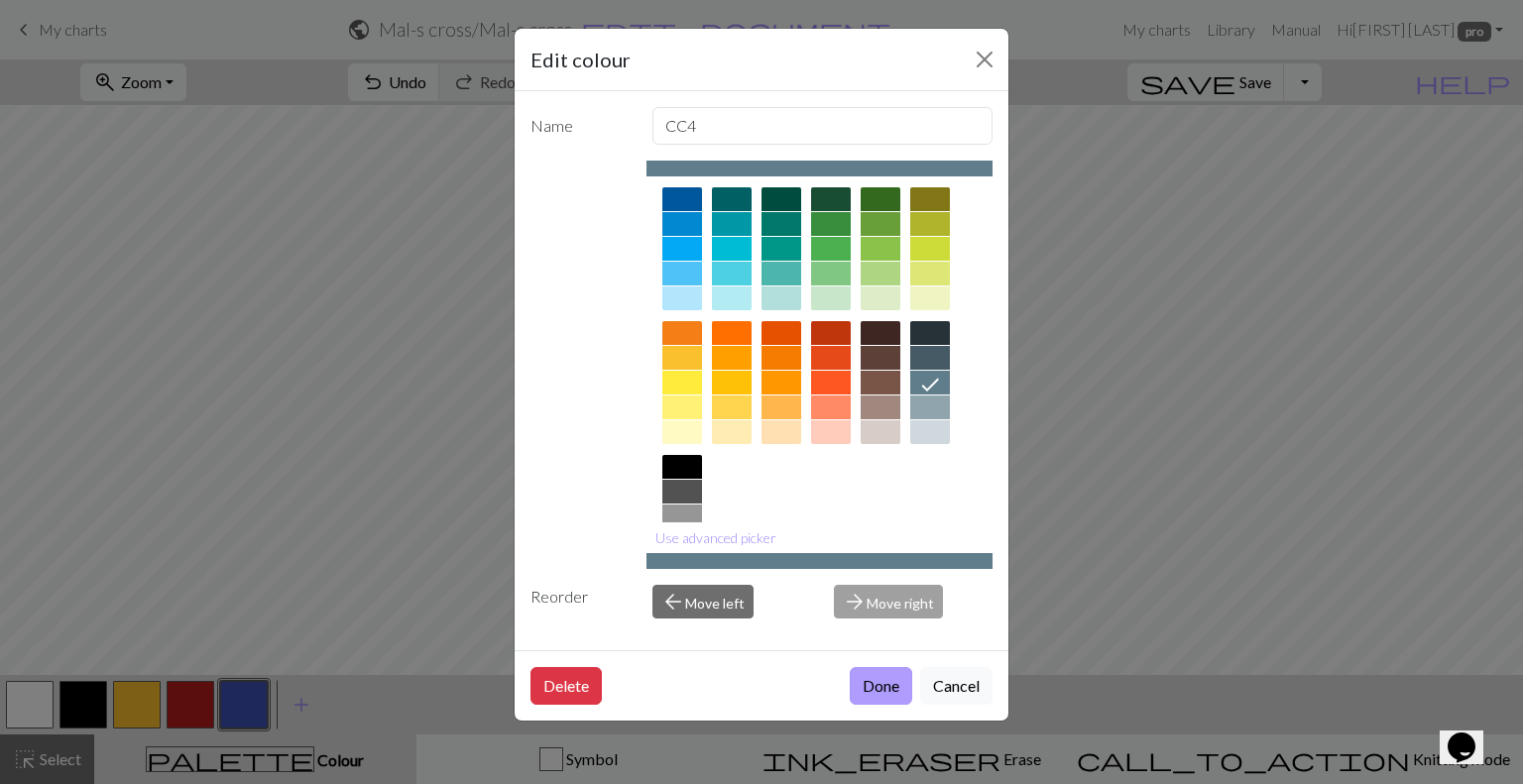 click on "Done" at bounding box center (880, 686) 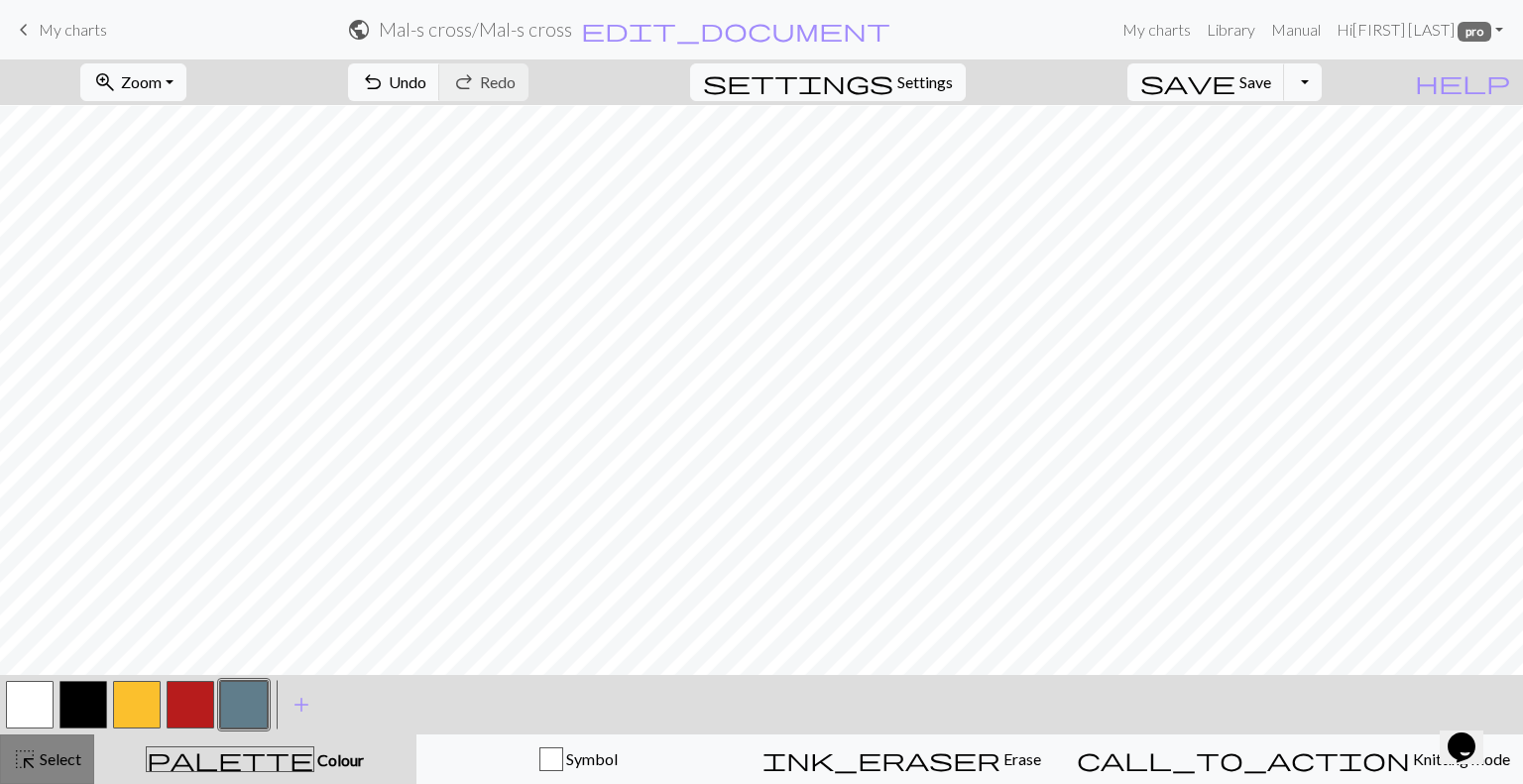 click on "Select" at bounding box center [59, 758] 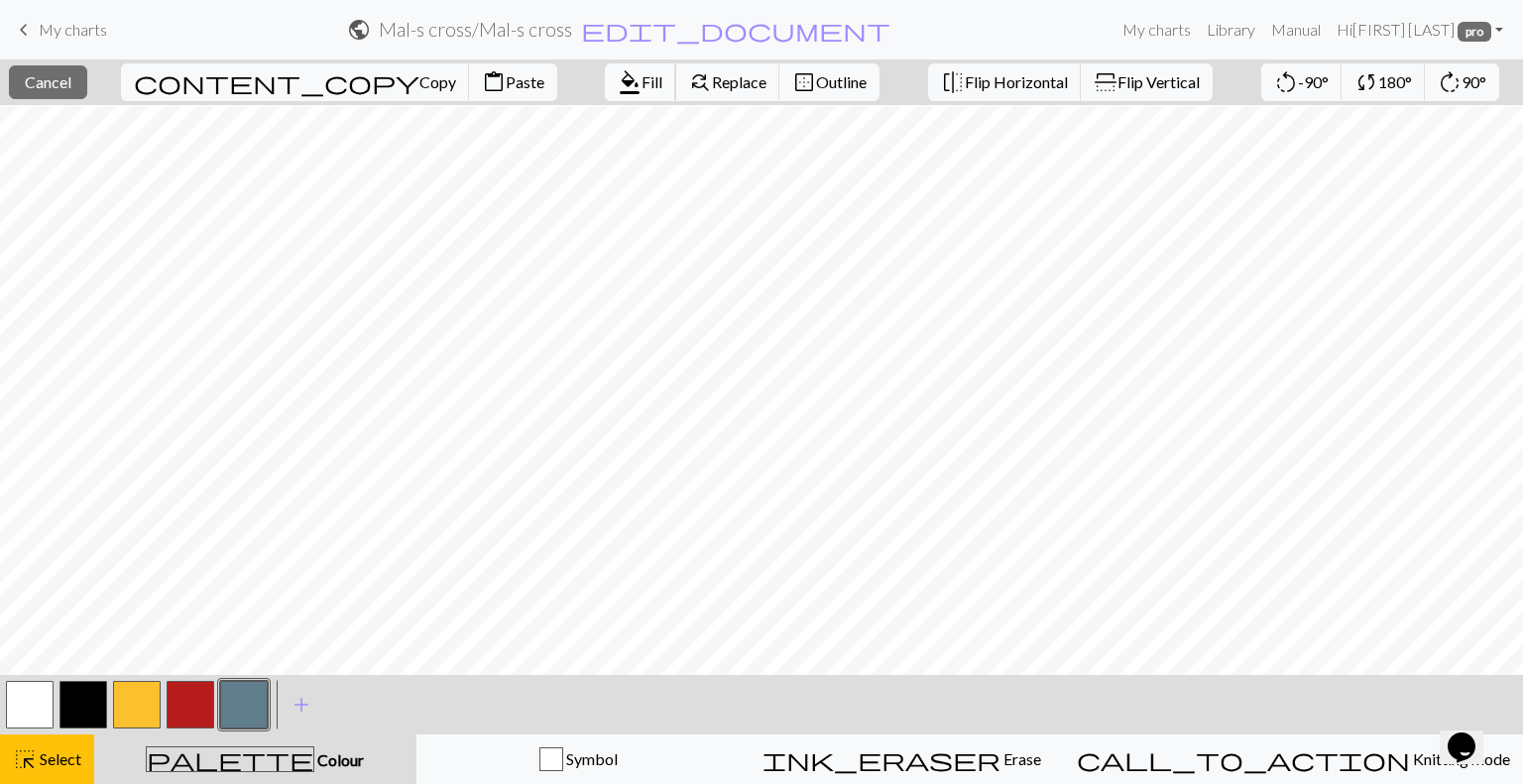 click on "Fill" at bounding box center (651, 81) 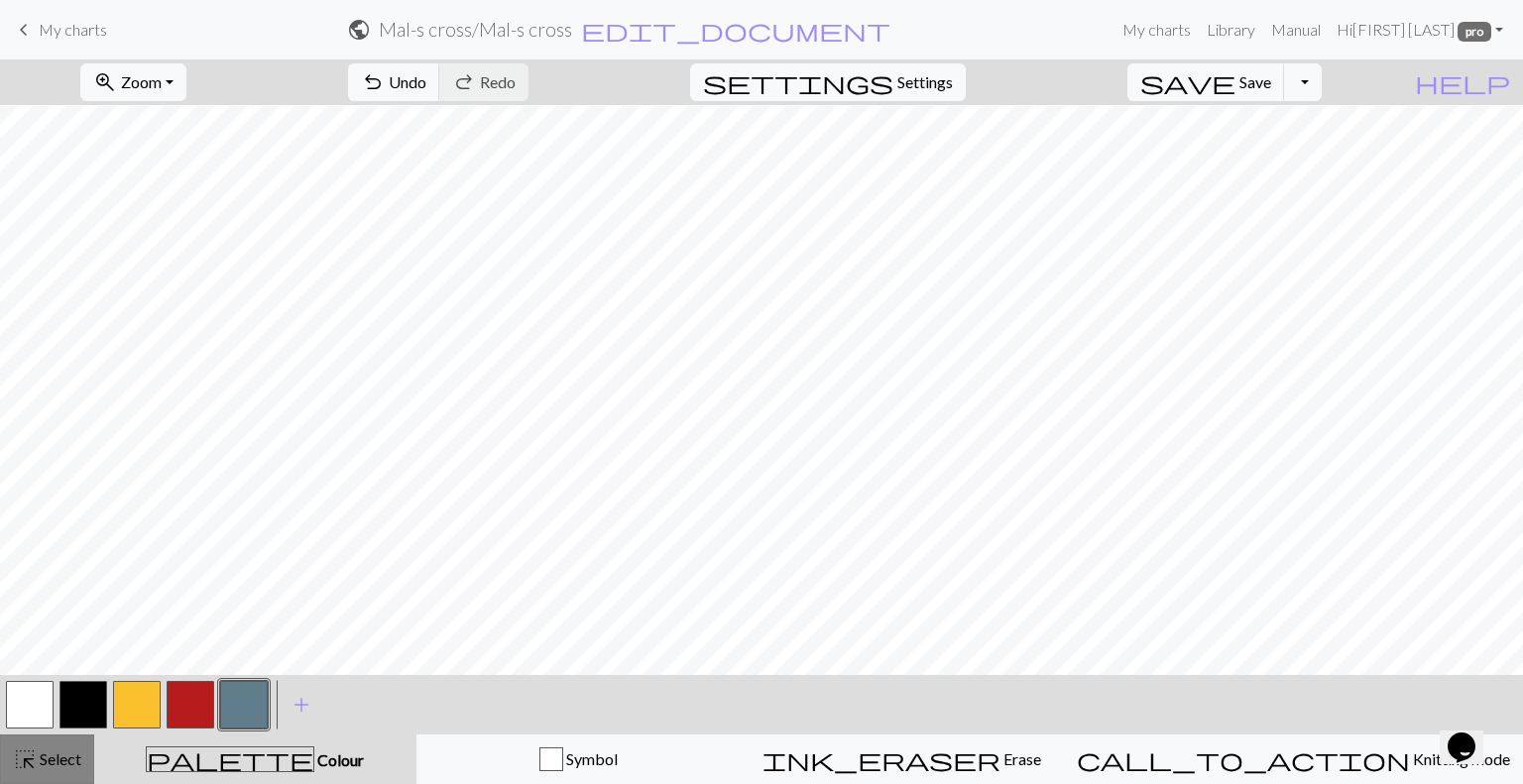 click on "Select" at bounding box center (59, 758) 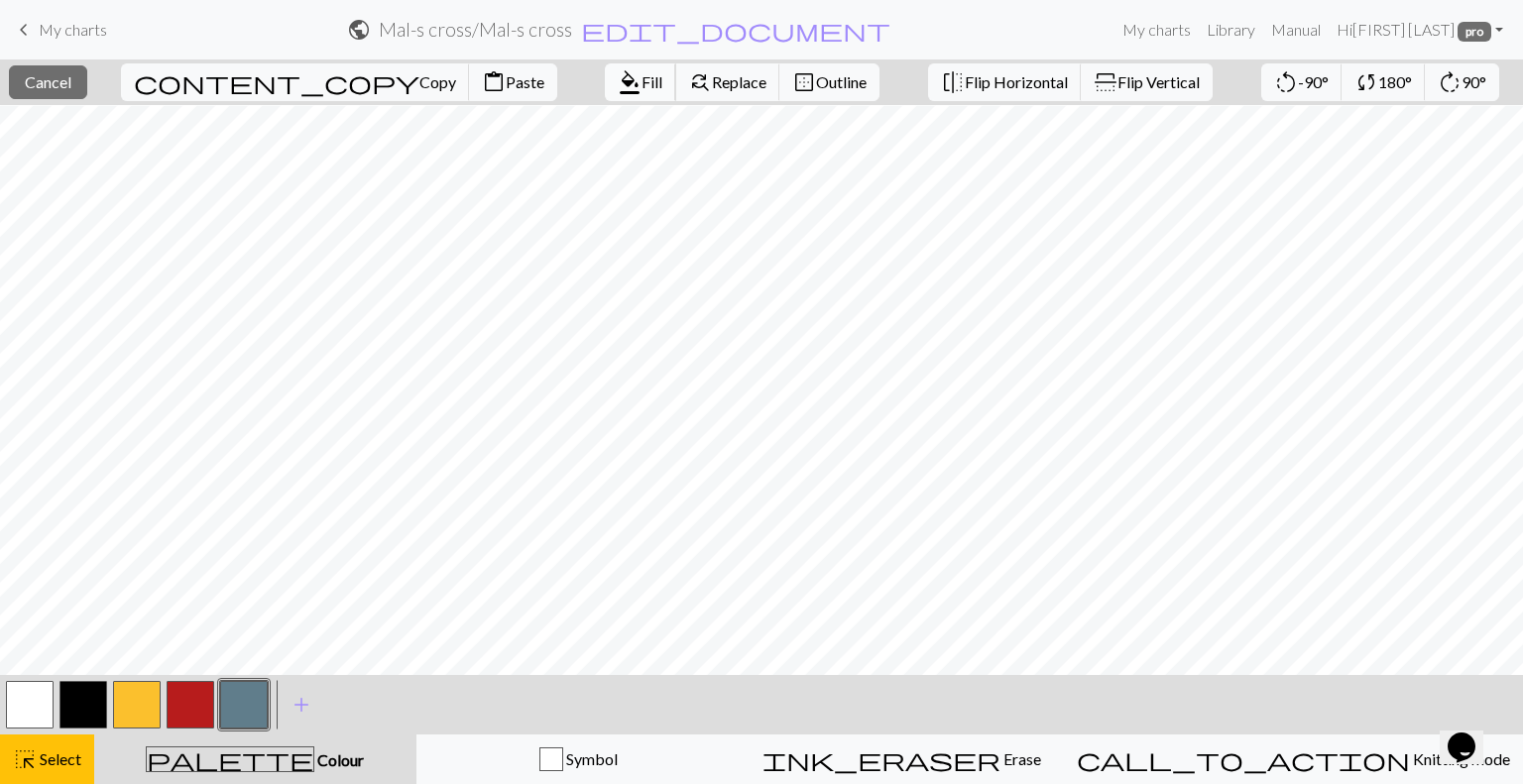 click on "Fill" at bounding box center [651, 81] 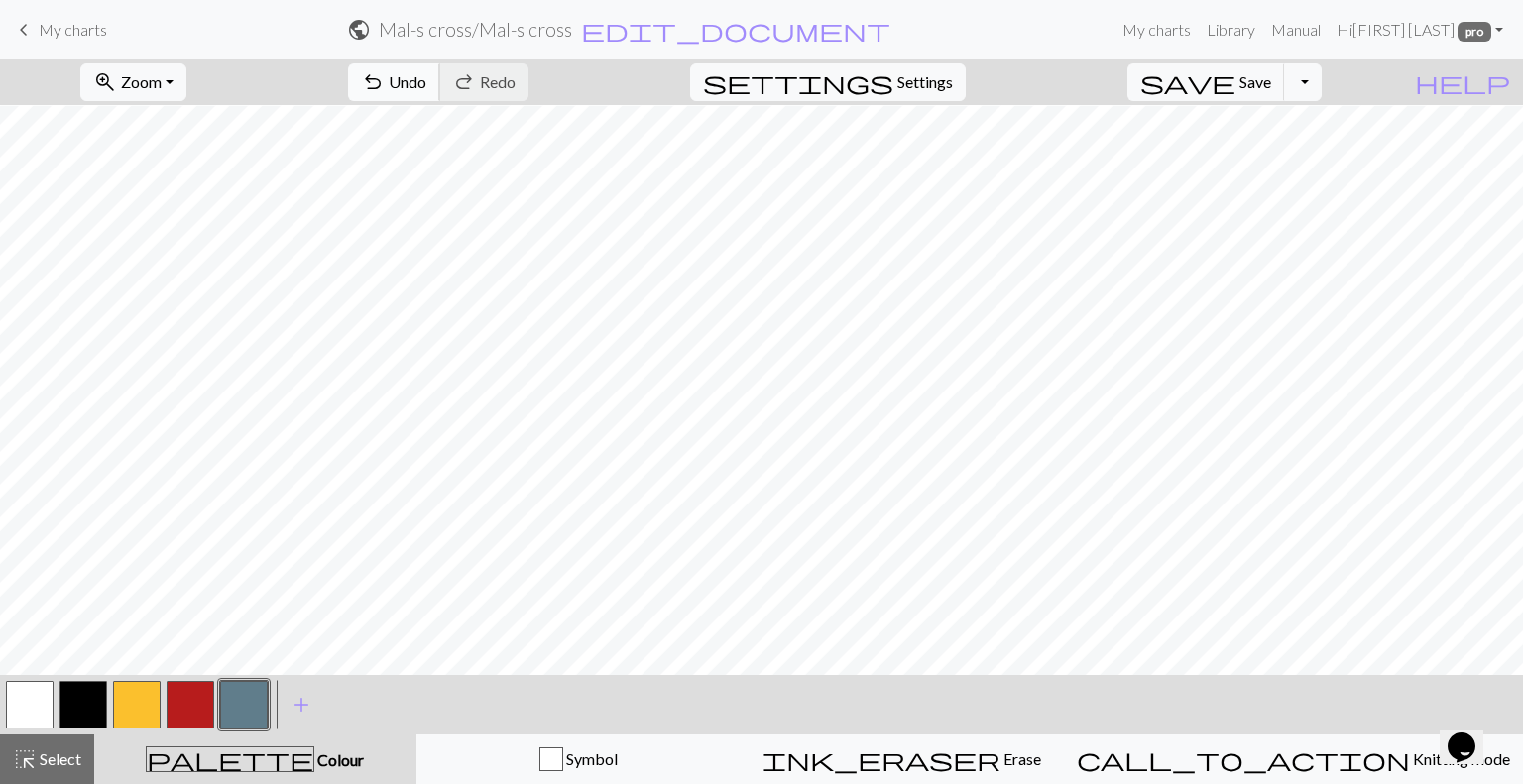 click on "Undo" at bounding box center [408, 81] 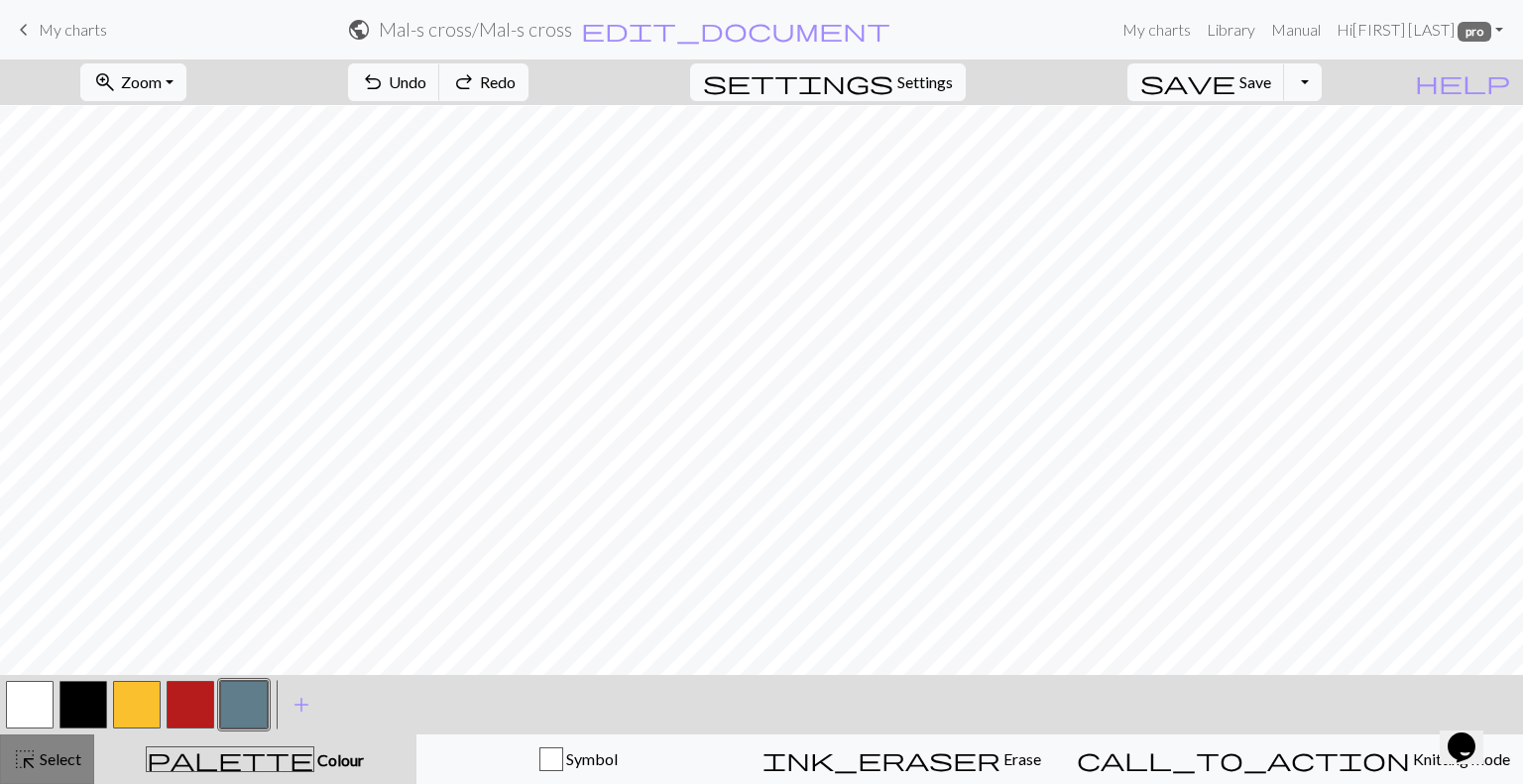 click on "Select" at bounding box center (59, 758) 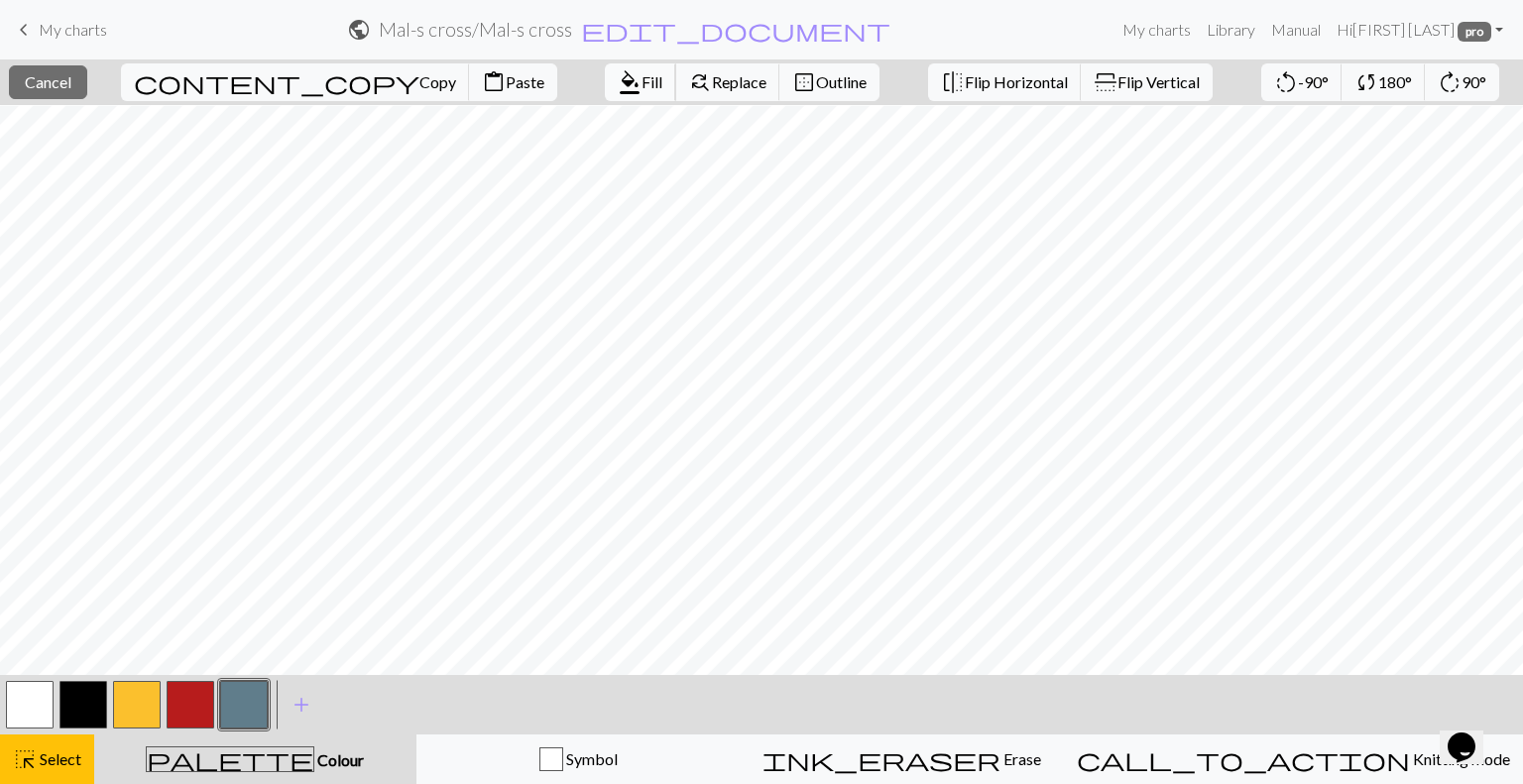 click on "Fill" at bounding box center [651, 81] 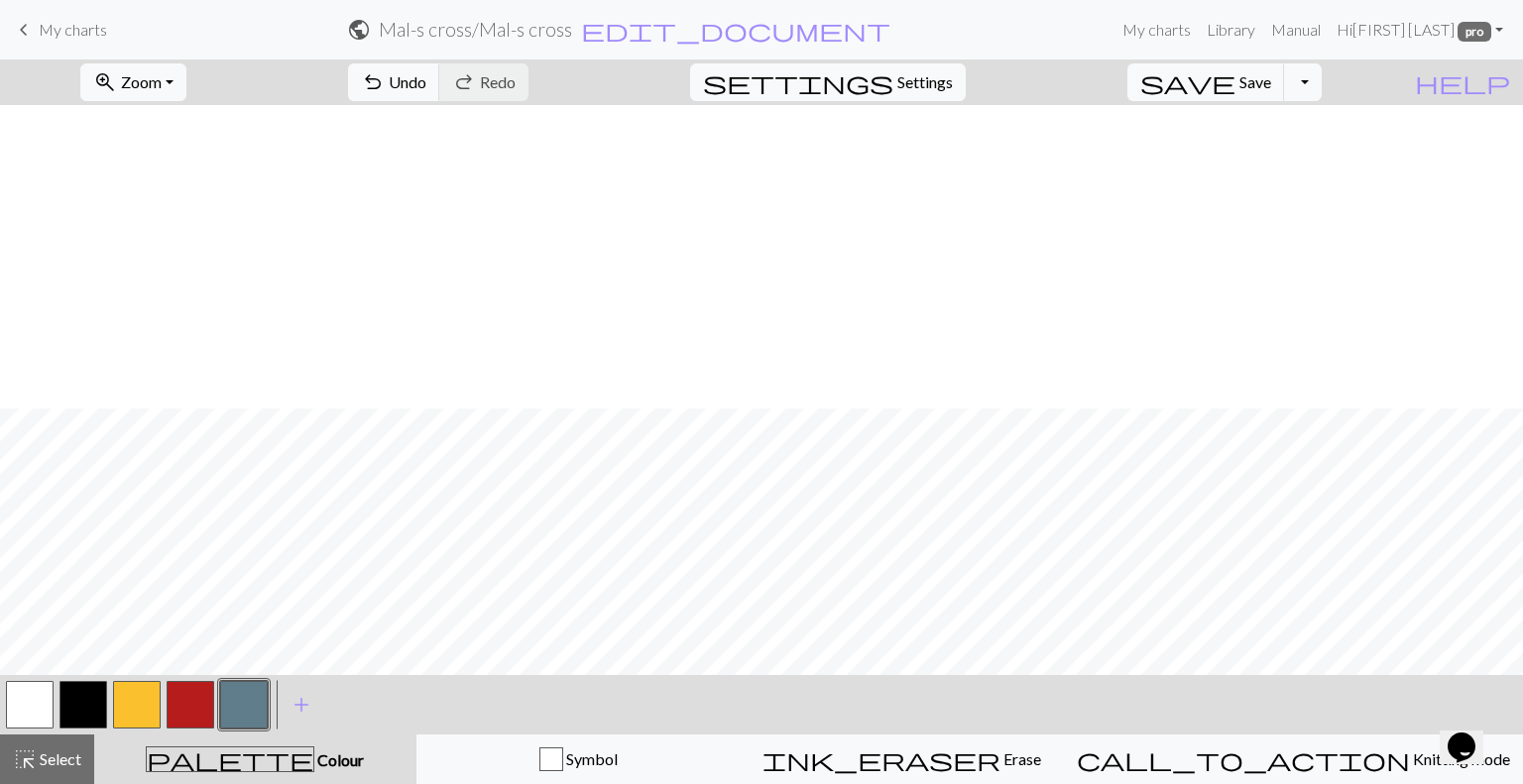 scroll, scrollTop: 628, scrollLeft: 0, axis: vertical 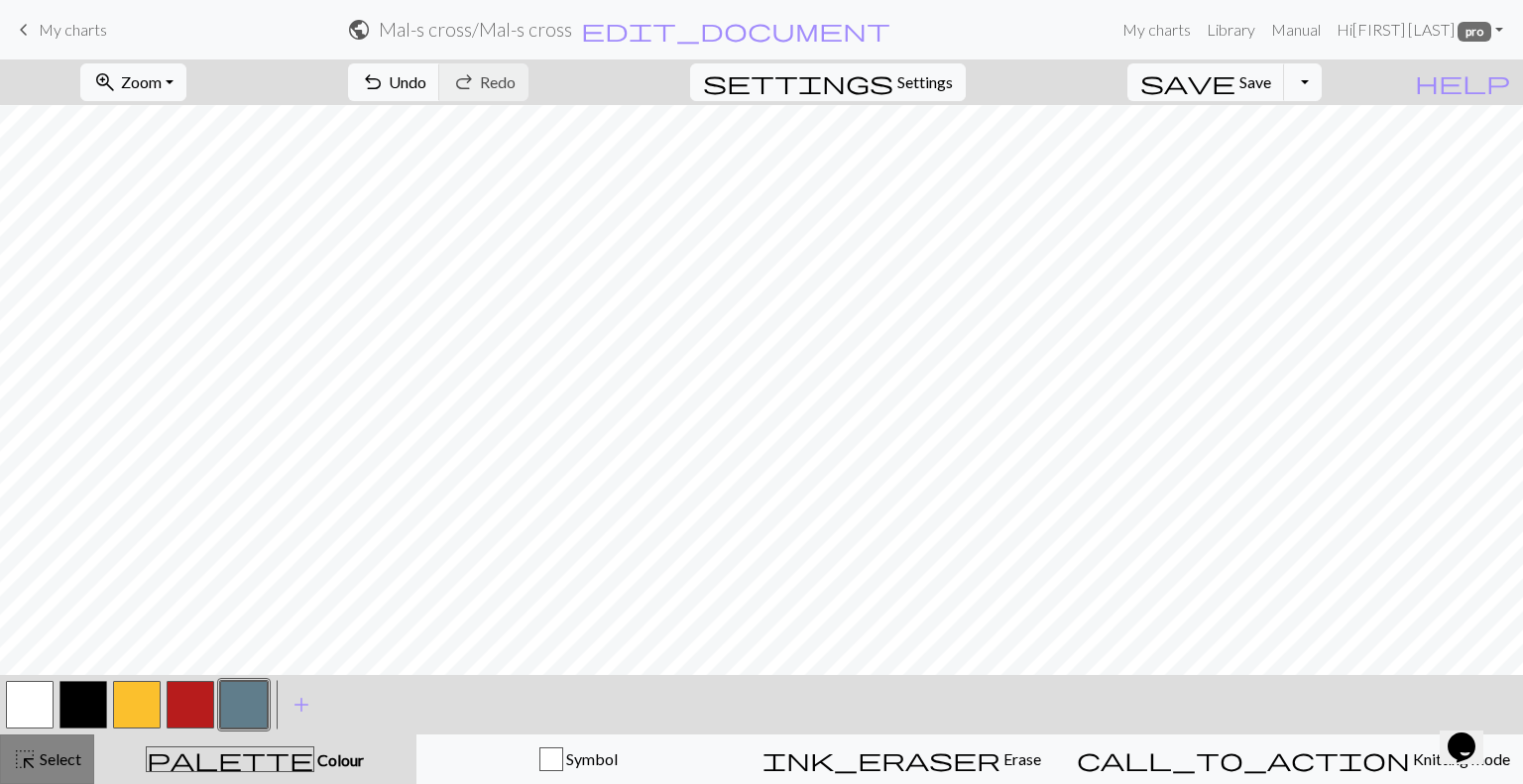 click on "Select" at bounding box center [59, 758] 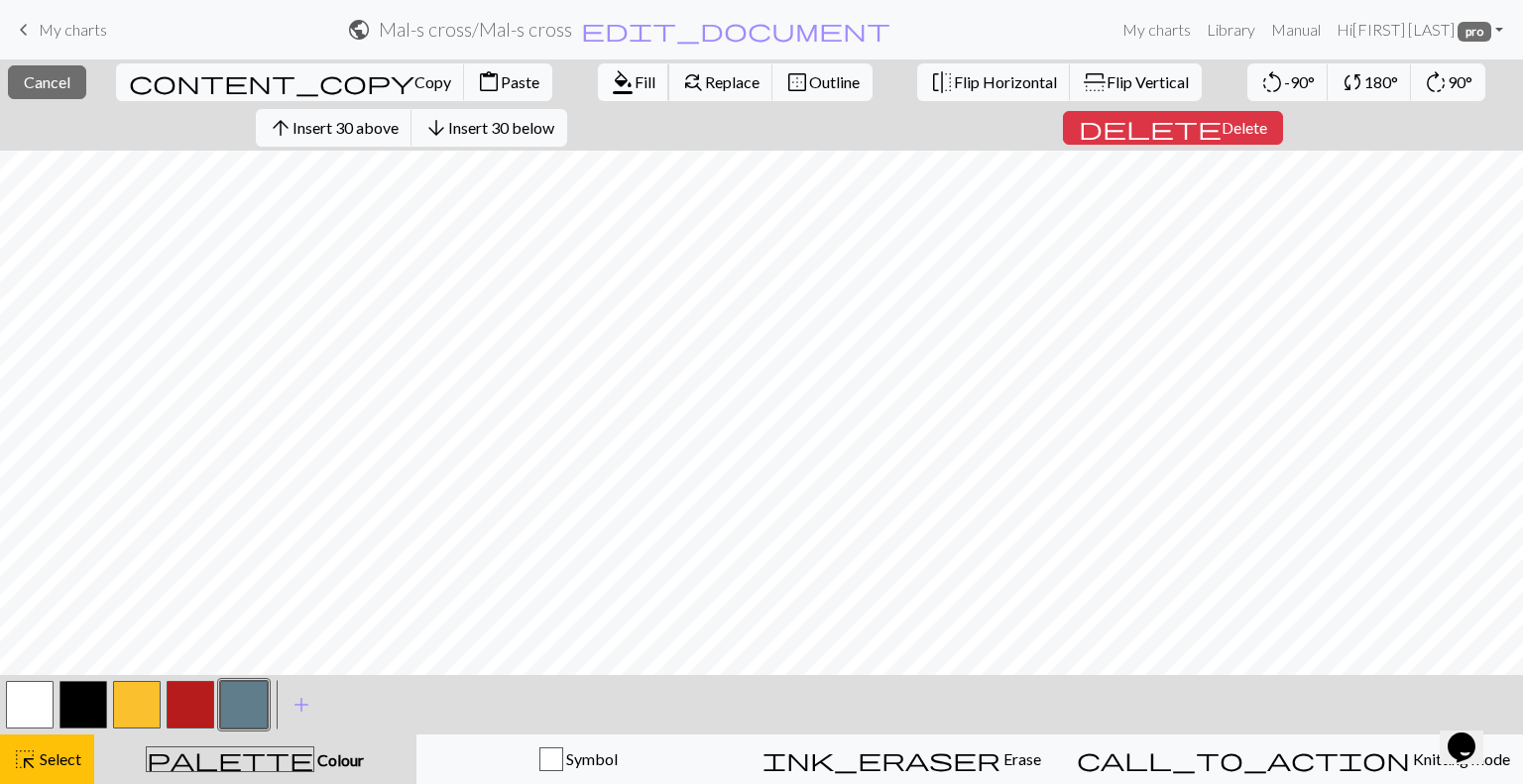 click on "Fill" at bounding box center [644, 81] 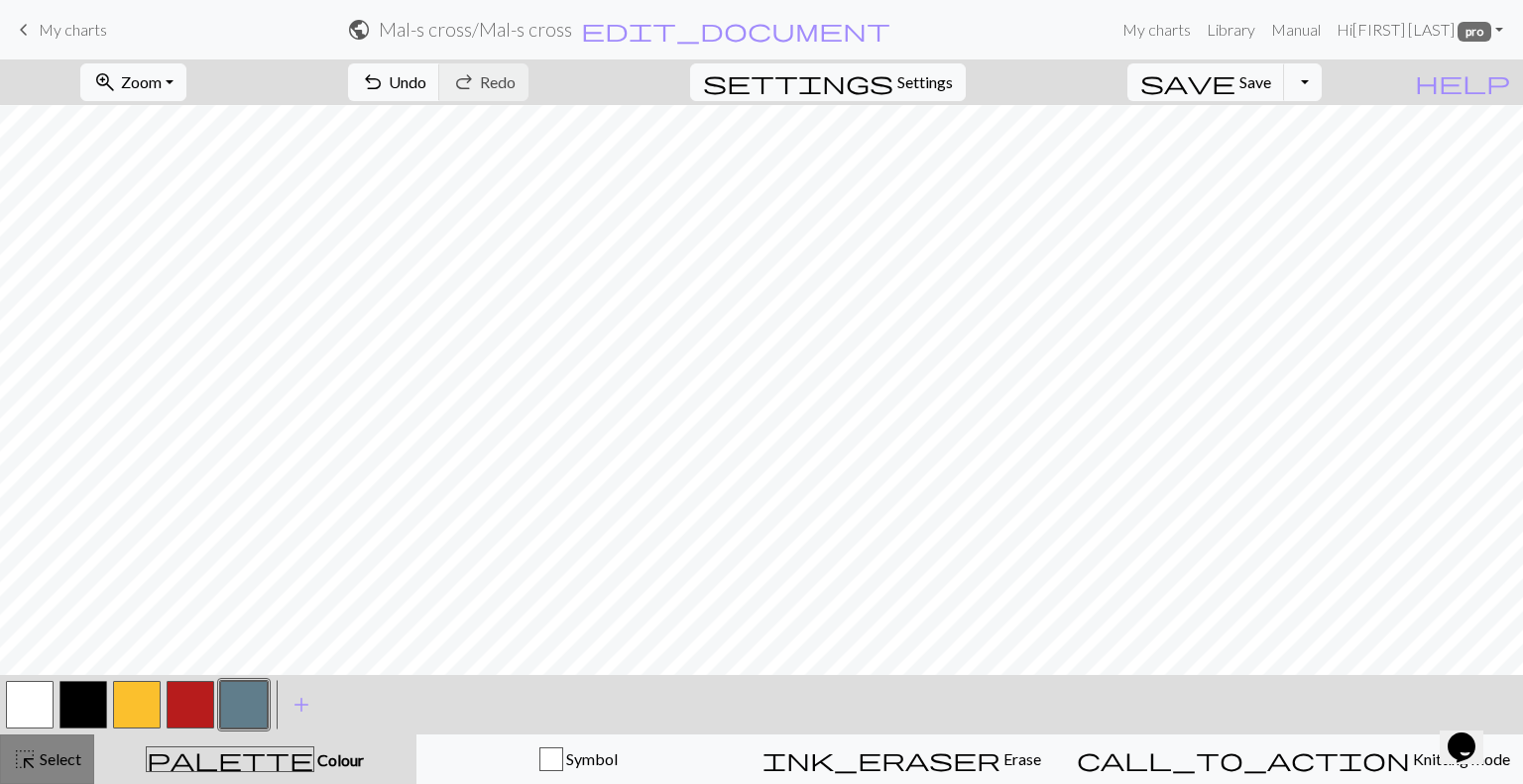 click on "Select" at bounding box center [59, 758] 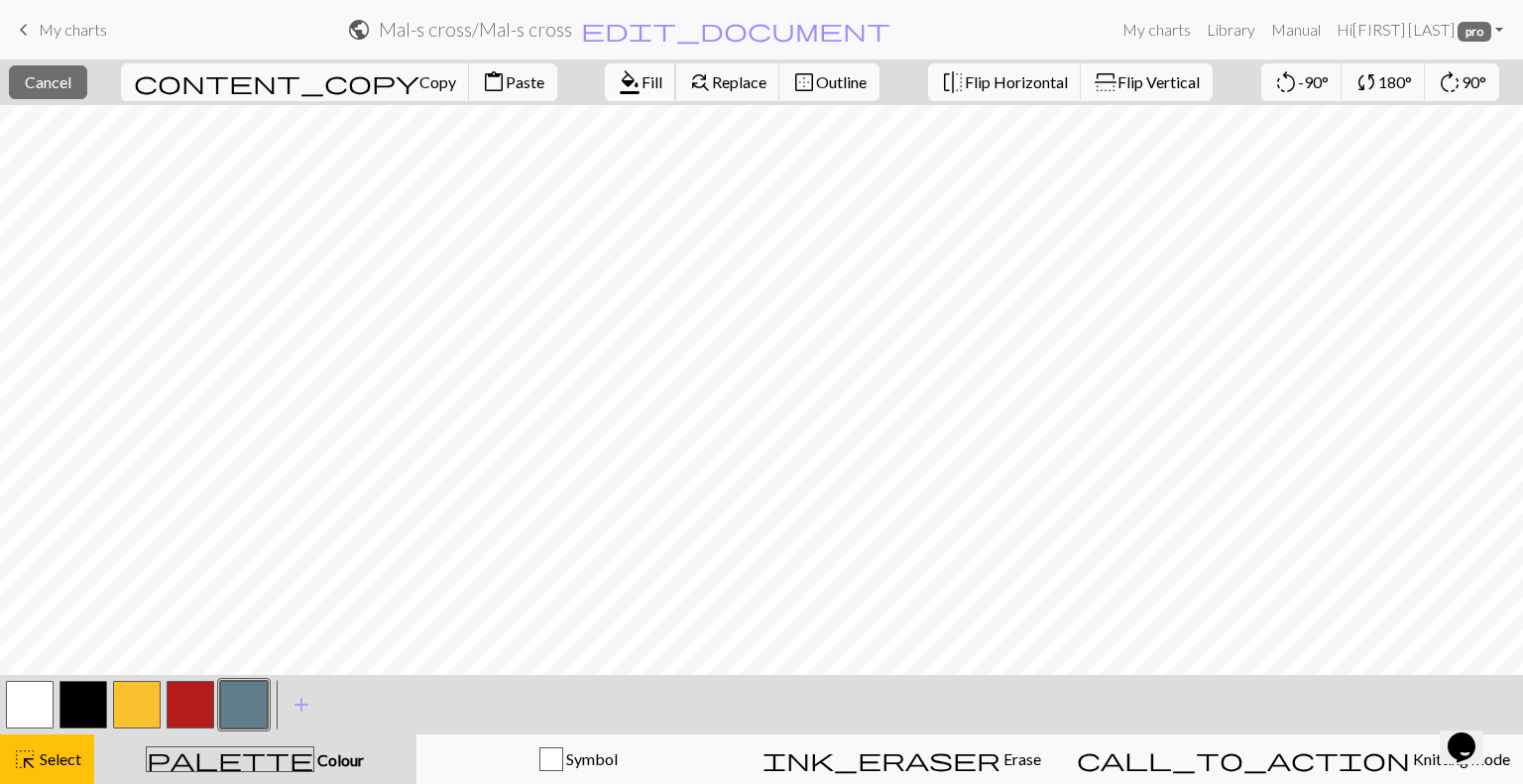 click on "Fill" at bounding box center [651, 81] 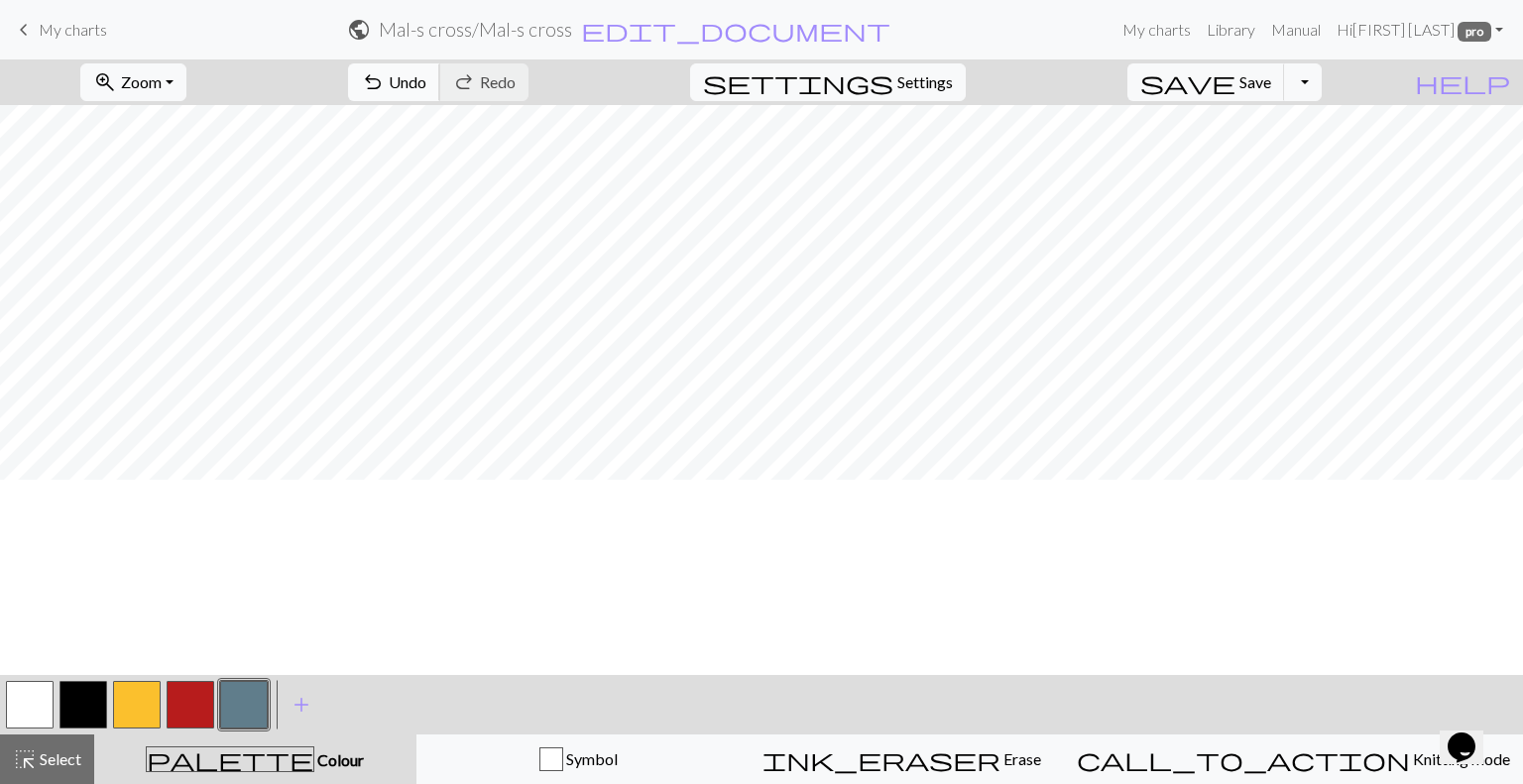 scroll, scrollTop: 0, scrollLeft: 0, axis: both 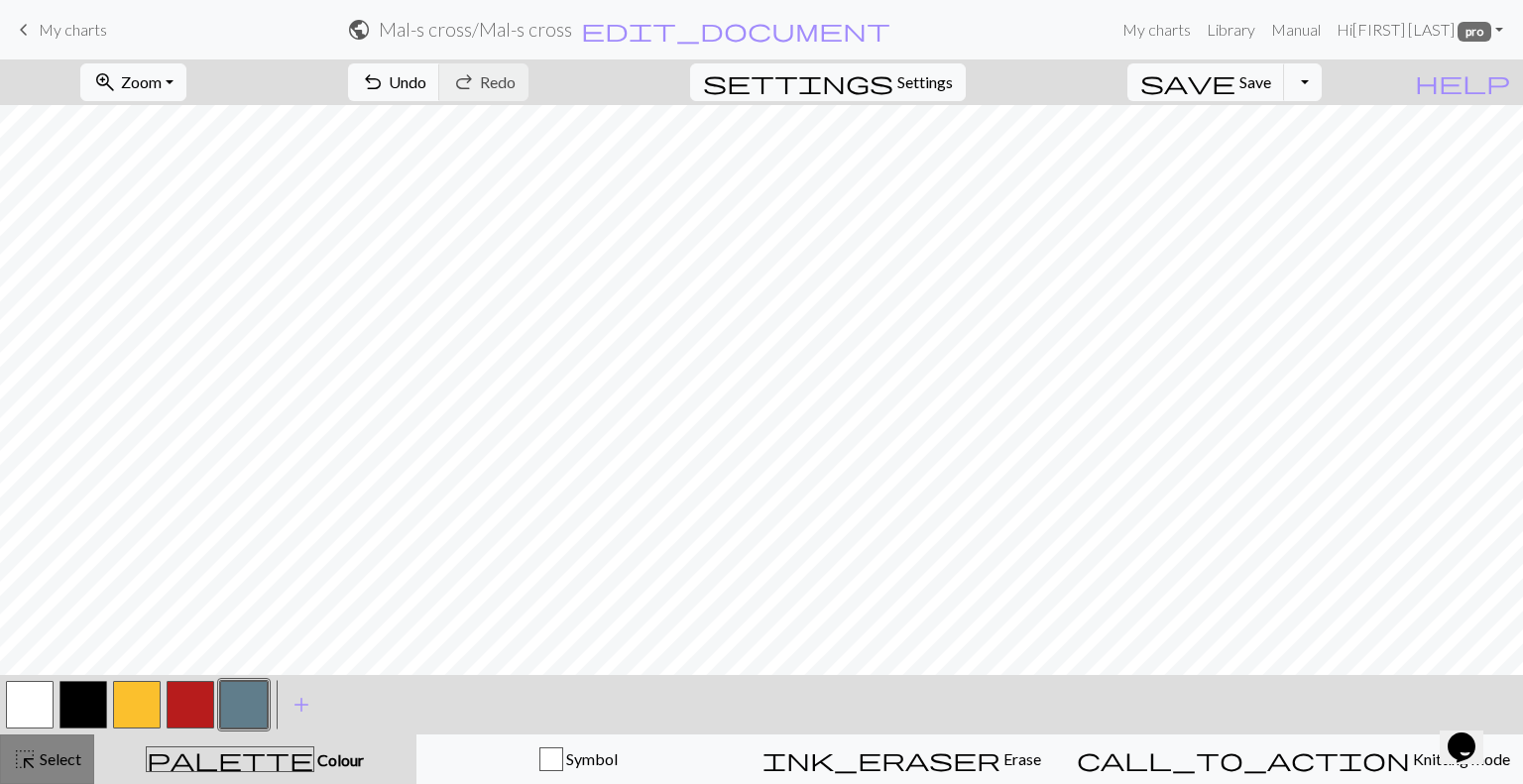 click on "Select" at bounding box center (59, 758) 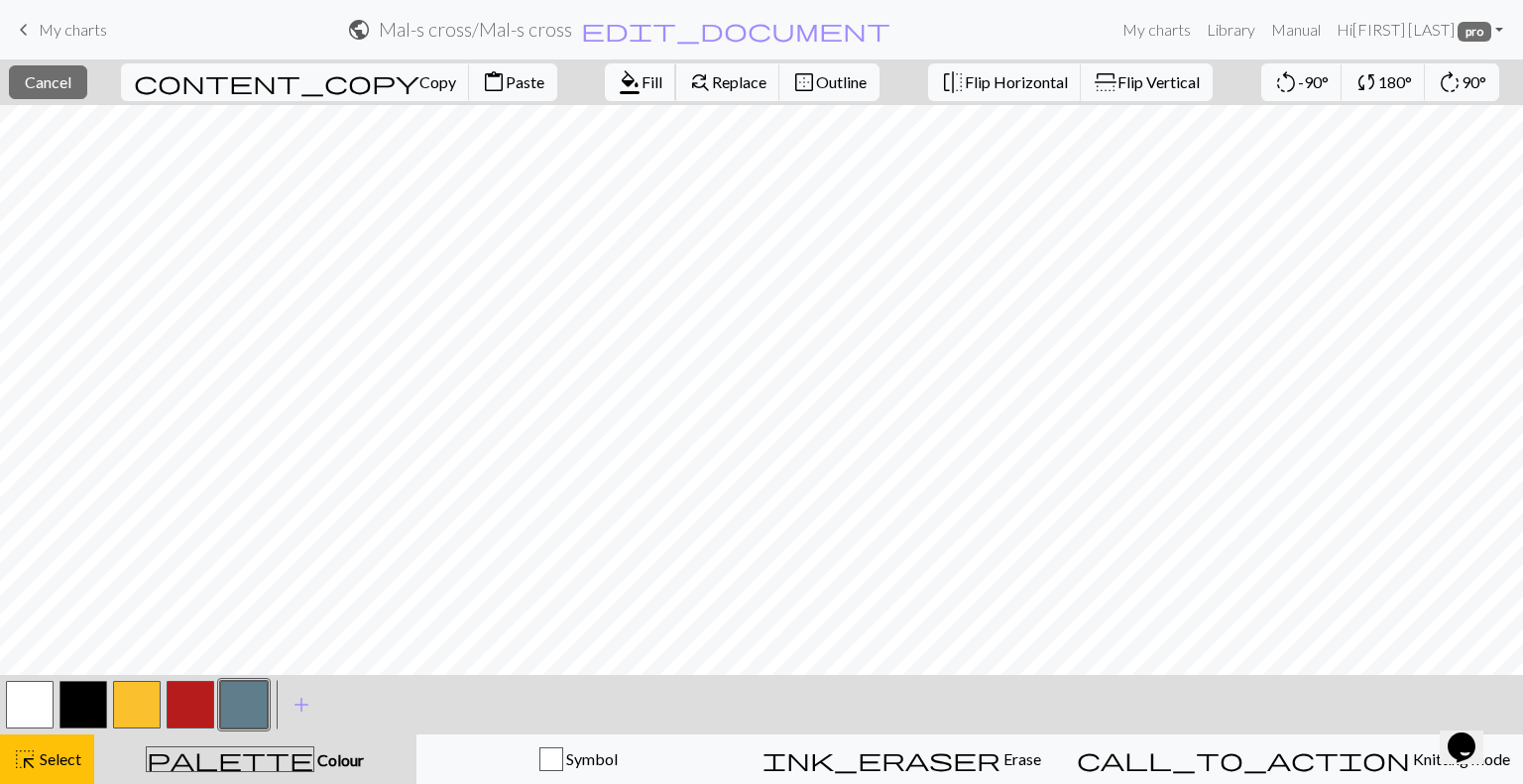 click on "Fill" at bounding box center [651, 81] 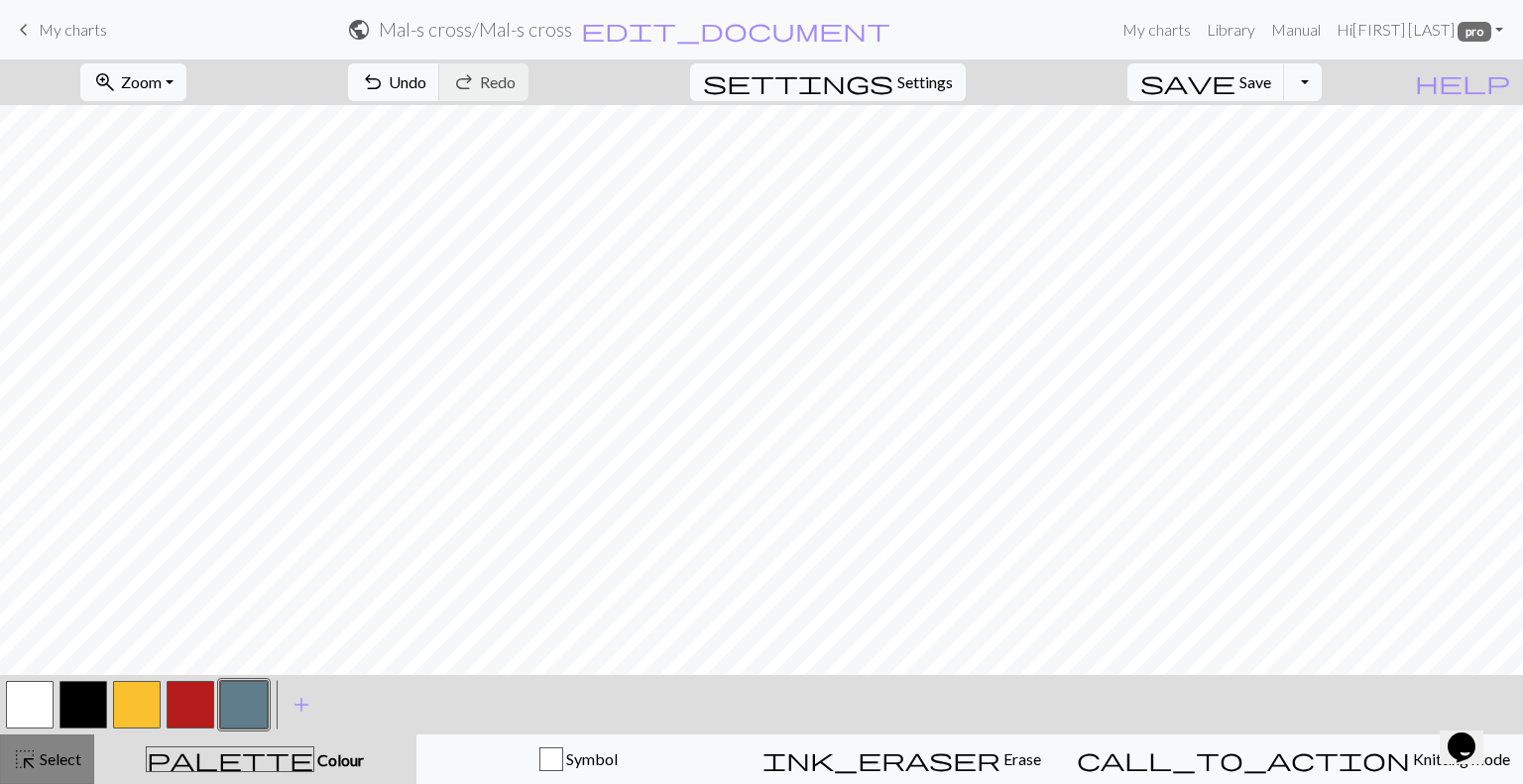click on "highlight_alt   Select   Select" at bounding box center [47, 759] 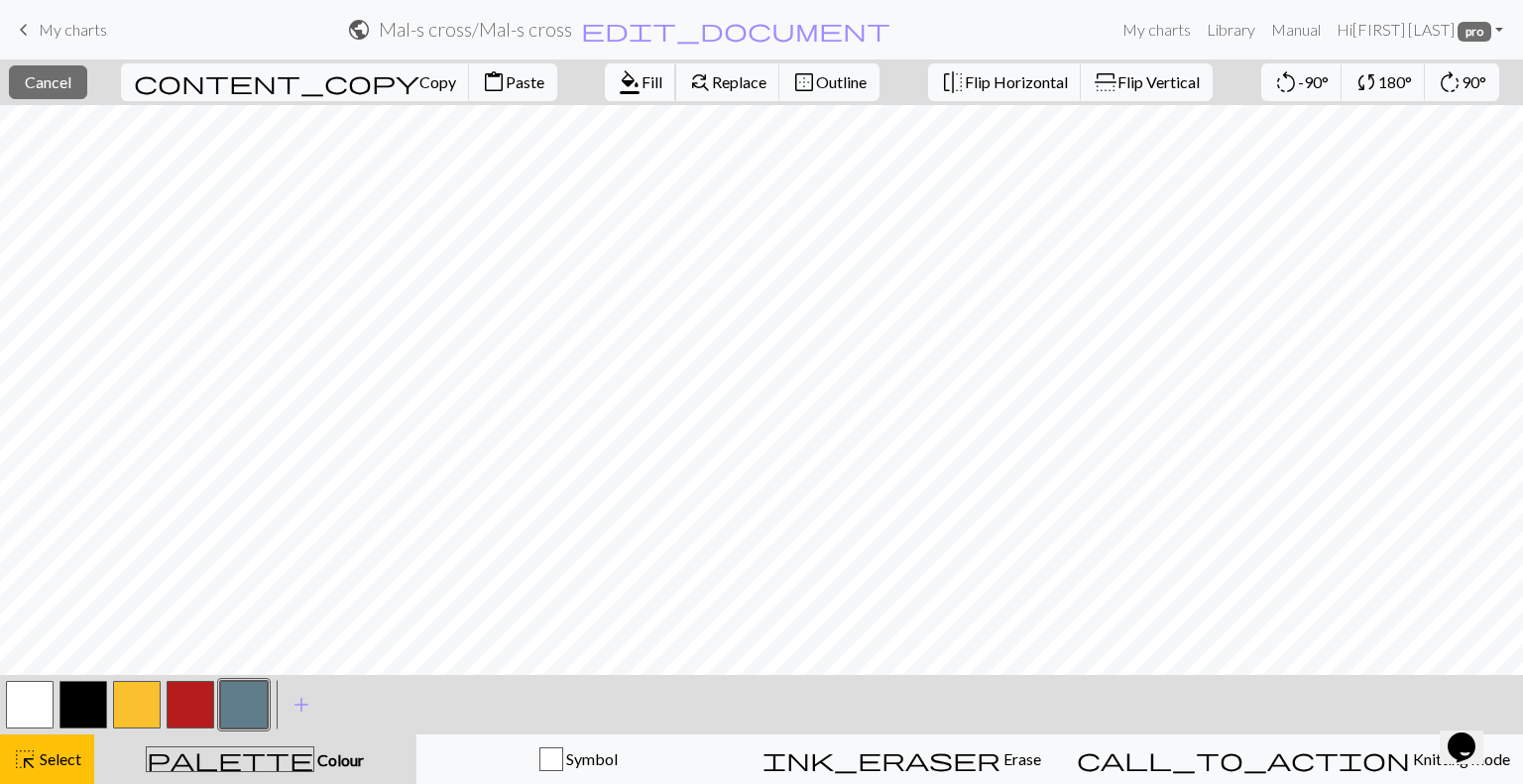 click on "Fill" at bounding box center (651, 81) 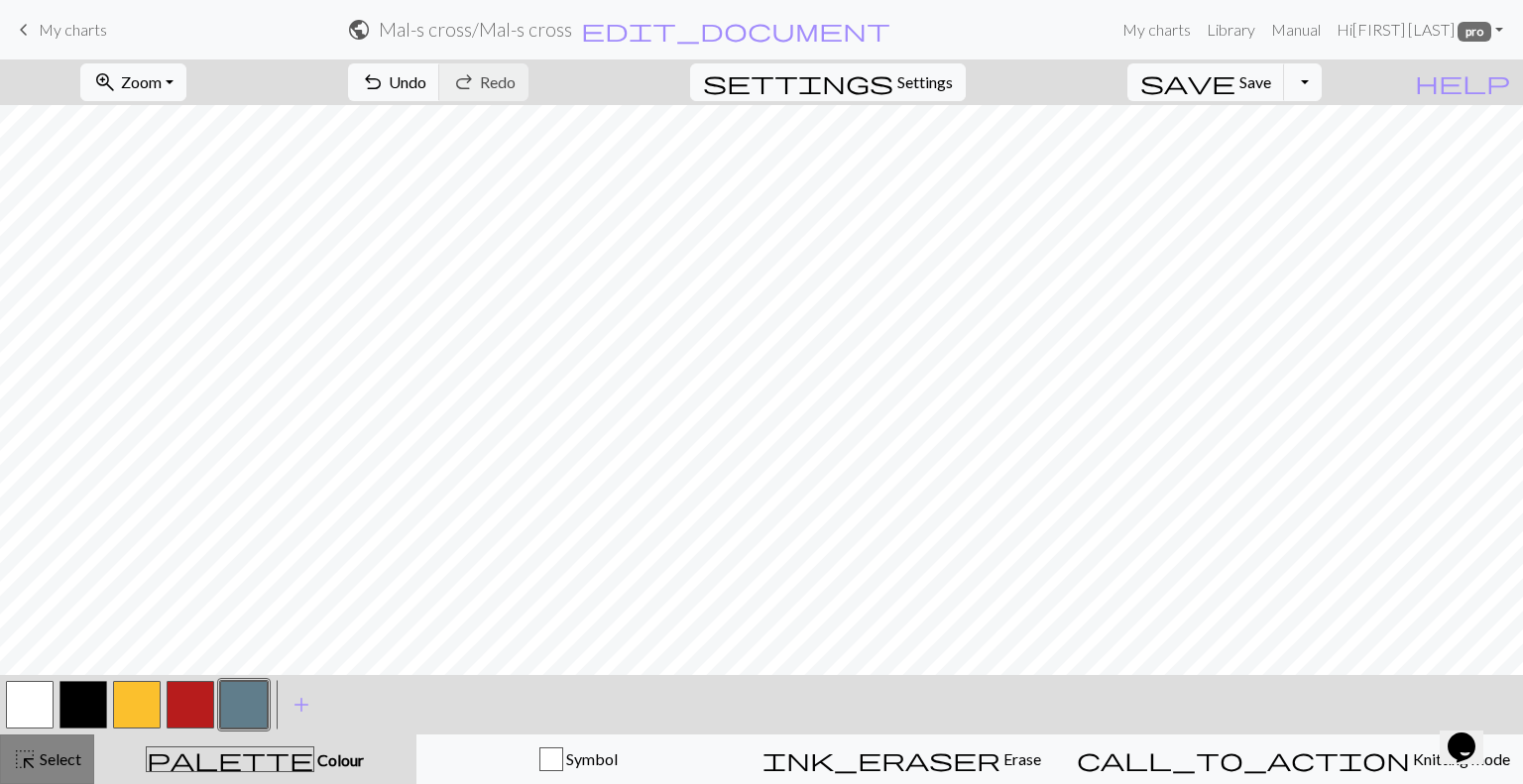 click on "highlight_alt   Select   Select" at bounding box center [47, 759] 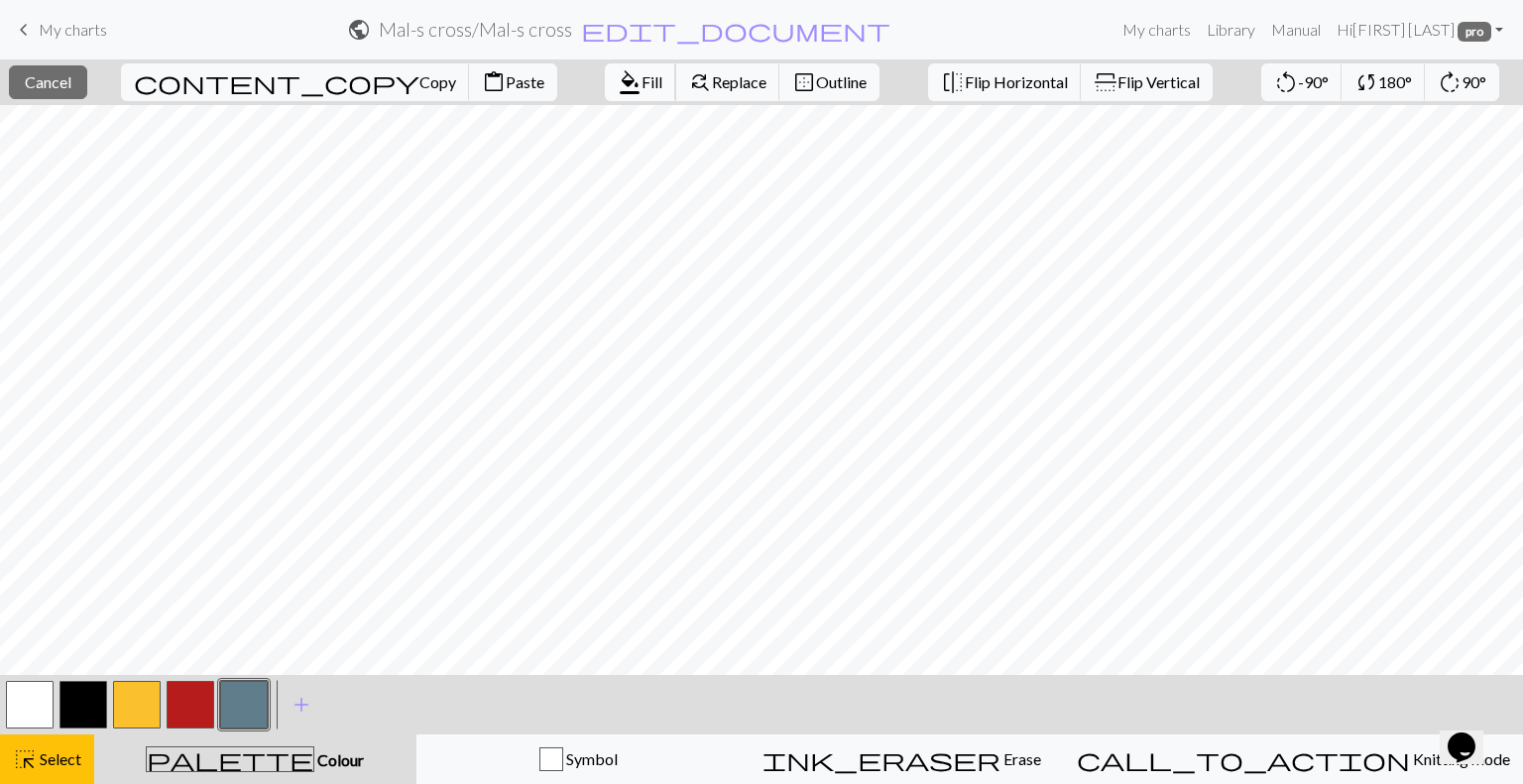 click on "Fill" at bounding box center [651, 81] 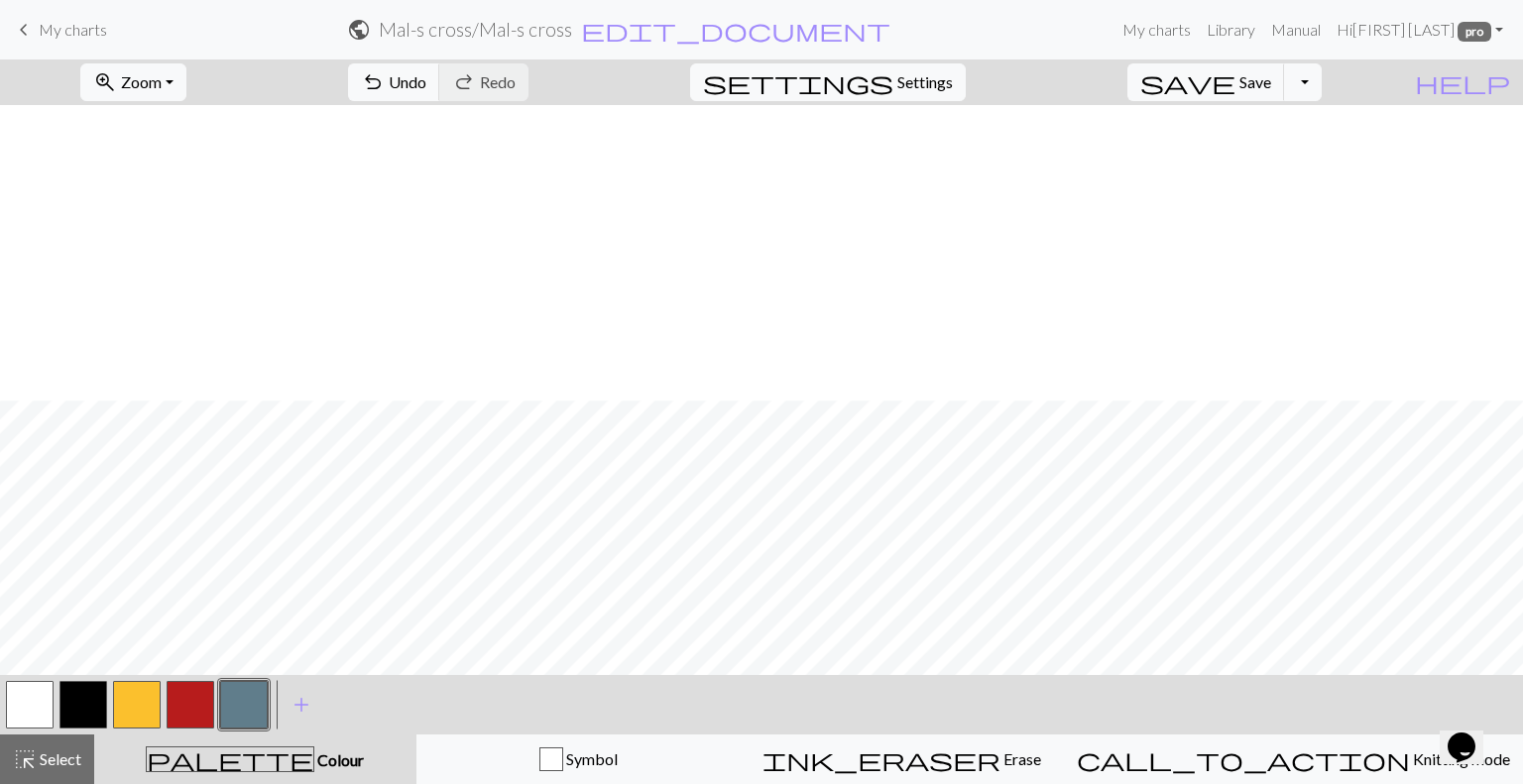 scroll, scrollTop: 304, scrollLeft: 0, axis: vertical 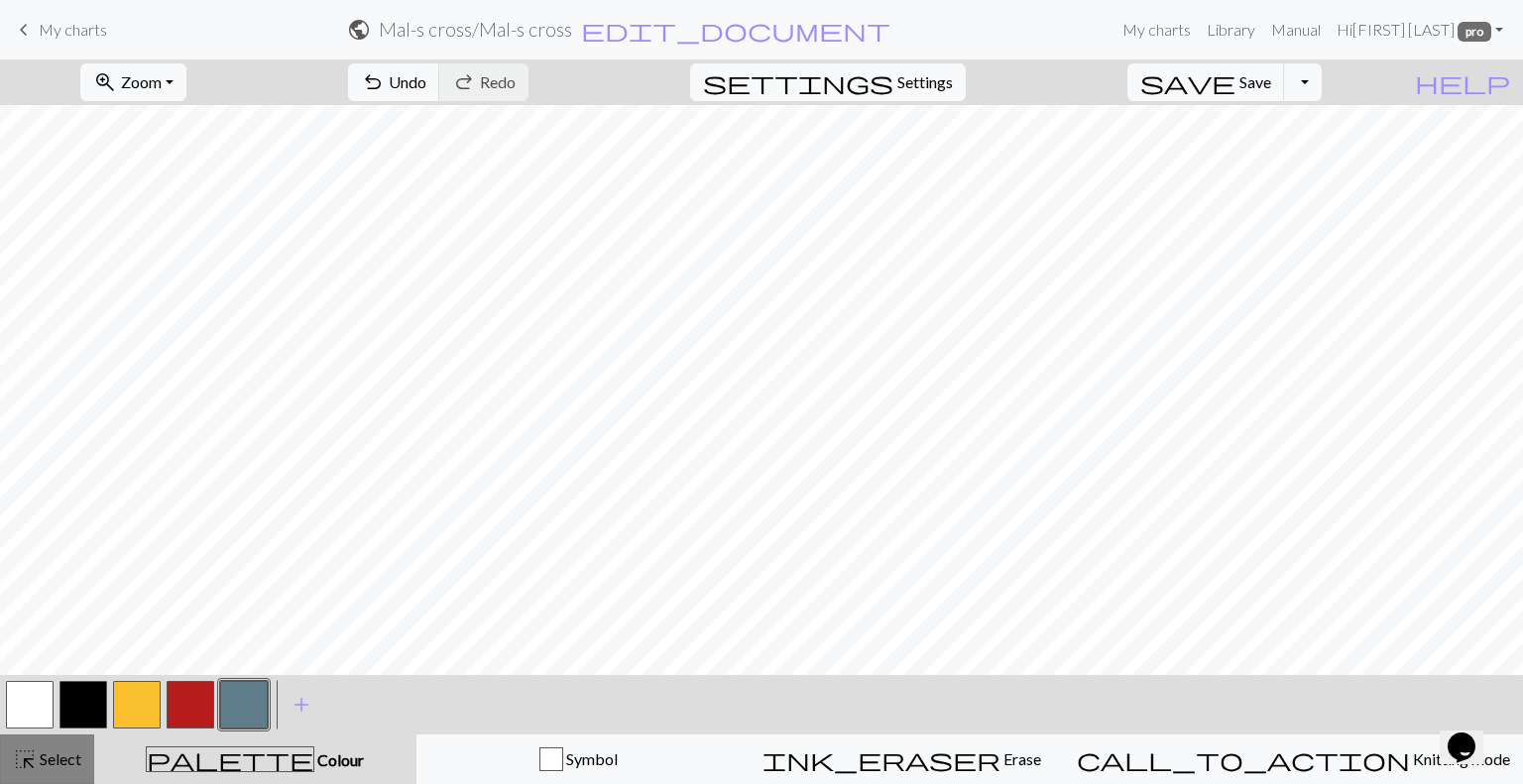 click on "Select" at bounding box center (59, 758) 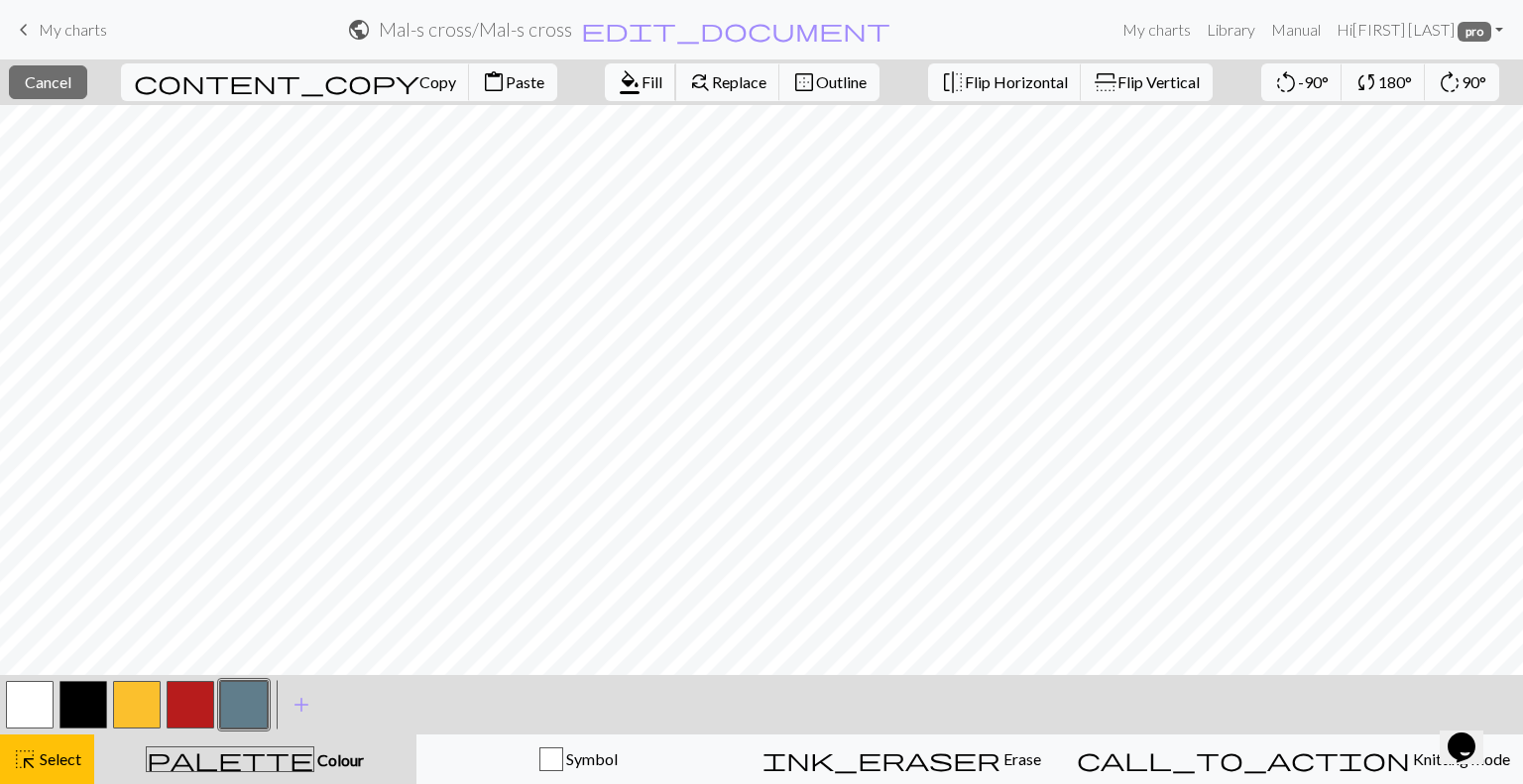 click on "Fill" at bounding box center [651, 81] 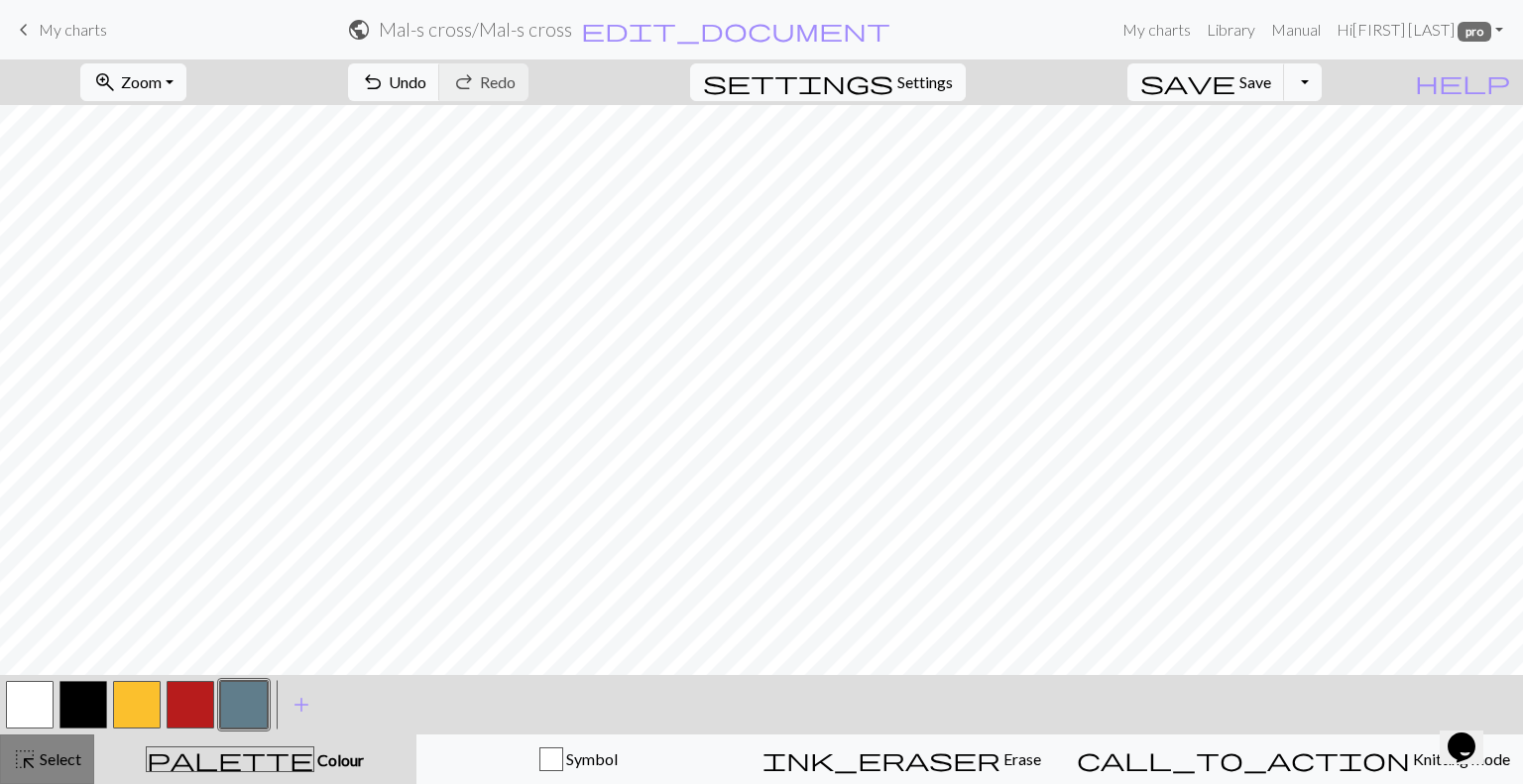 click on "Select" at bounding box center (59, 758) 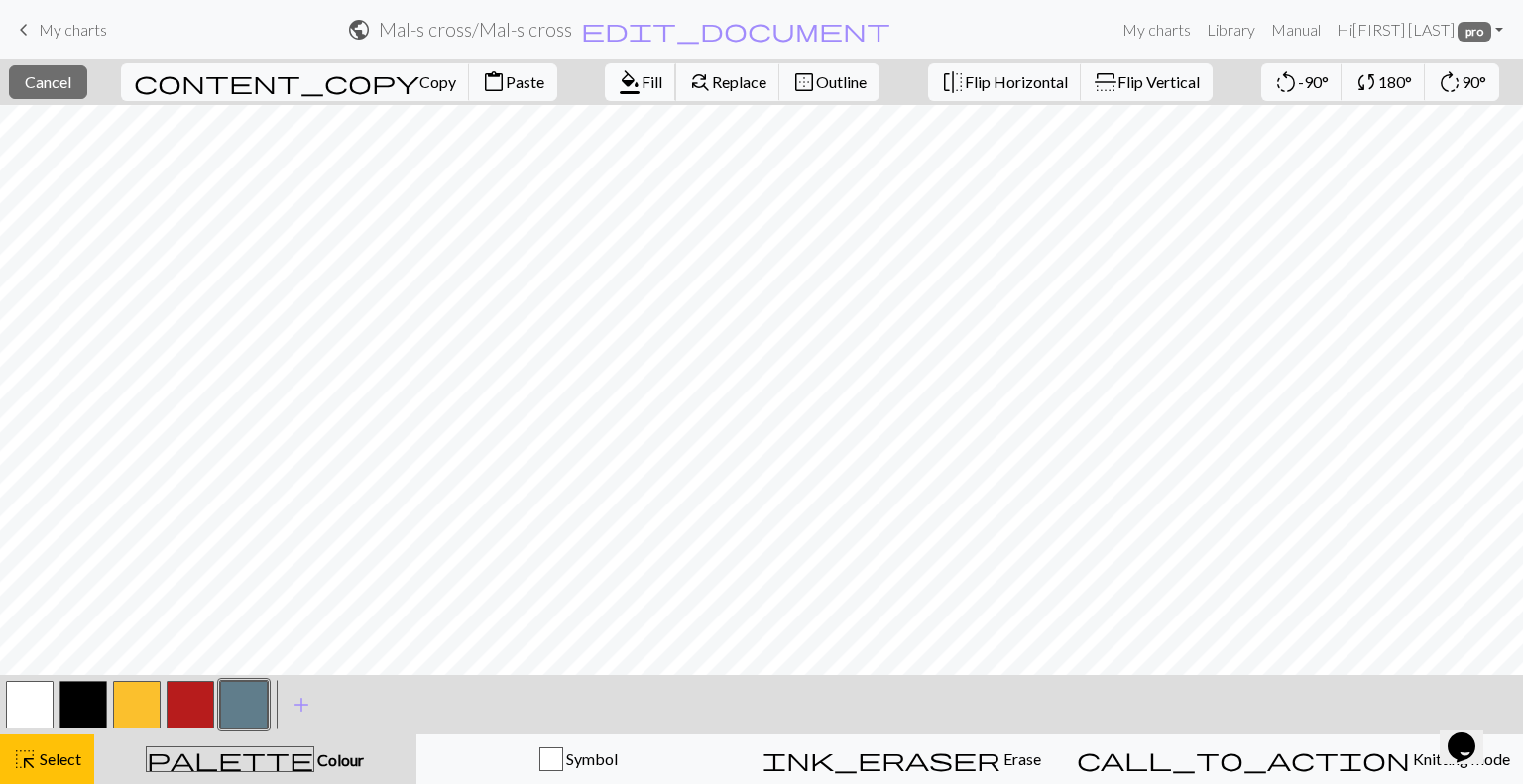 click on "Fill" at bounding box center [651, 81] 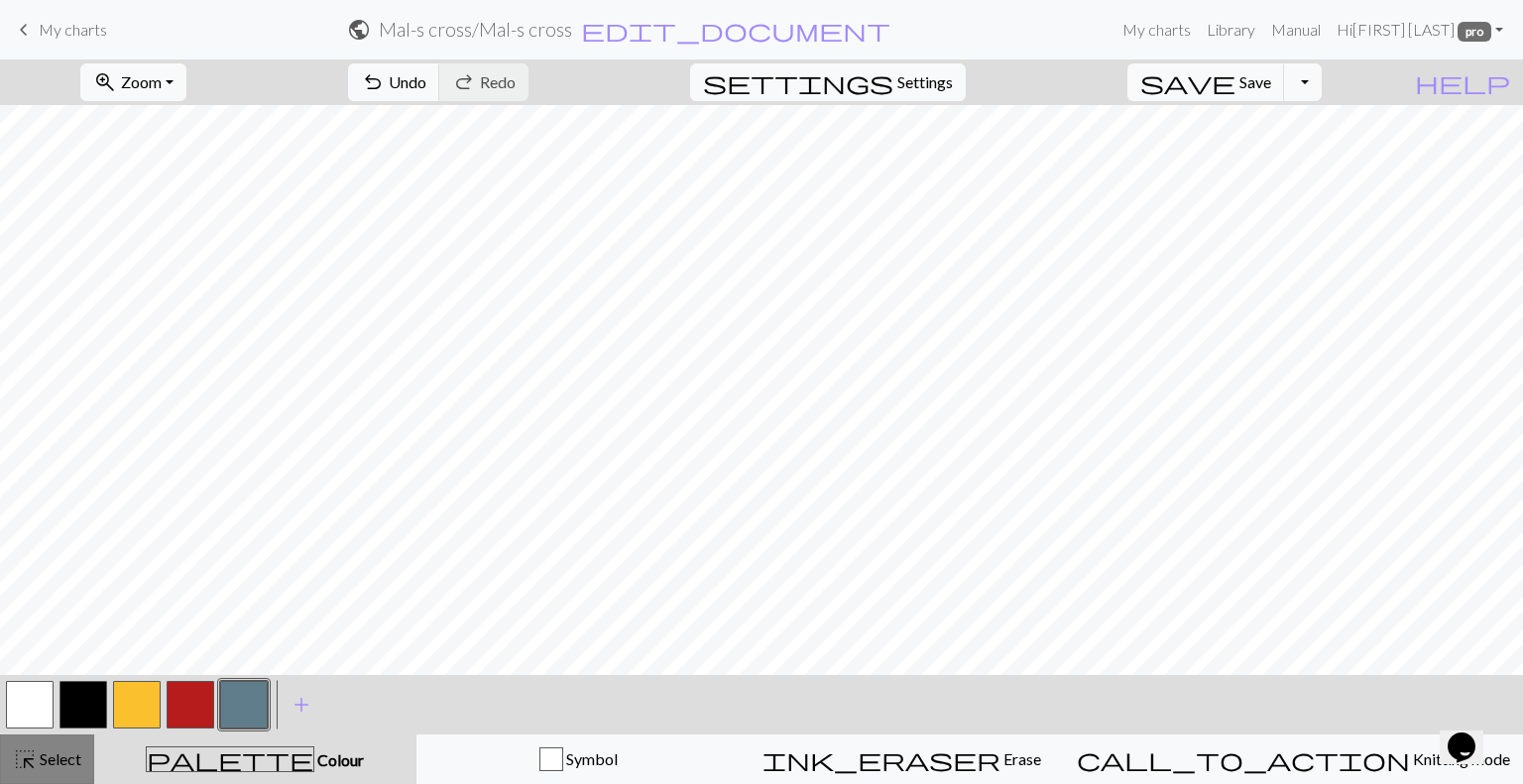click on "Select" at bounding box center (59, 758) 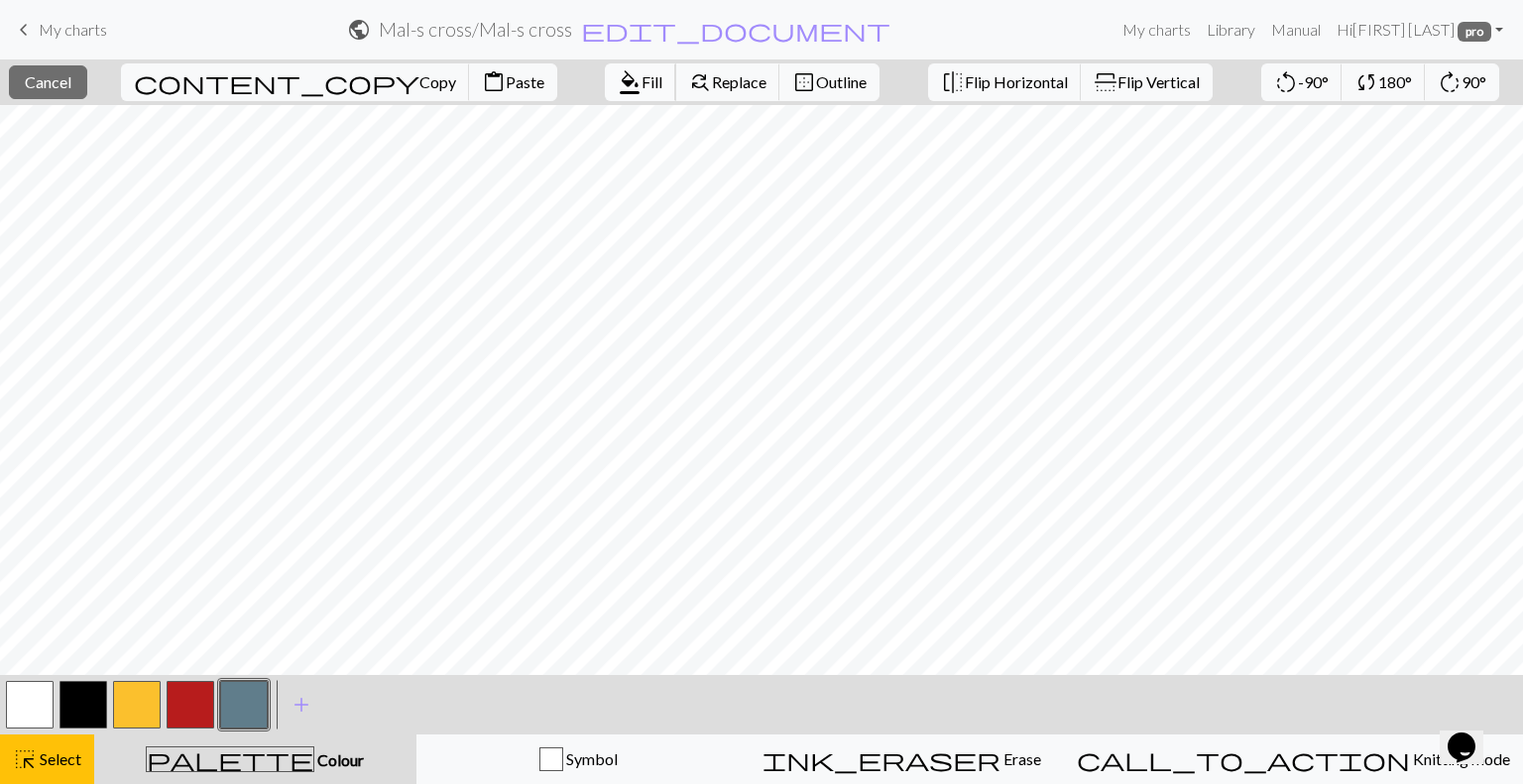click on "Fill" at bounding box center [651, 81] 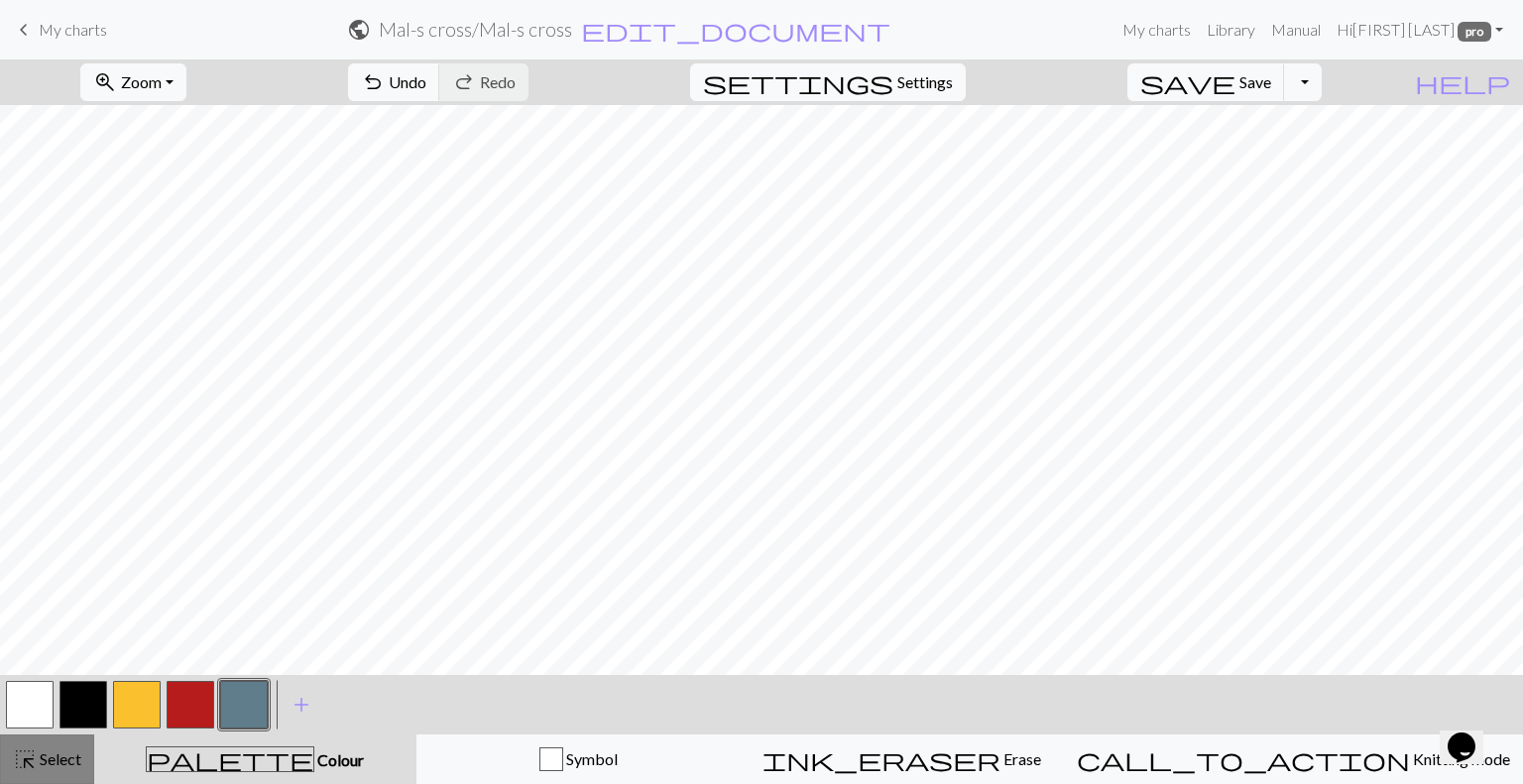 click on "Select" at bounding box center [59, 758] 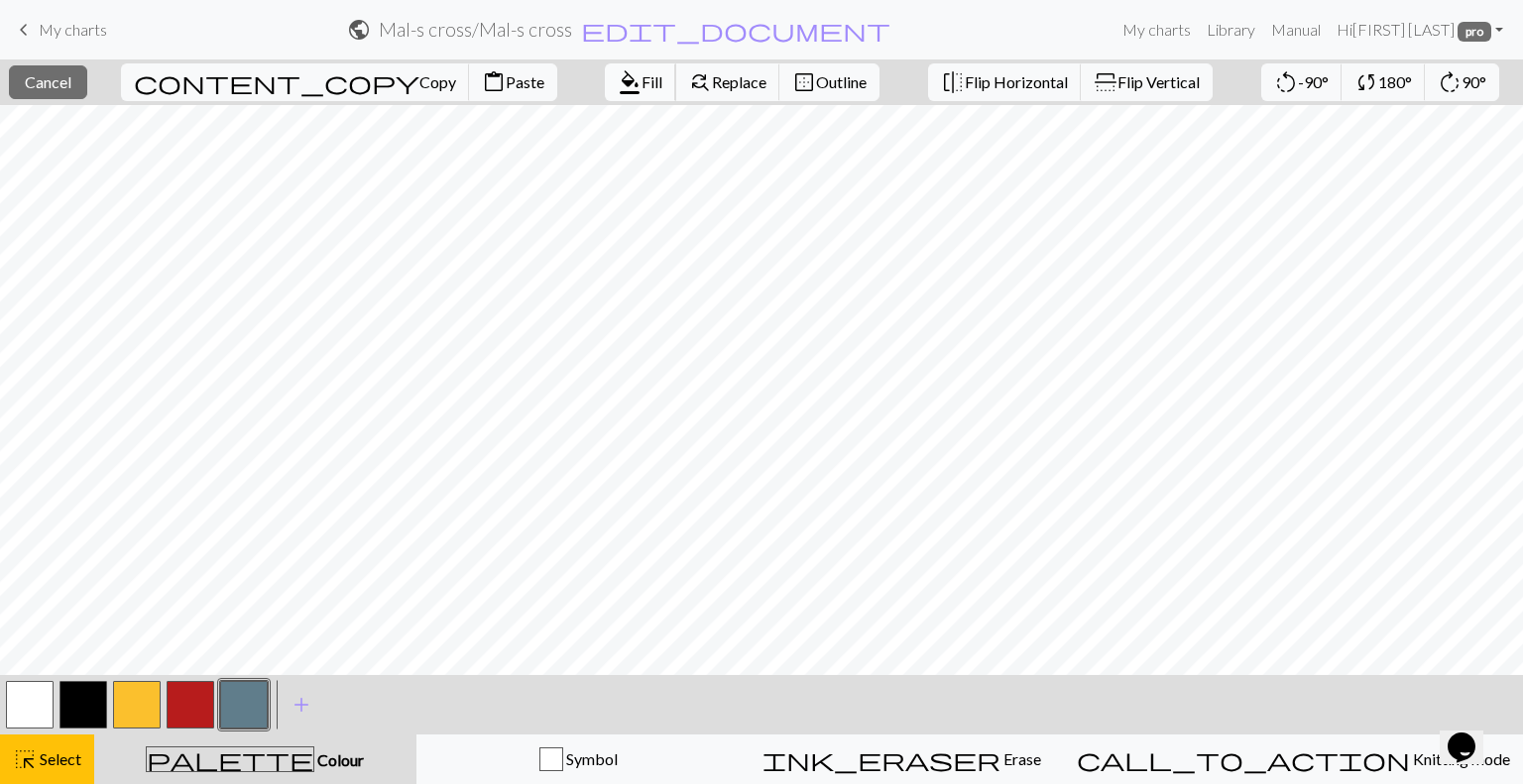 click on "Fill" at bounding box center (651, 81) 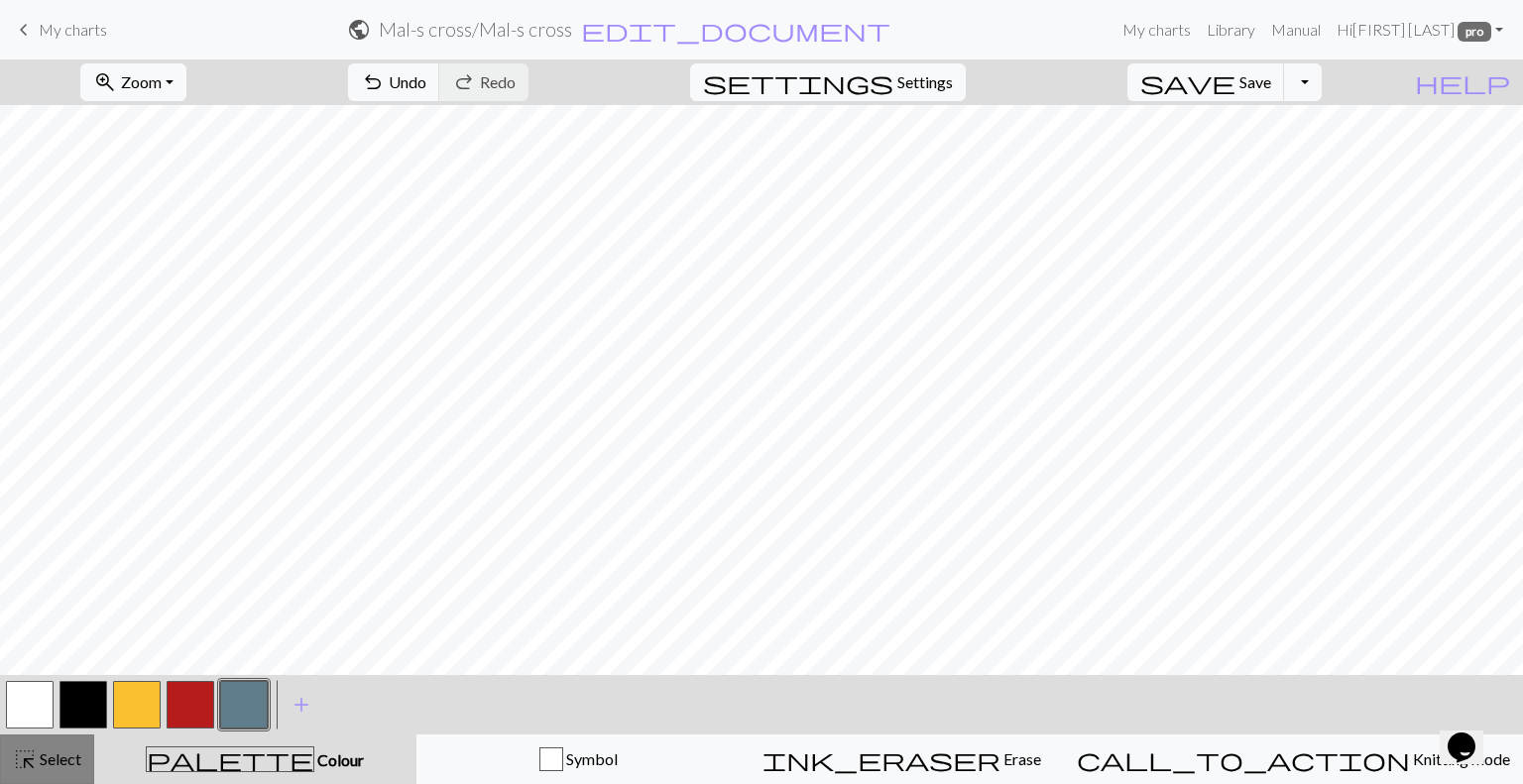 click on "highlight_alt   Select   Select" at bounding box center [47, 759] 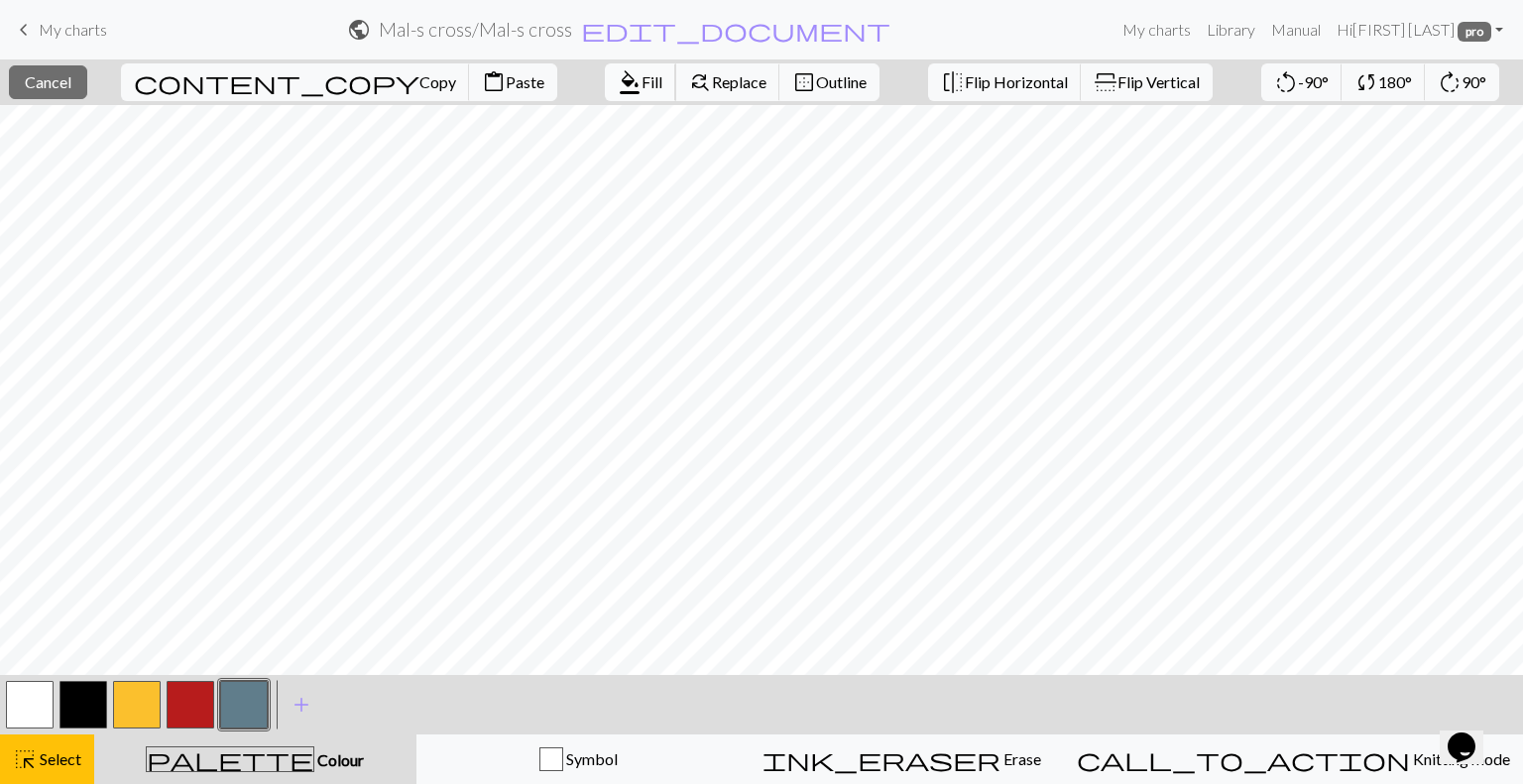 click on "Fill" at bounding box center [651, 81] 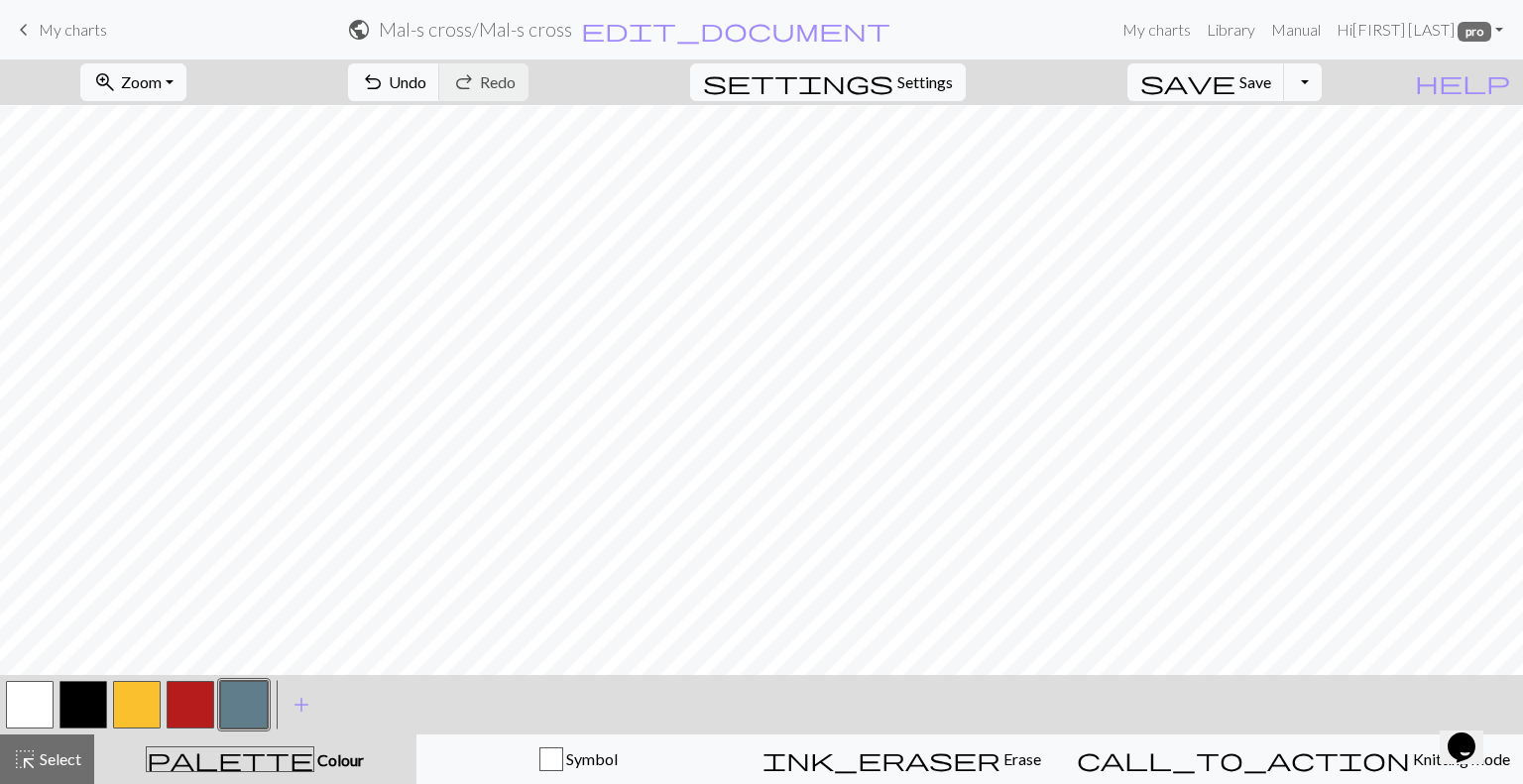 scroll, scrollTop: 0, scrollLeft: 0, axis: both 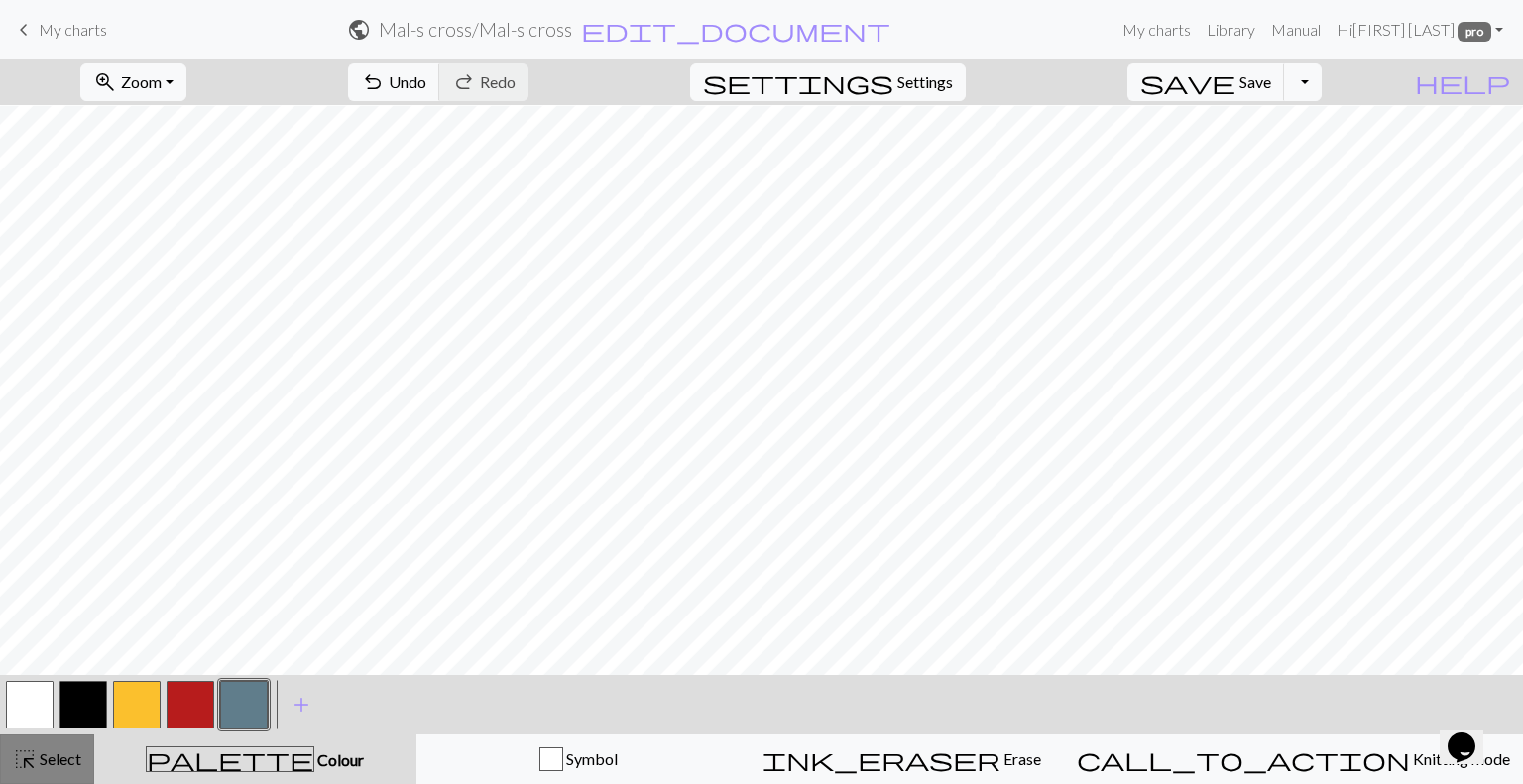 click on "Select" at bounding box center (59, 758) 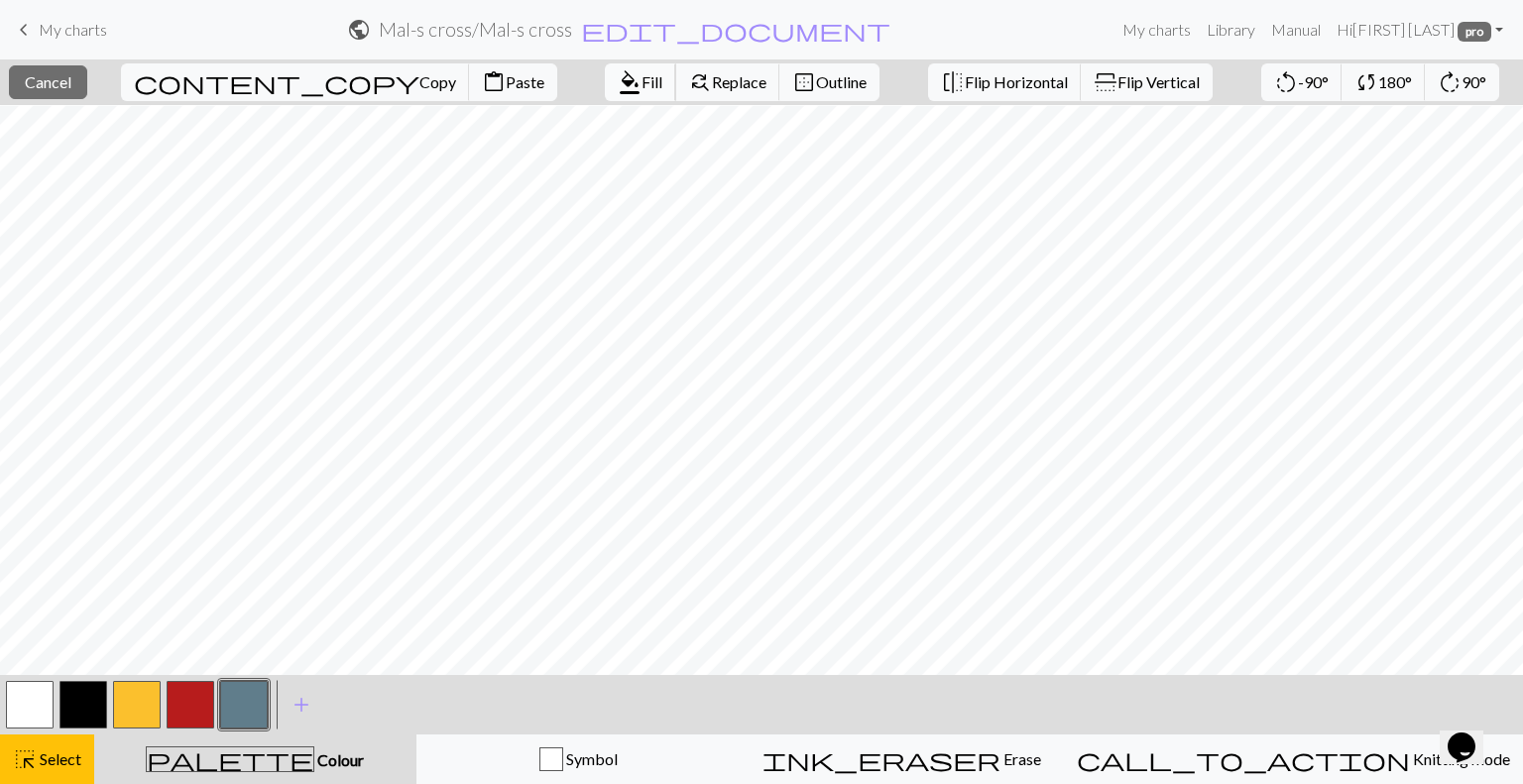 click on "Fill" at bounding box center (651, 81) 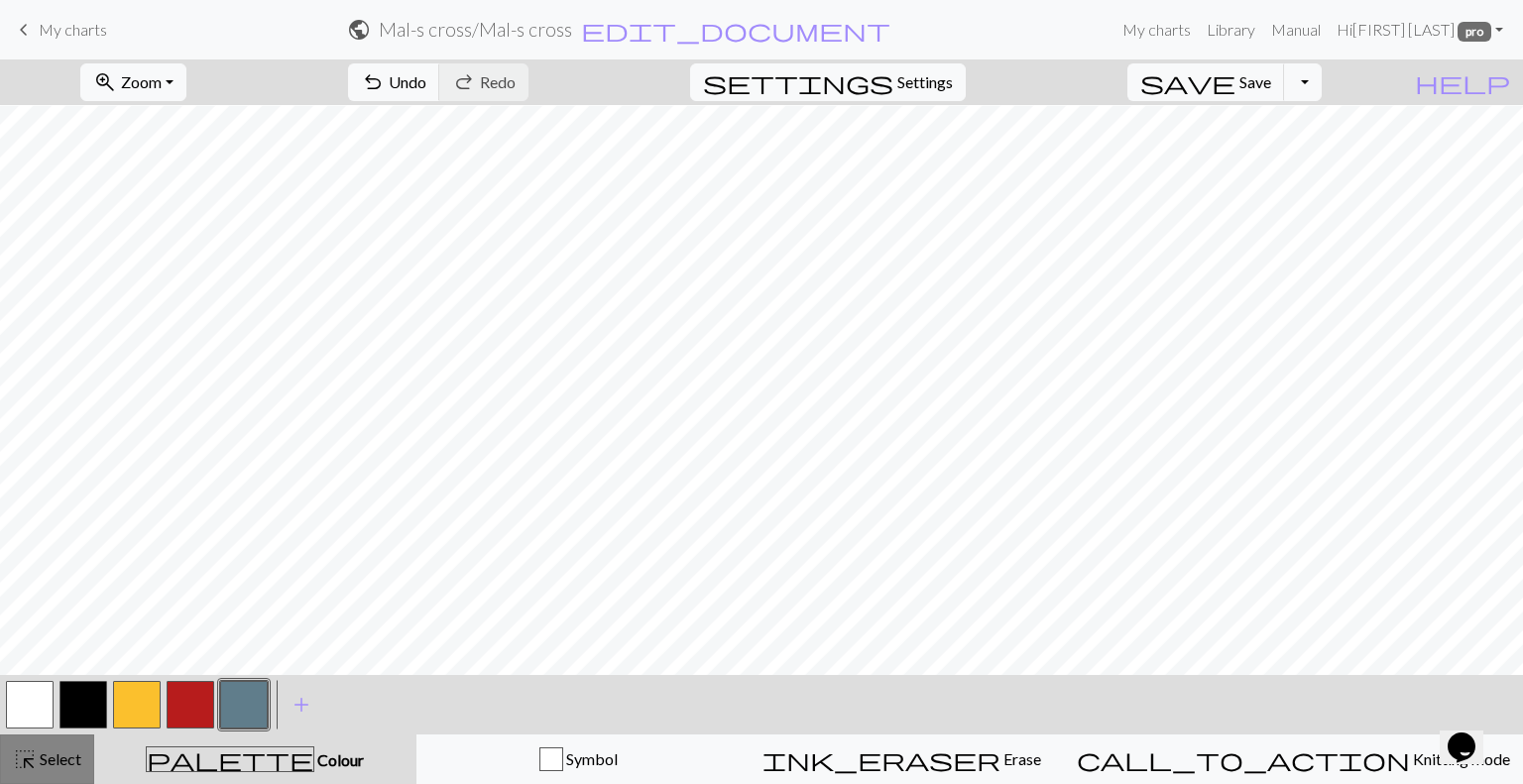 click on "highlight_alt   Select   Select" at bounding box center [47, 759] 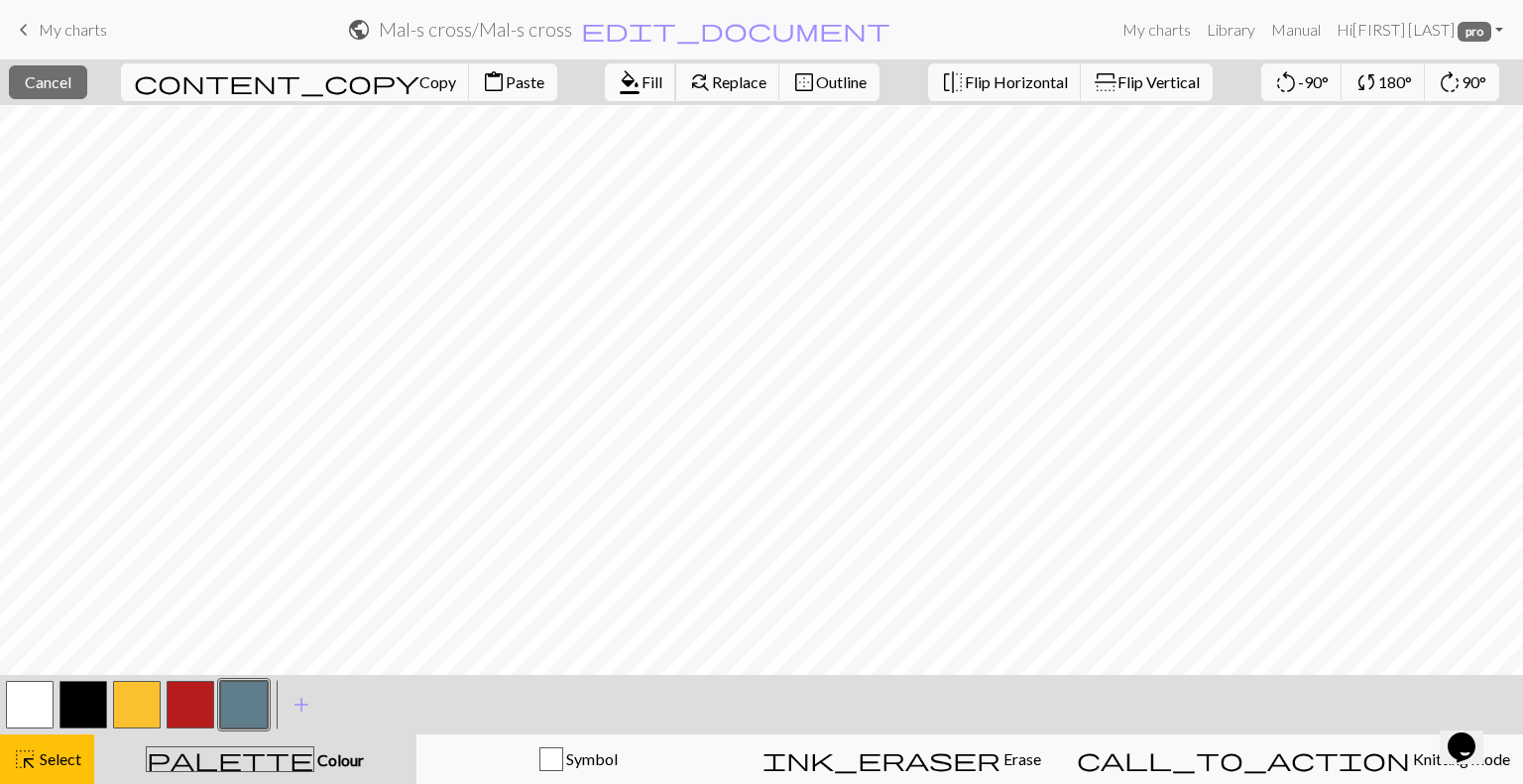 click on "Fill" at bounding box center (651, 81) 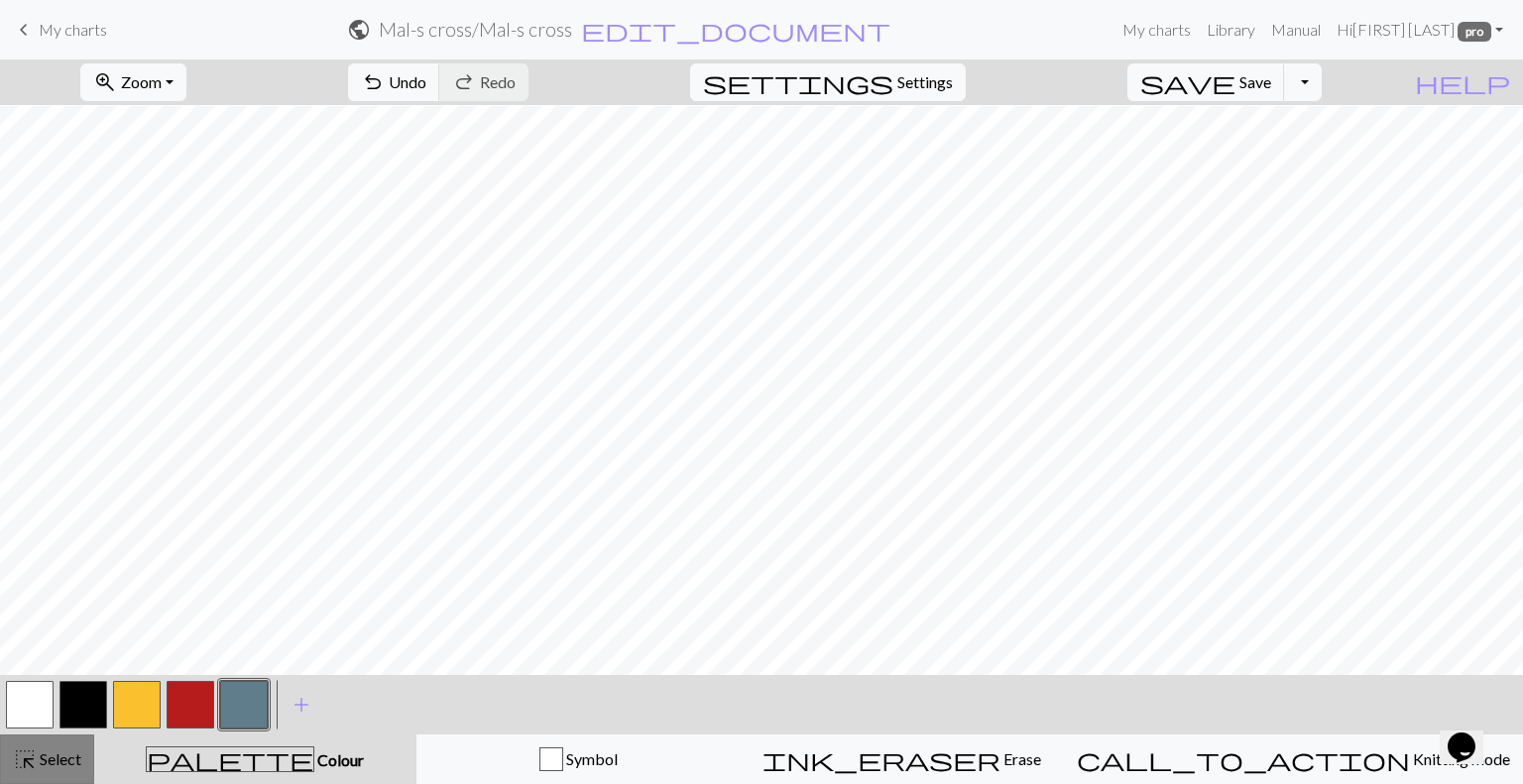 click on "Select" at bounding box center [59, 758] 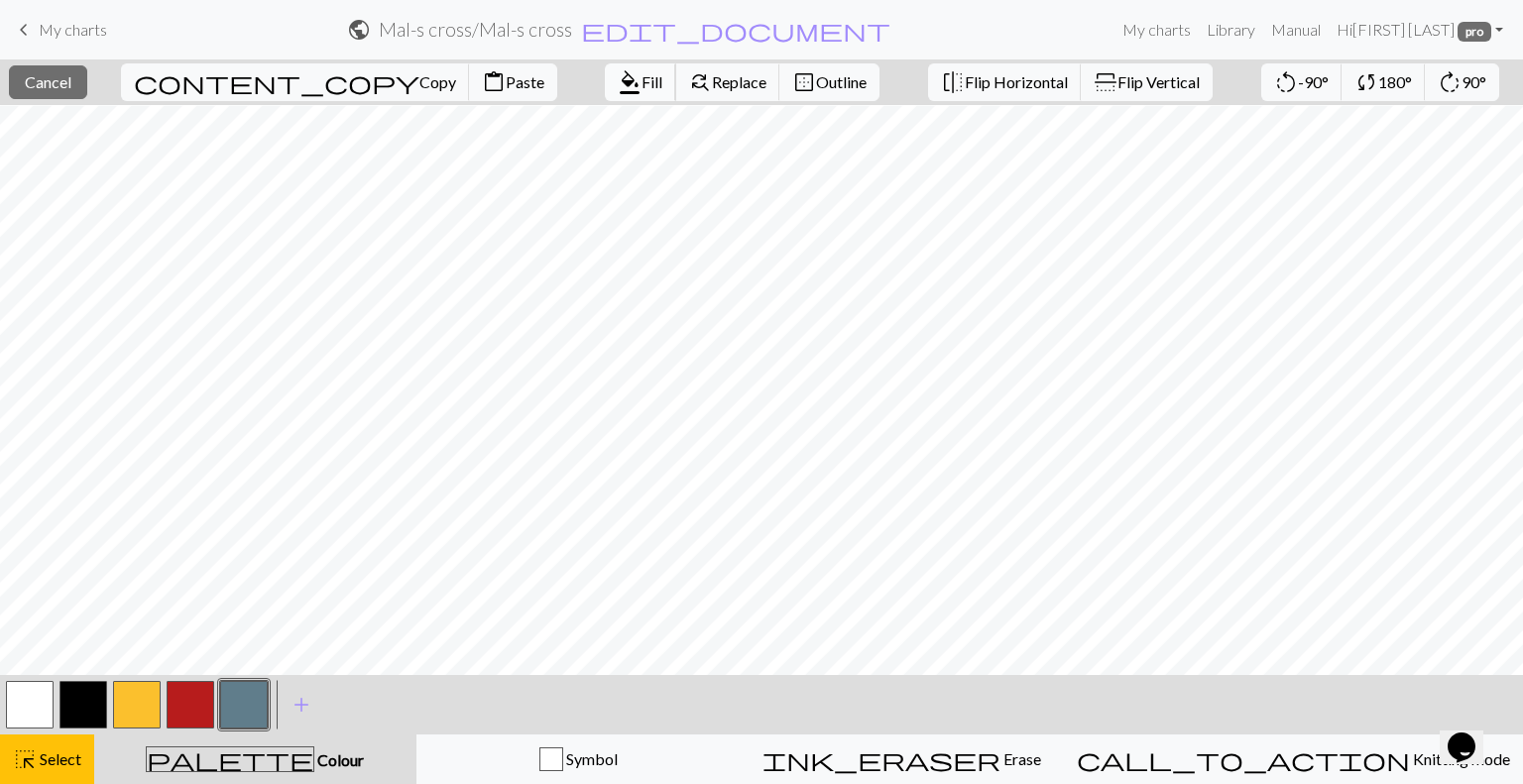 click on "Fill" at bounding box center [651, 81] 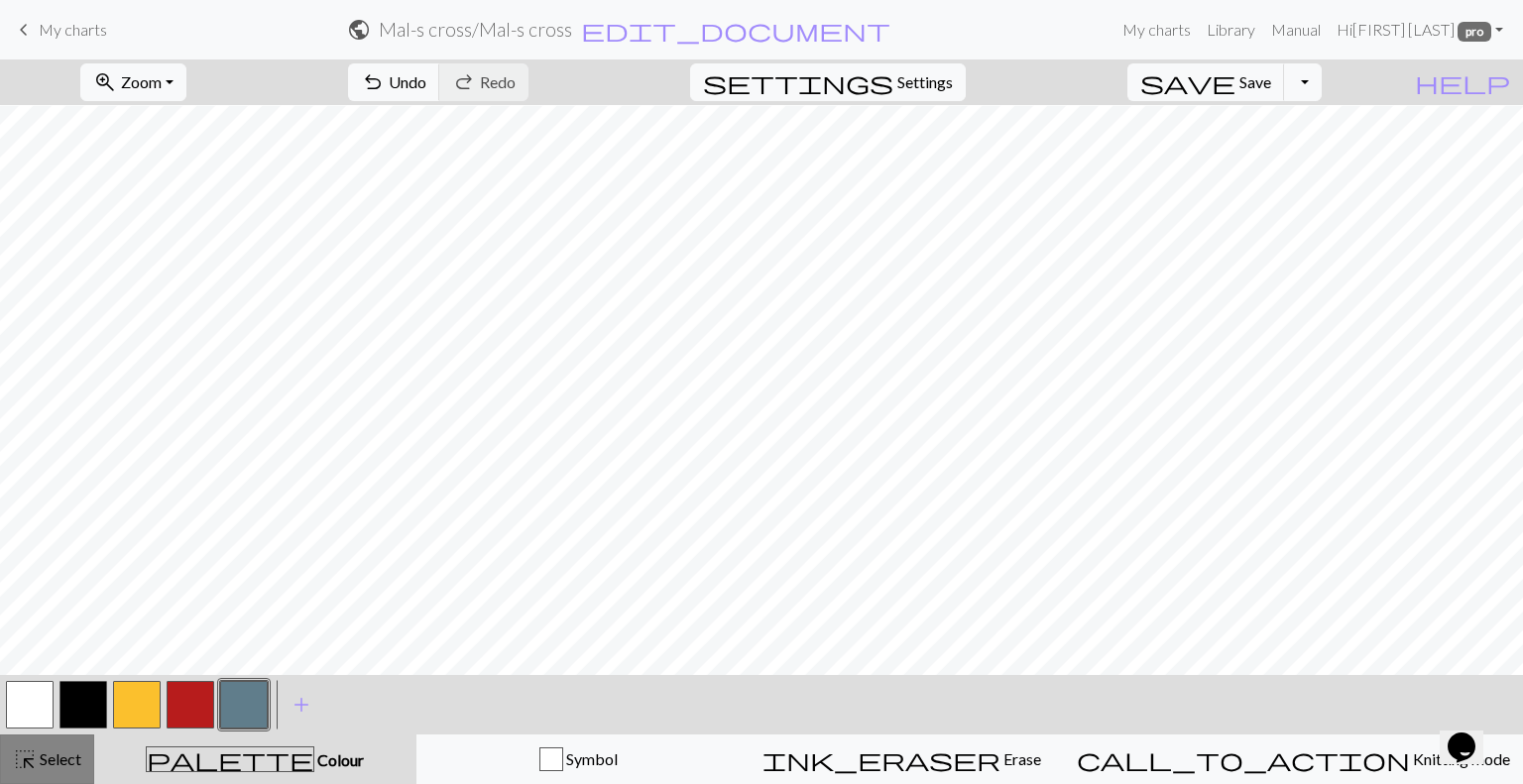 click on "Select" at bounding box center [59, 758] 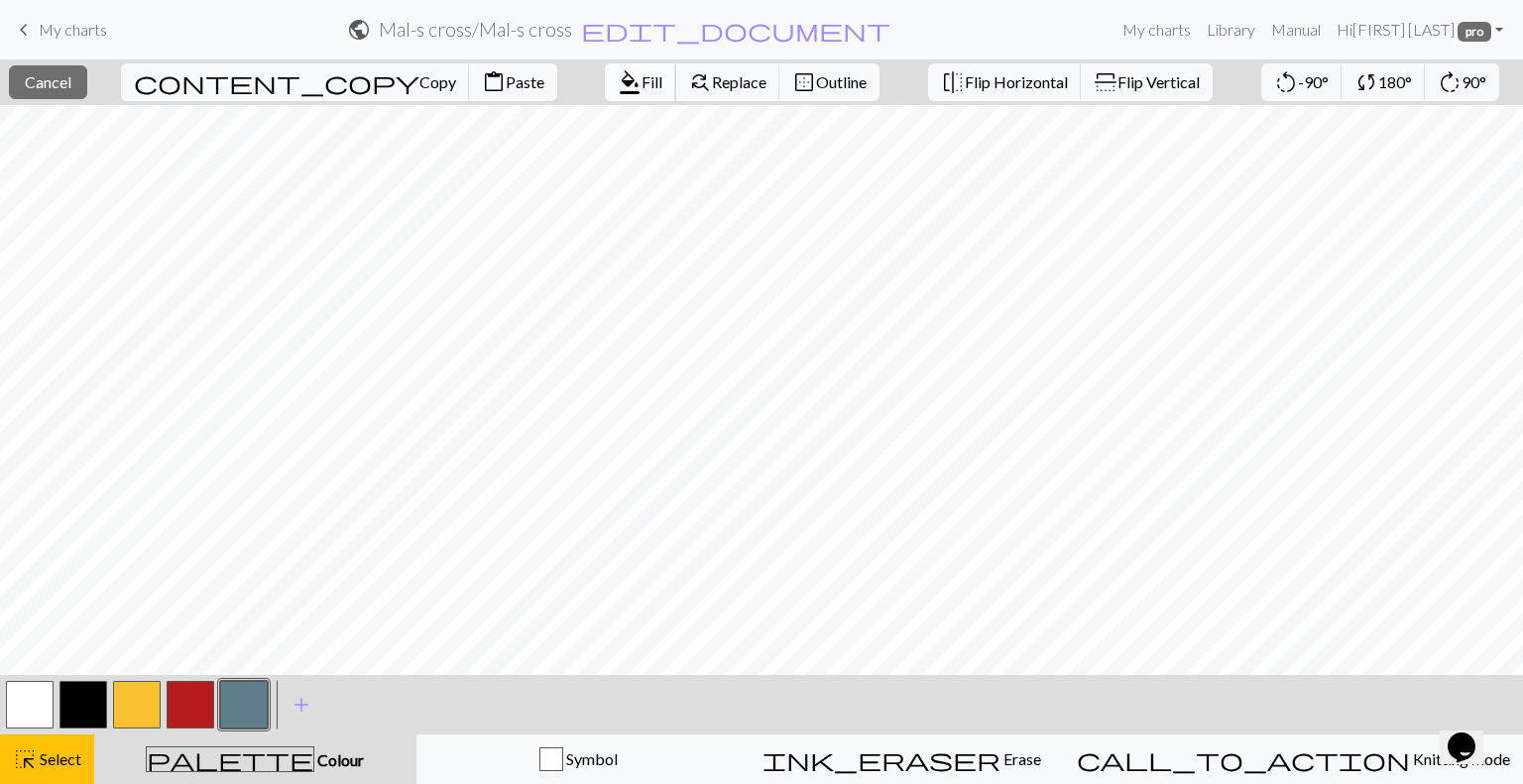 click on "format_color_fill  Fill" at bounding box center (641, 82) 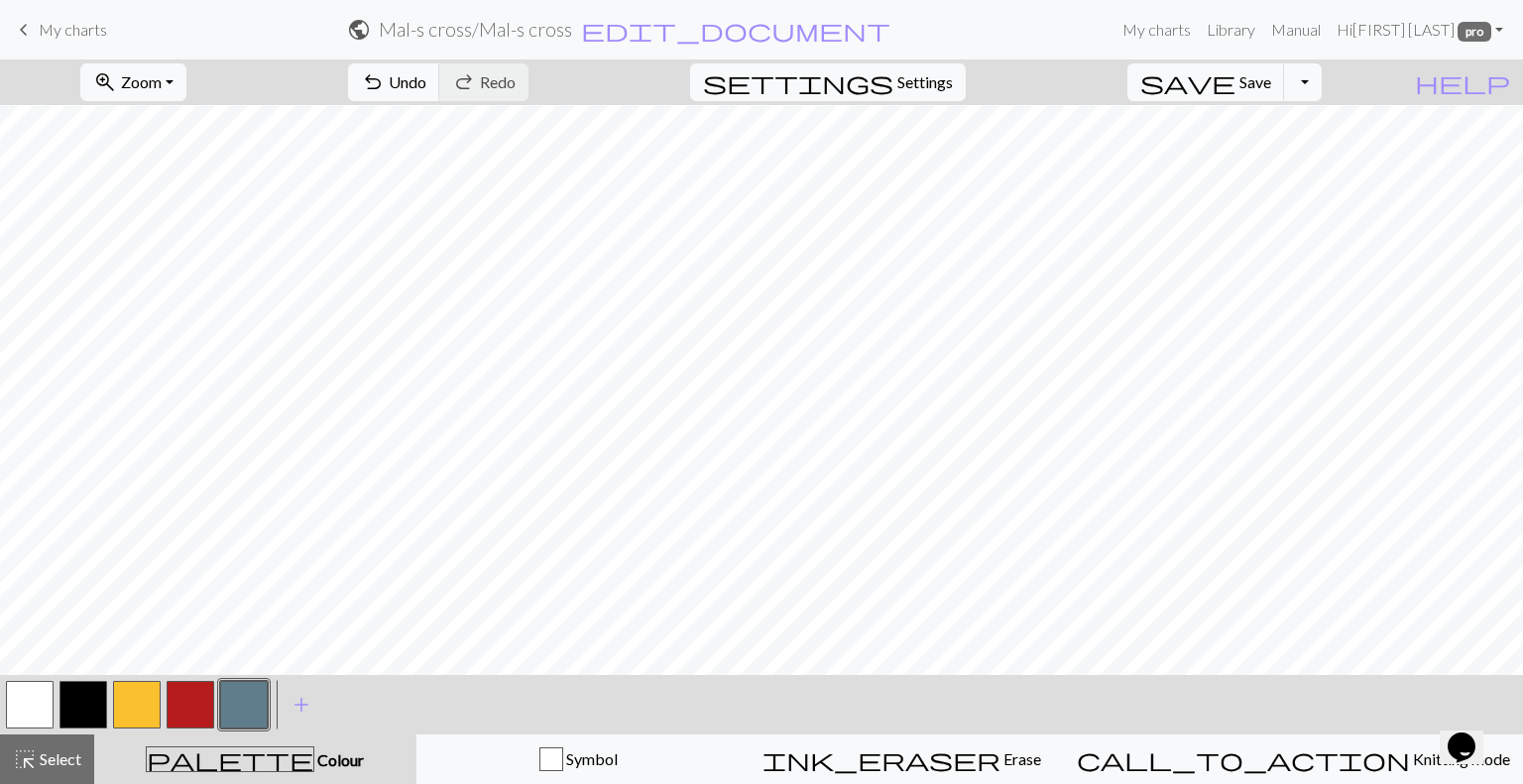 click at bounding box center [244, 705] 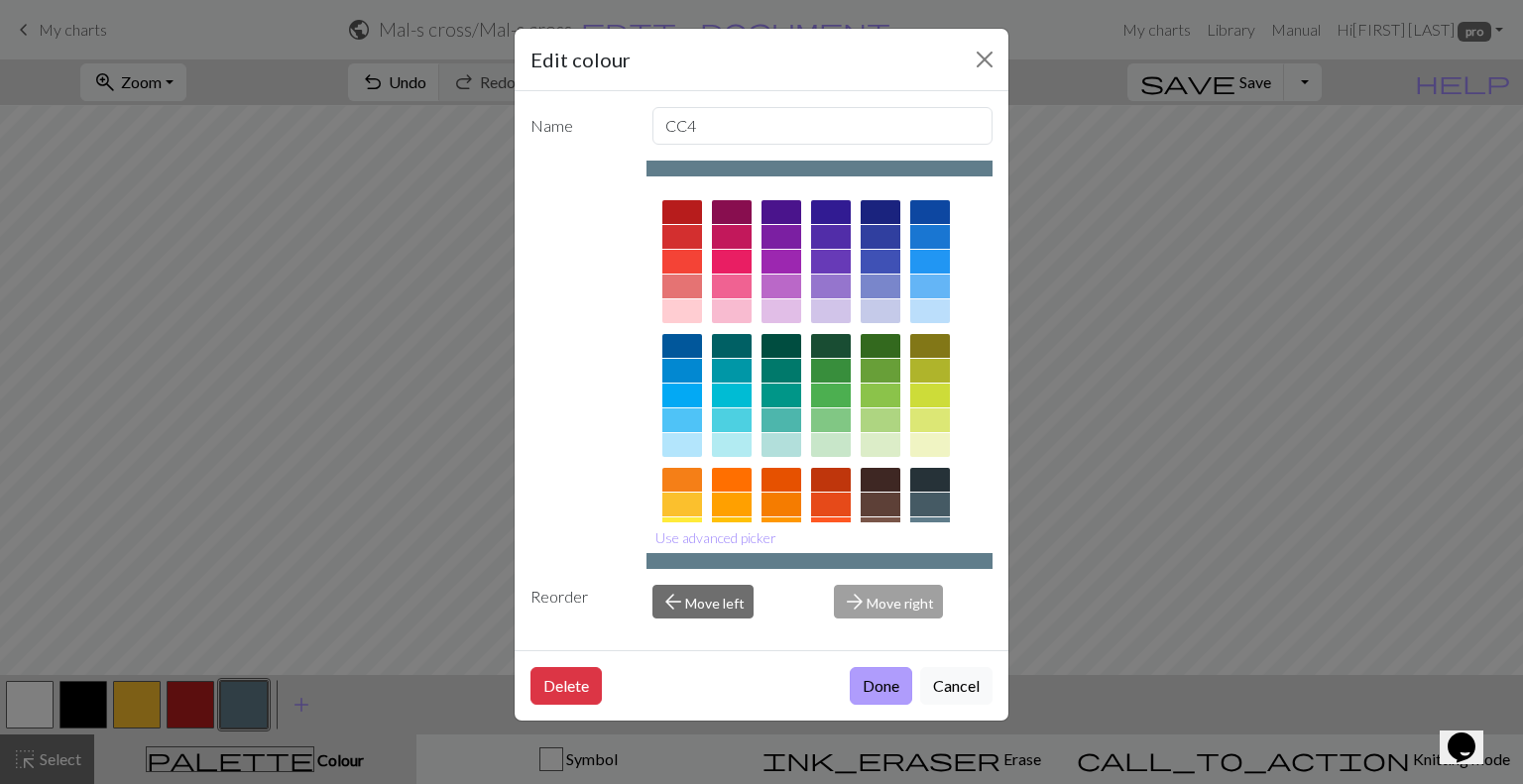 click on "Done" at bounding box center (880, 686) 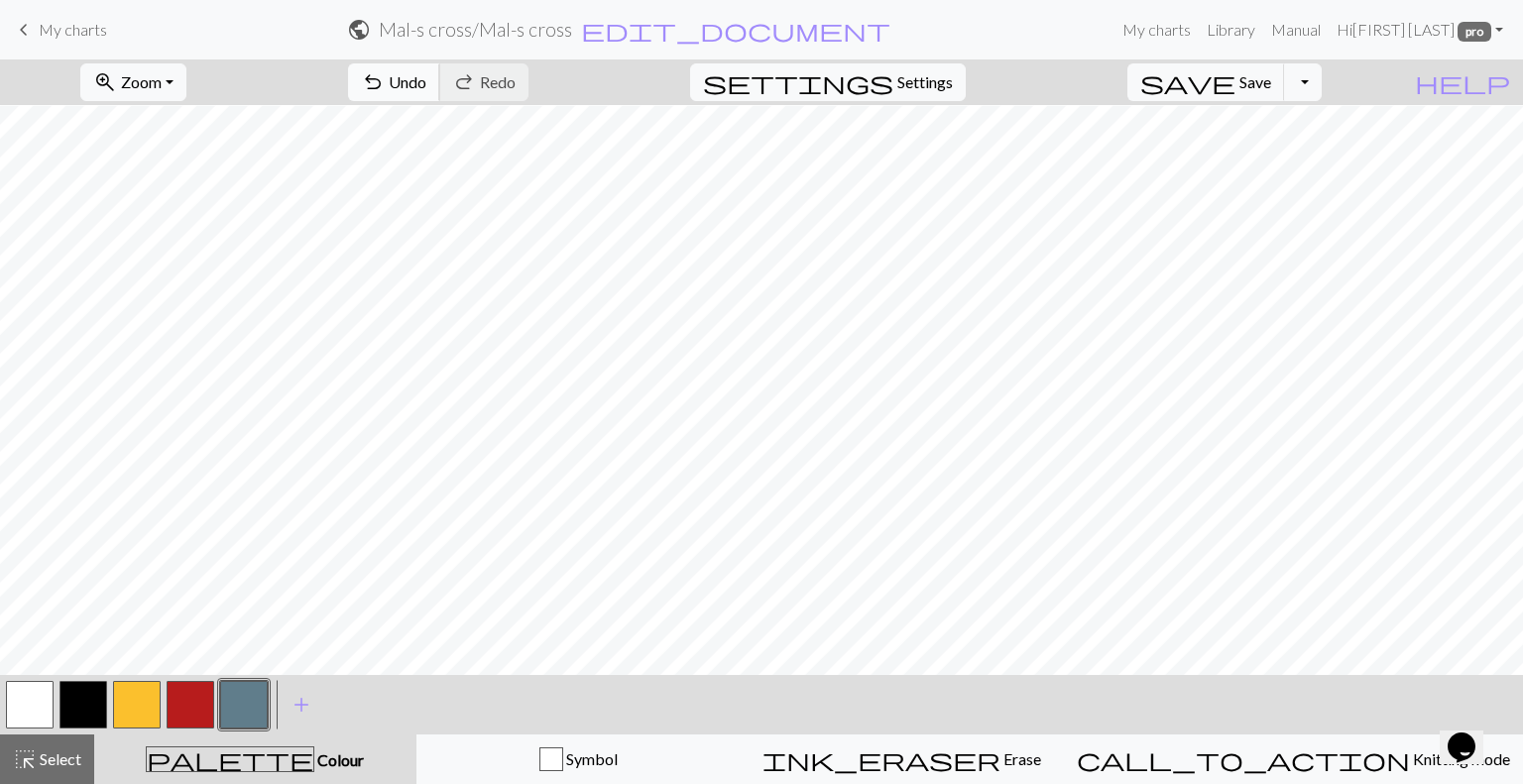 click on "Undo" at bounding box center (408, 81) 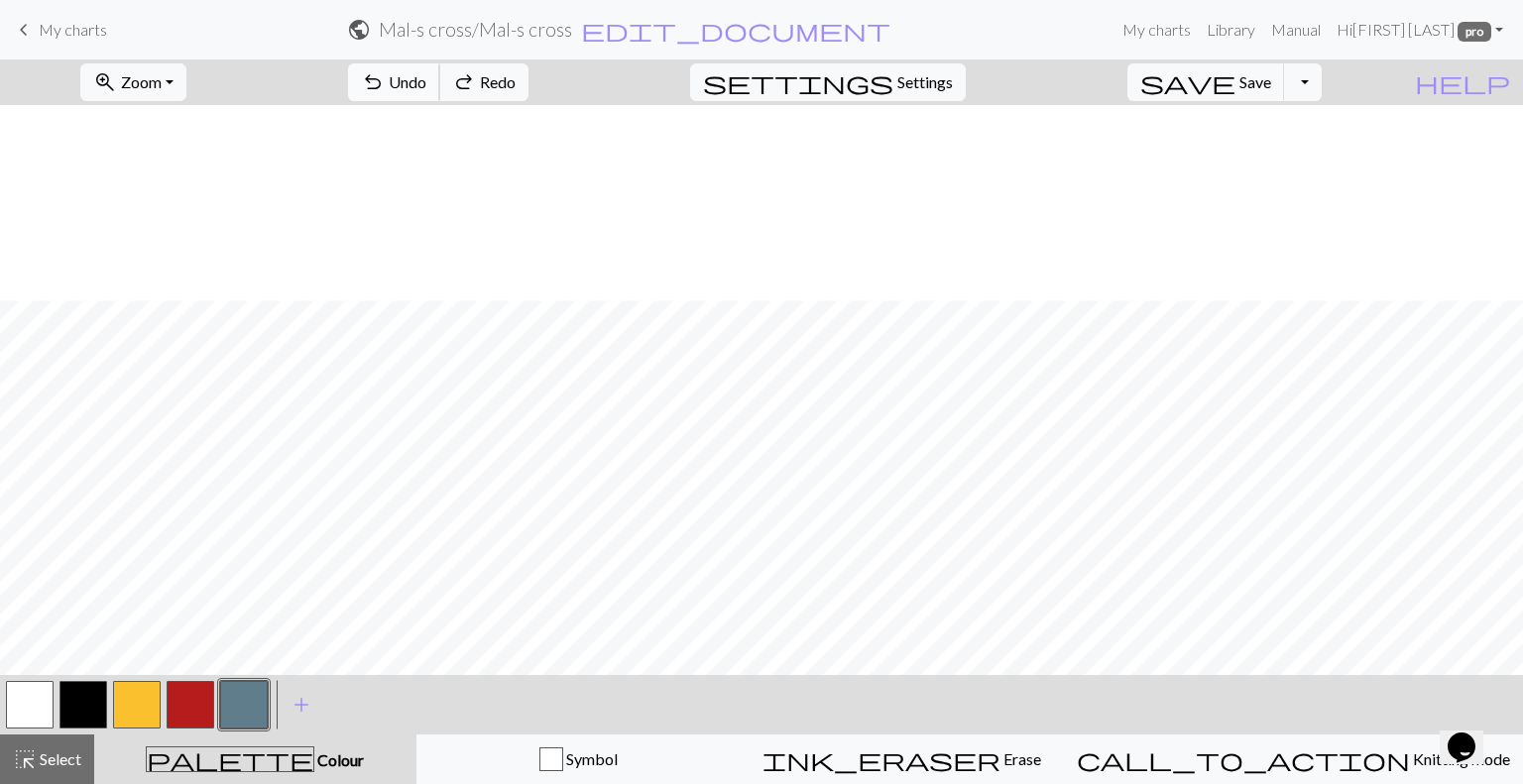 scroll, scrollTop: 195, scrollLeft: 0, axis: vertical 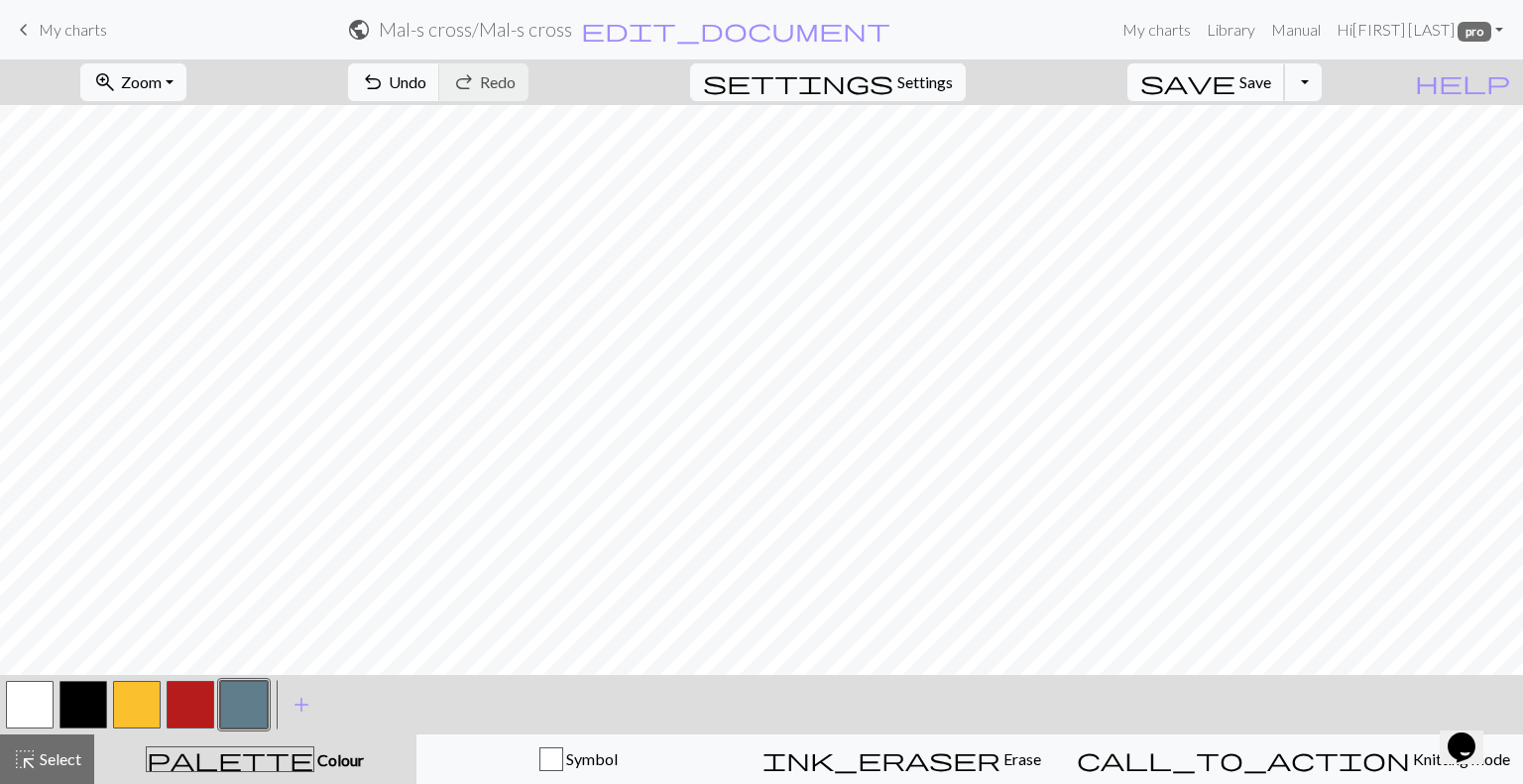 click on "Save" at bounding box center (1255, 81) 